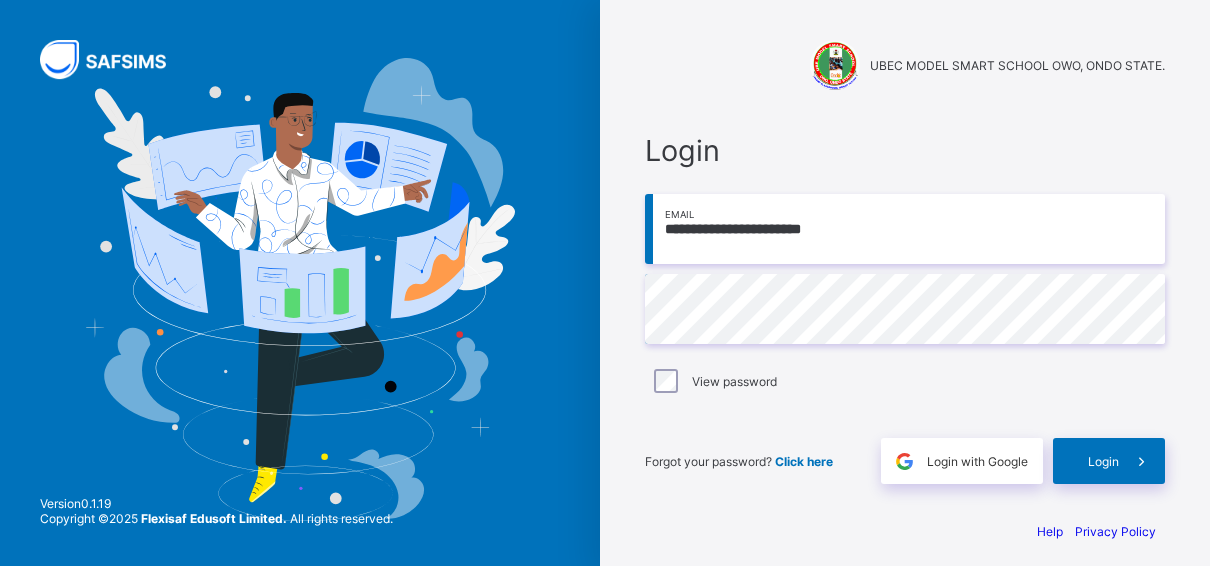 scroll, scrollTop: 0, scrollLeft: 0, axis: both 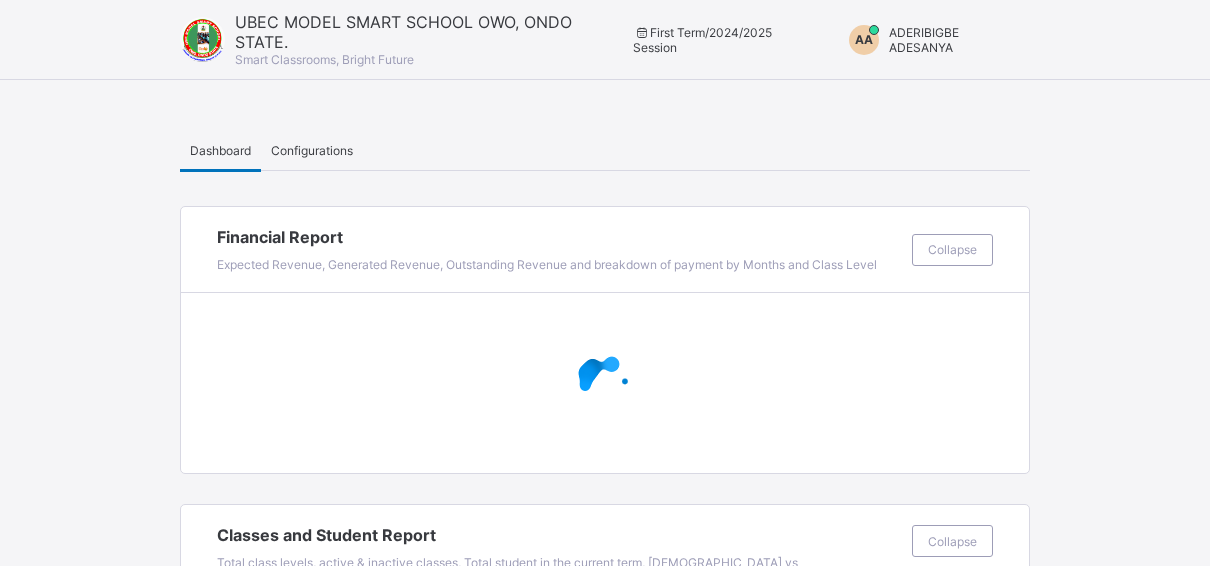 click on "ADERIBIGBE ADESANYA" at bounding box center (924, 40) 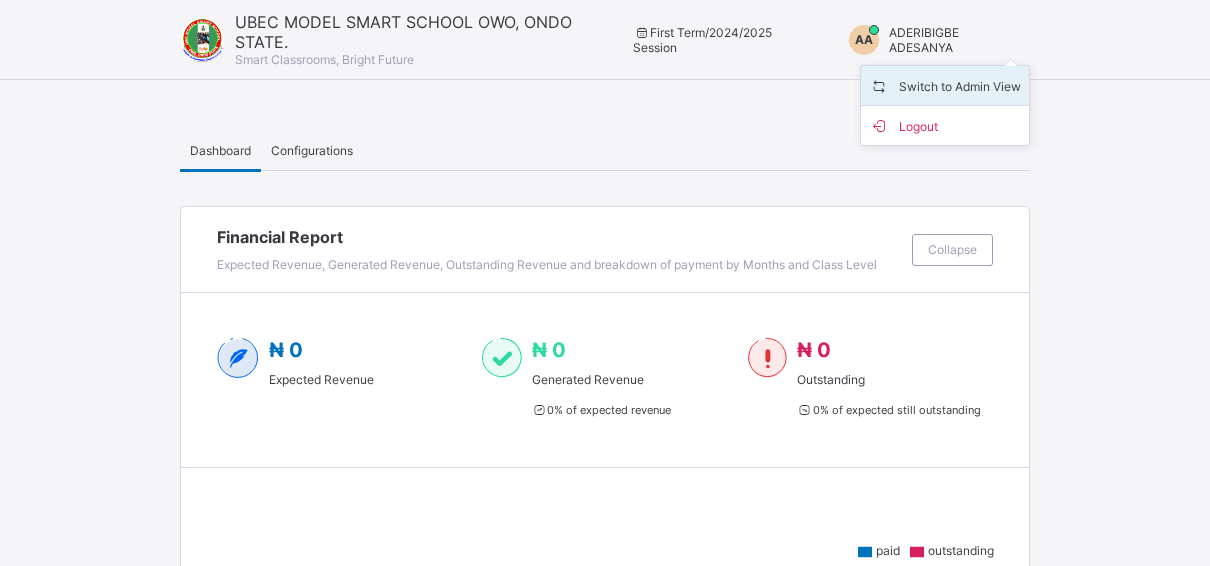 click on "Switch to Admin View" at bounding box center (945, 85) 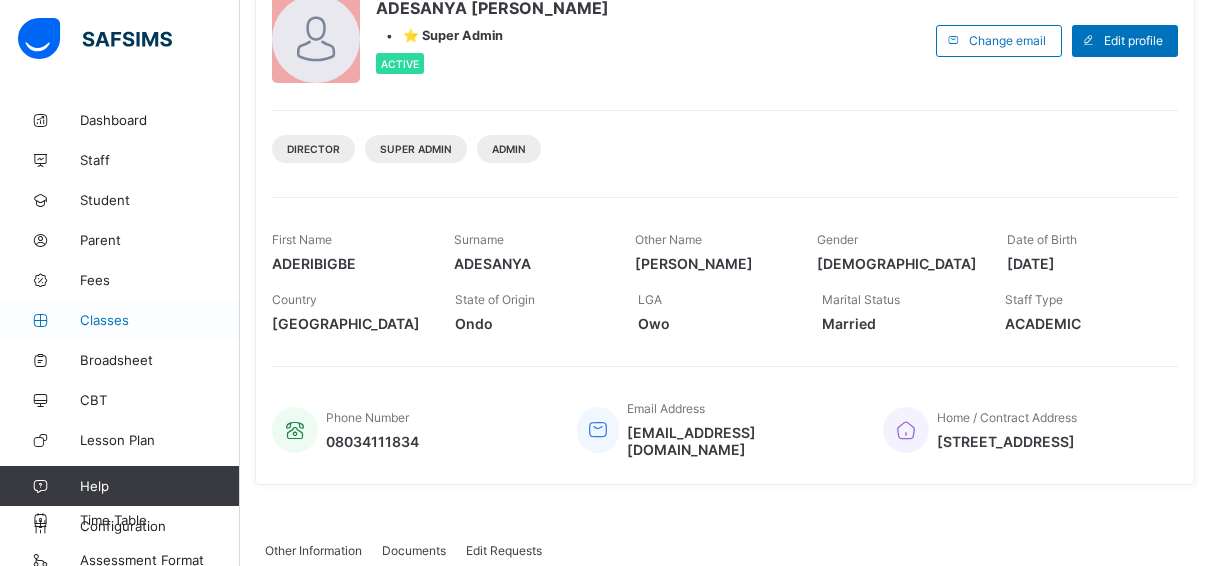 scroll, scrollTop: 71, scrollLeft: 0, axis: vertical 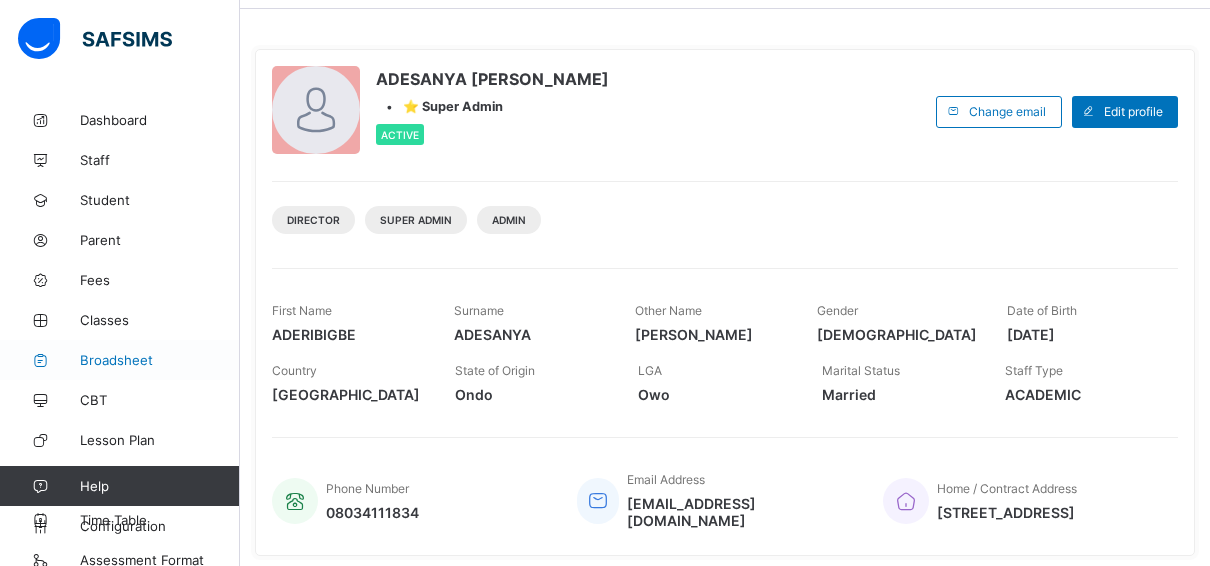 click on "Broadsheet" at bounding box center (160, 360) 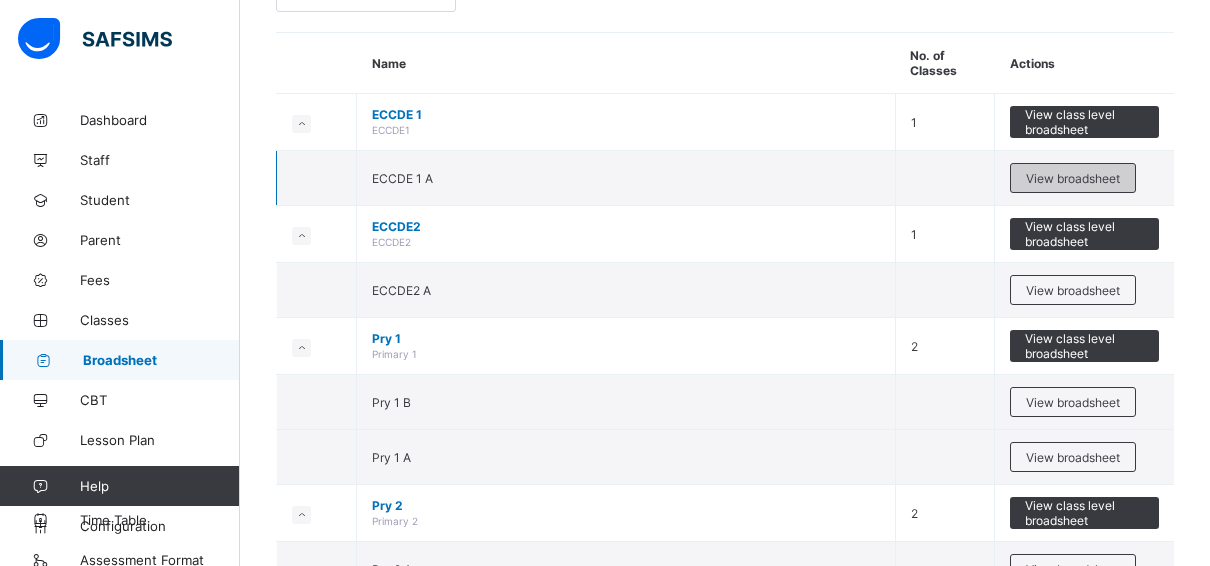 scroll, scrollTop: 200, scrollLeft: 0, axis: vertical 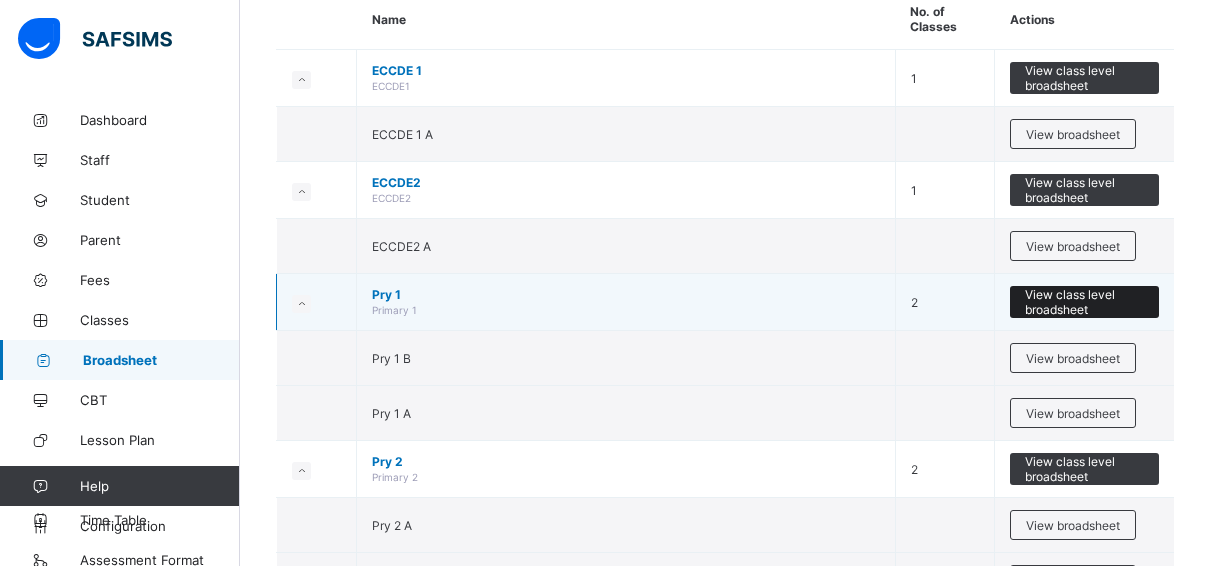 click on "View class level broadsheet" at bounding box center (1084, 302) 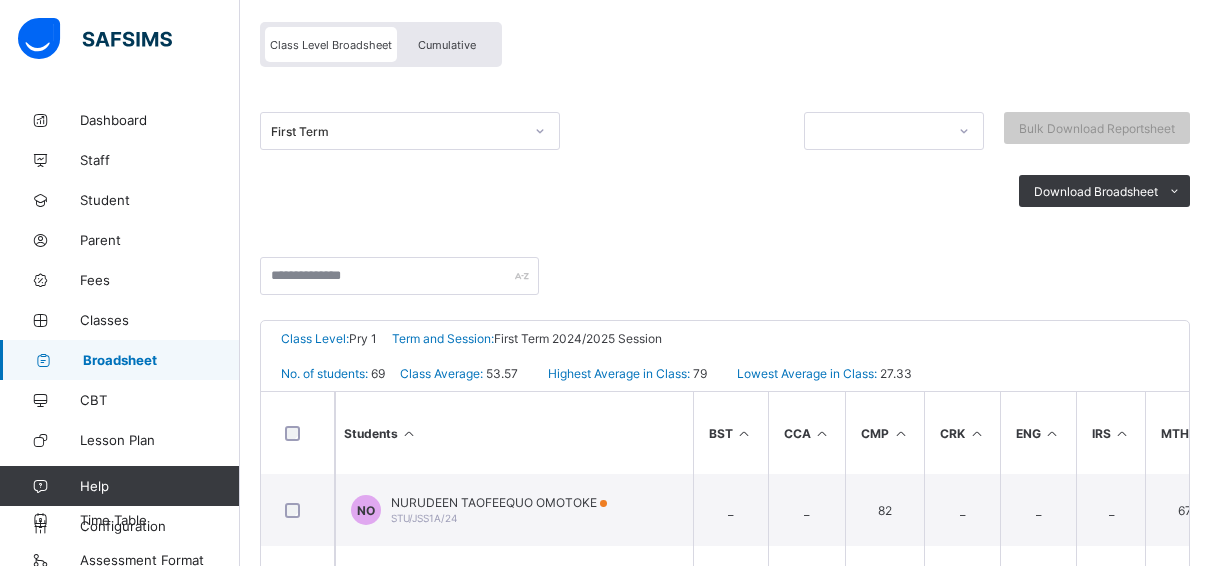 scroll, scrollTop: 0, scrollLeft: 0, axis: both 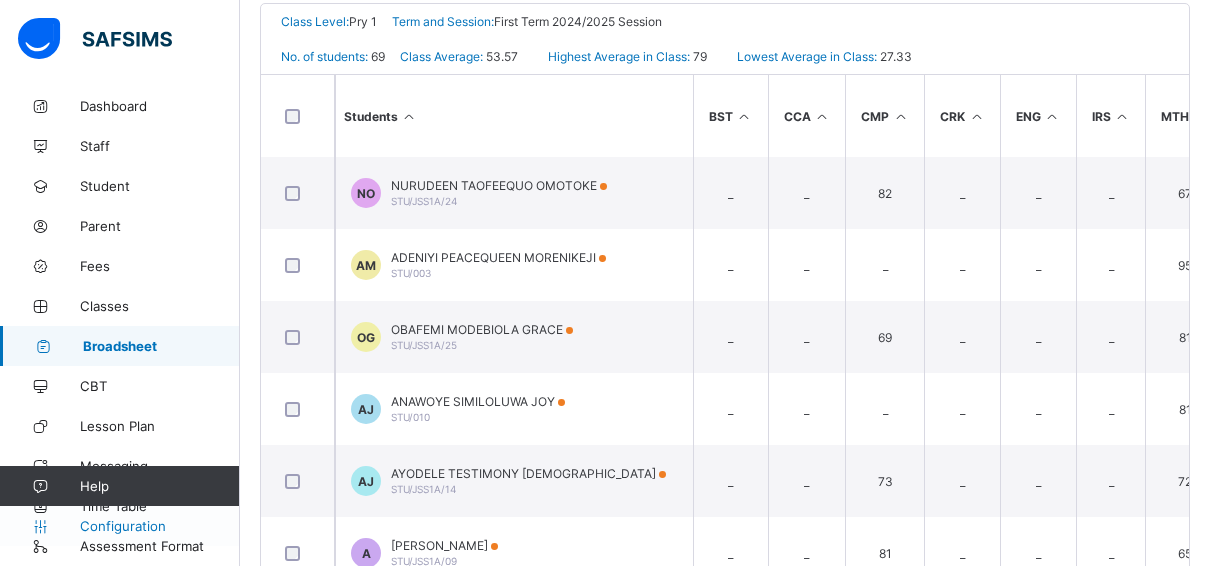 click on "Configuration" at bounding box center (159, 526) 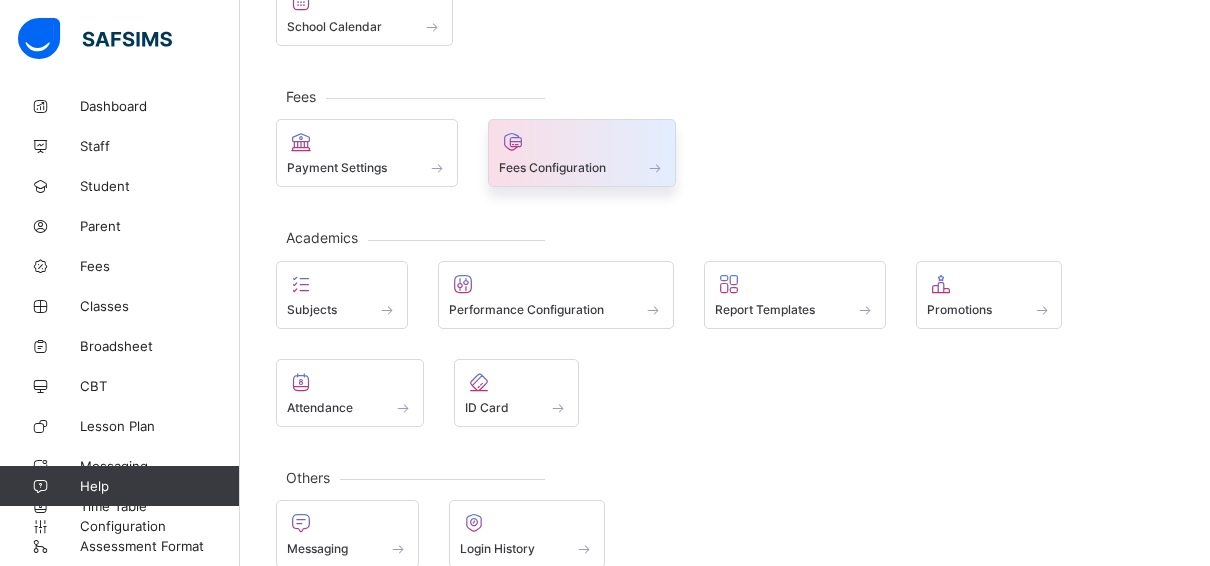 scroll, scrollTop: 306, scrollLeft: 0, axis: vertical 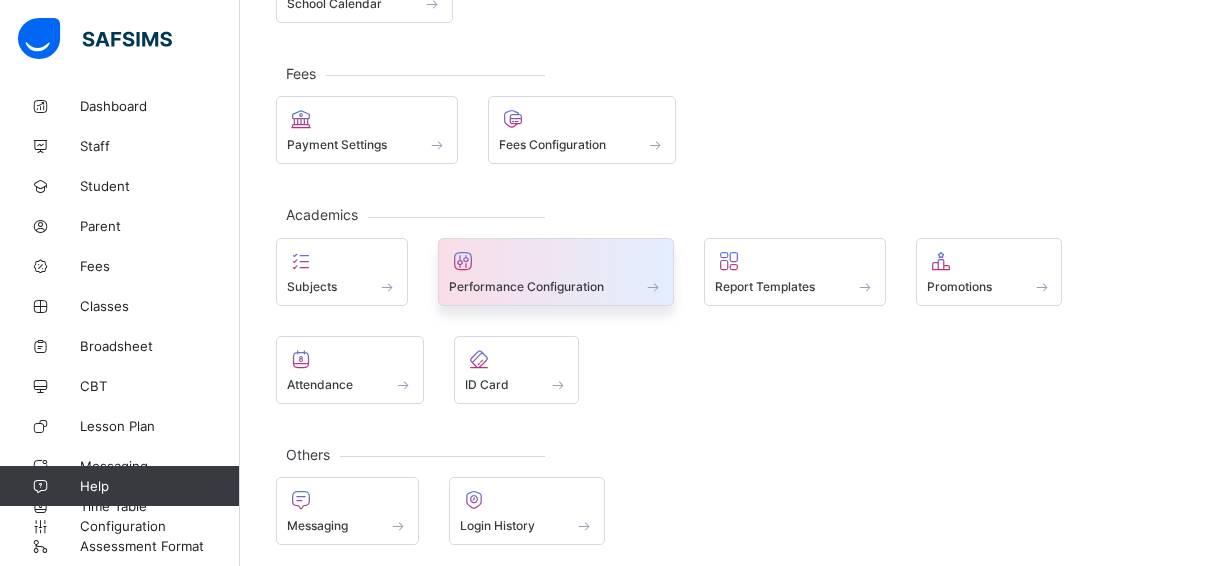 click at bounding box center [556, 275] 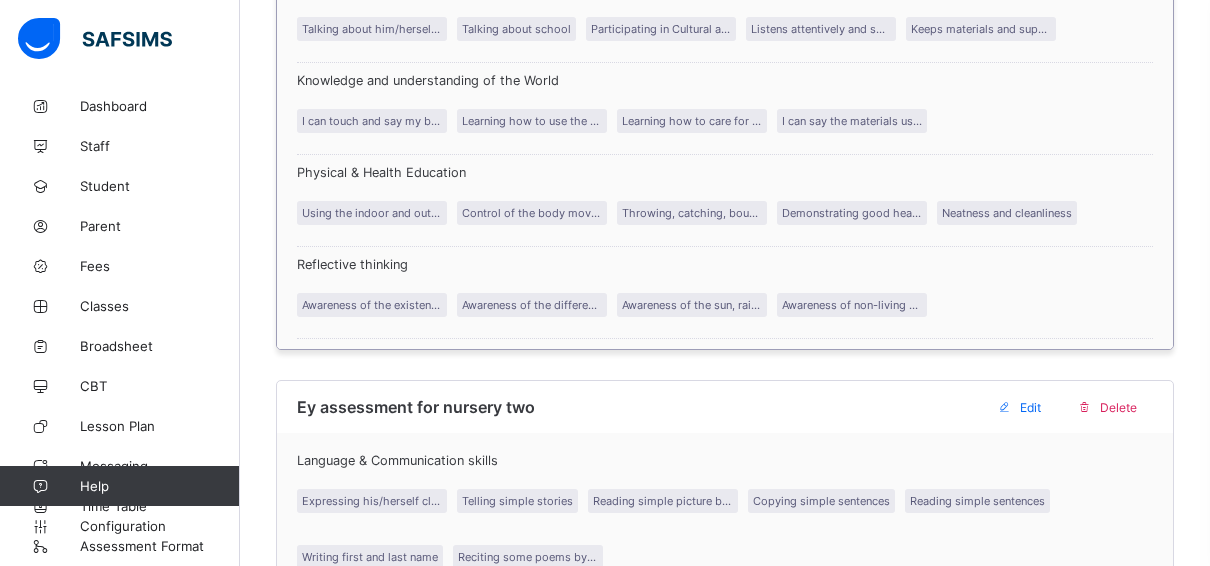 scroll, scrollTop: 2106, scrollLeft: 0, axis: vertical 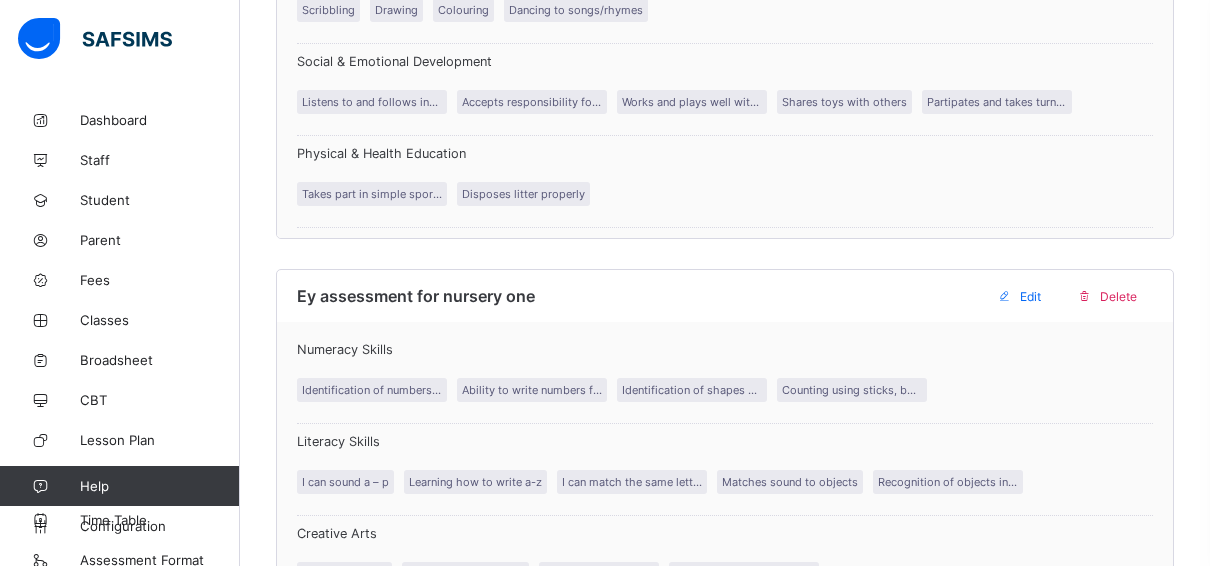click on "Edit" at bounding box center [1030, 296] 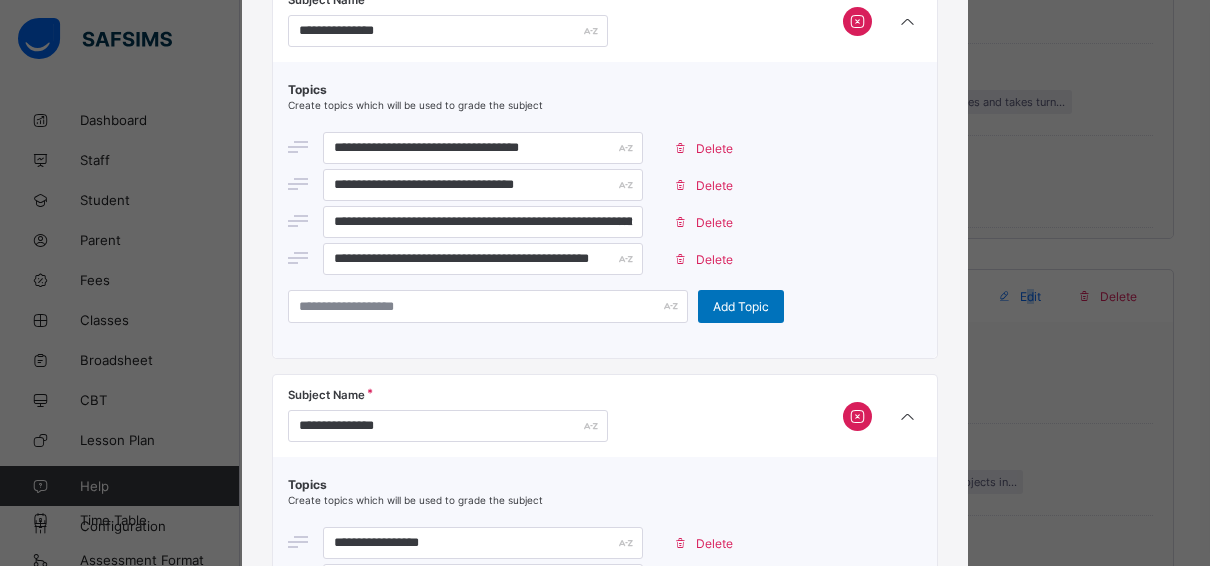 scroll, scrollTop: 0, scrollLeft: 0, axis: both 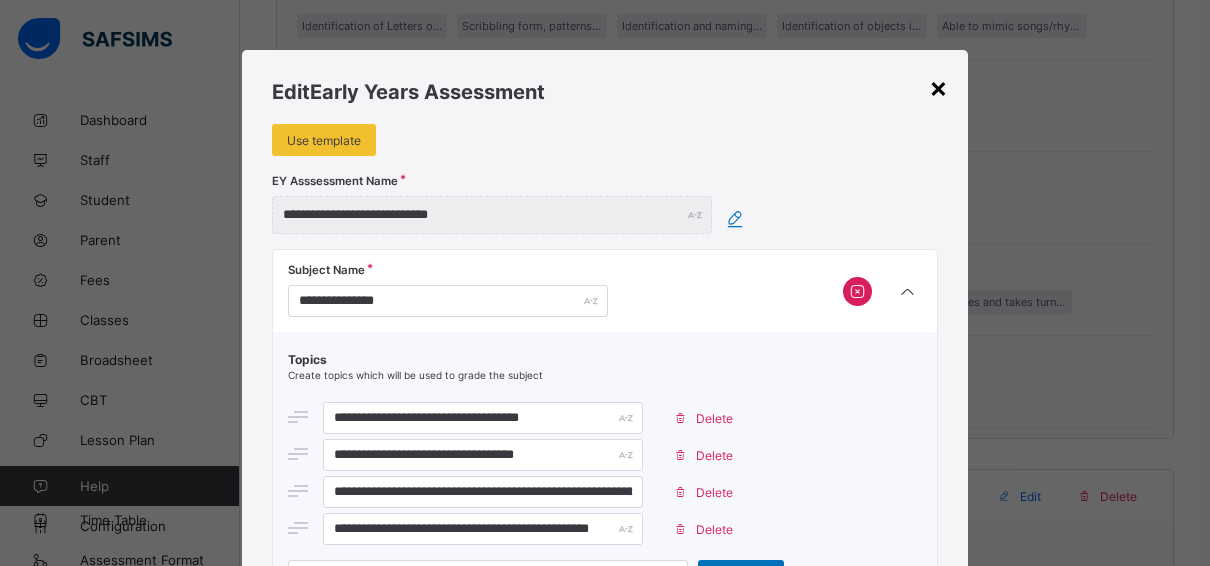 click on "×" at bounding box center [938, 87] 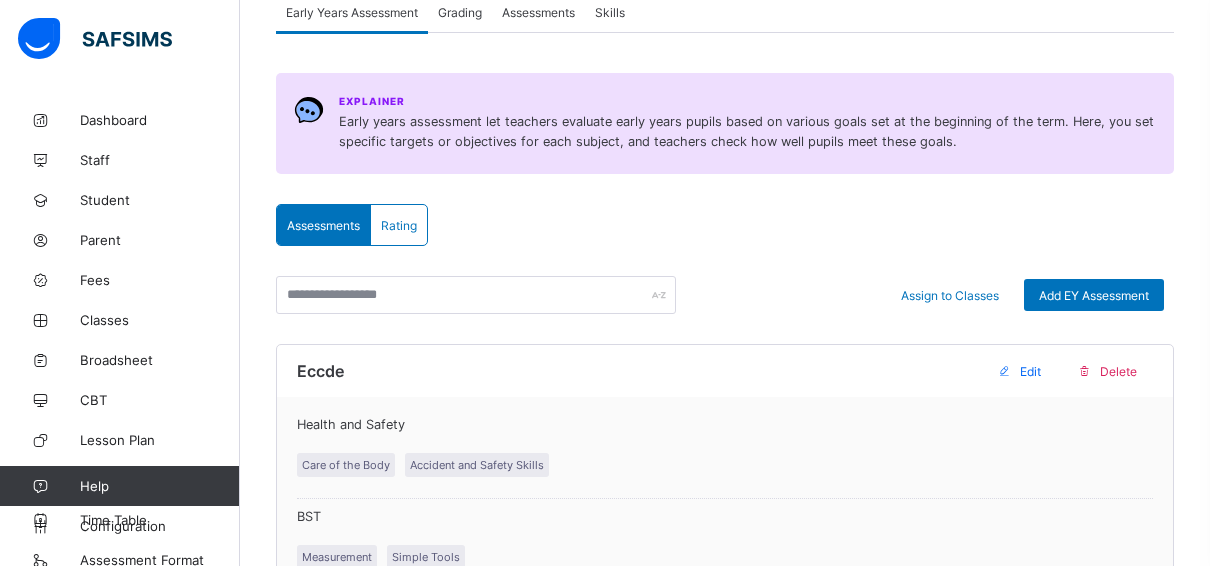 scroll, scrollTop: 200, scrollLeft: 0, axis: vertical 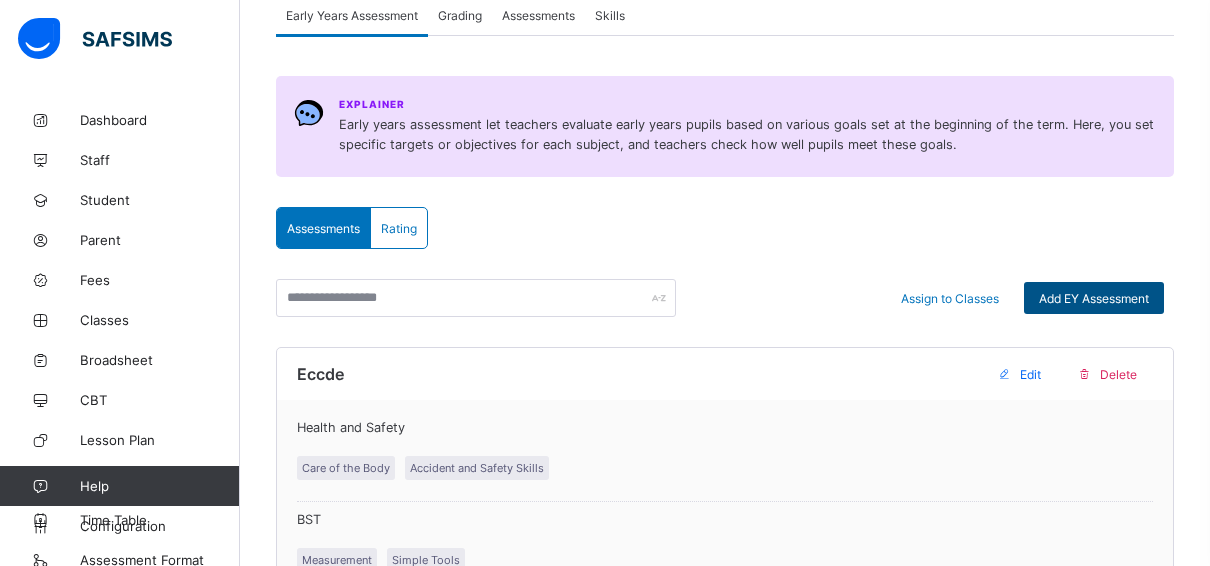 click on "Add EY Assessment" at bounding box center [1094, 298] 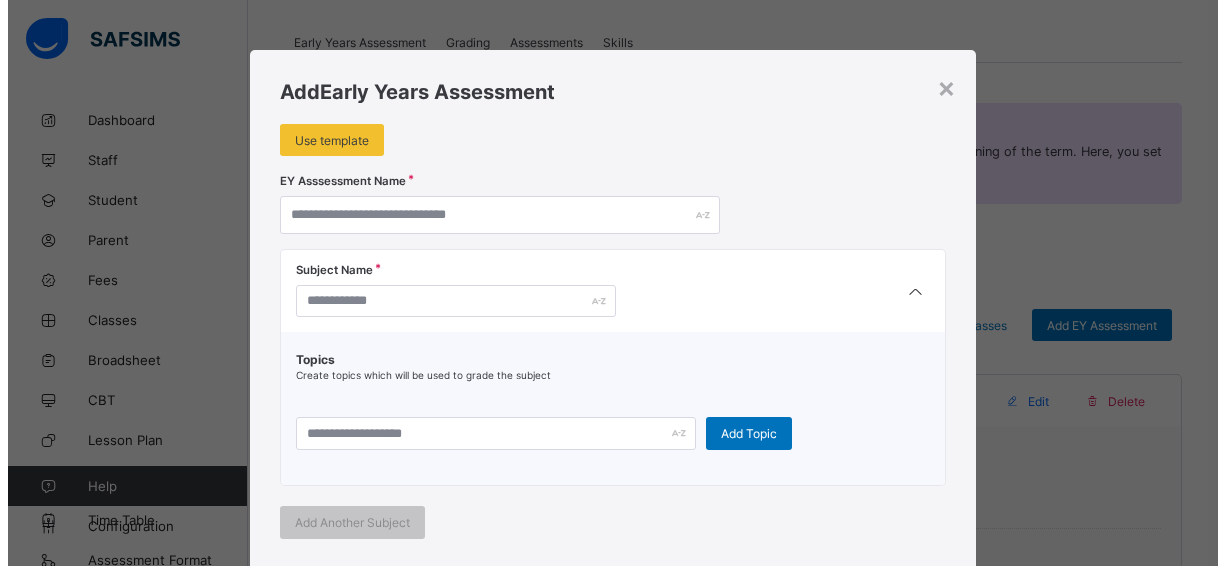 scroll, scrollTop: 100, scrollLeft: 0, axis: vertical 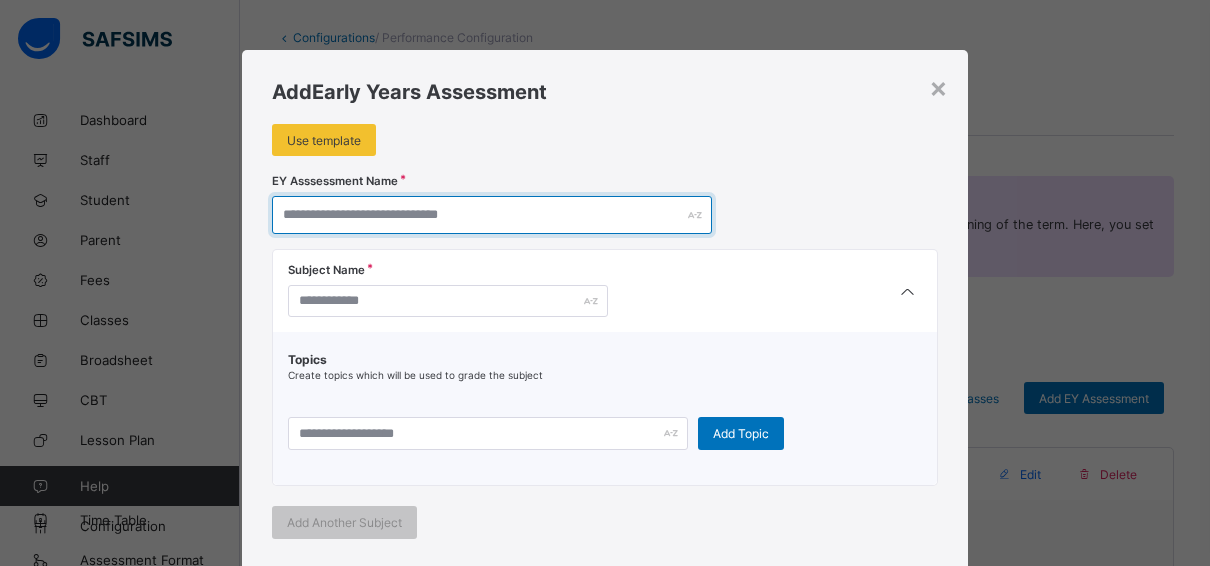click at bounding box center [492, 215] 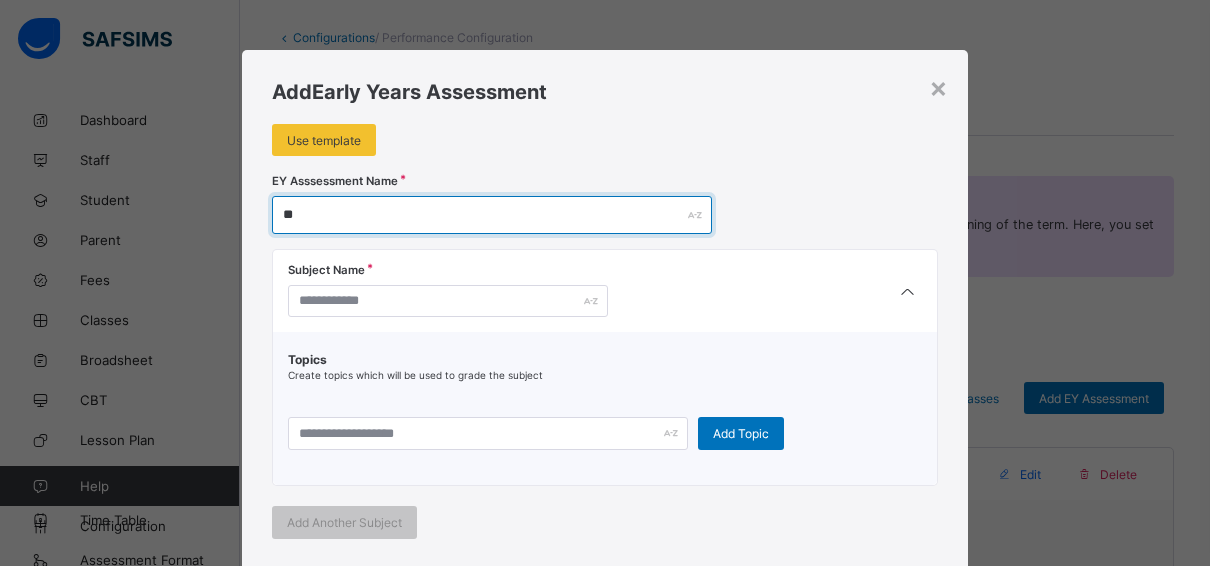 type on "*" 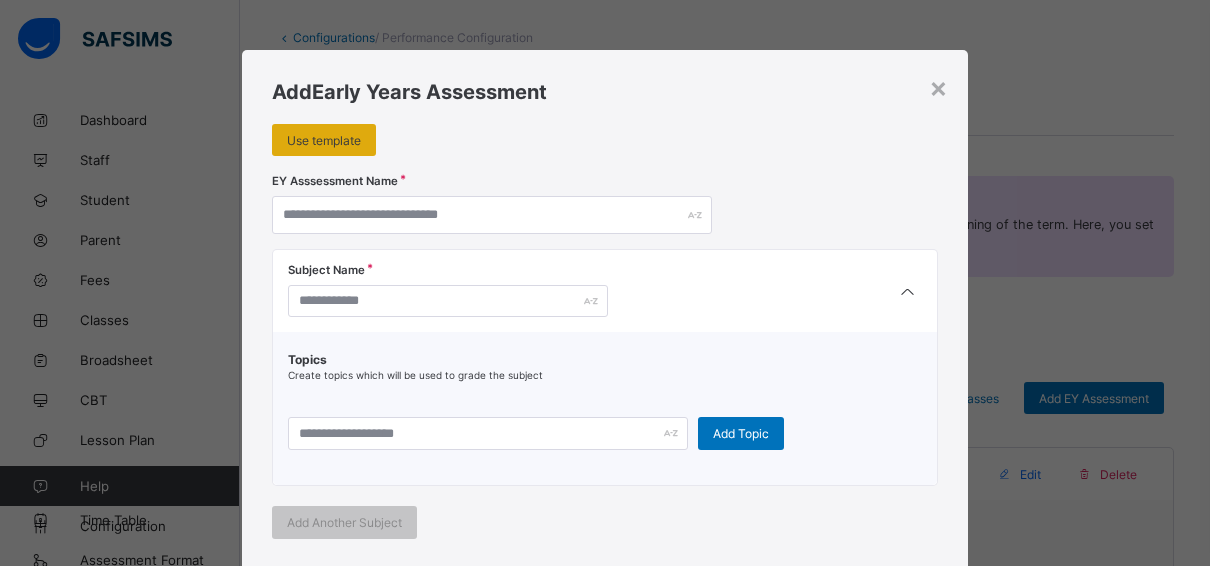 click on "Use template" at bounding box center (324, 140) 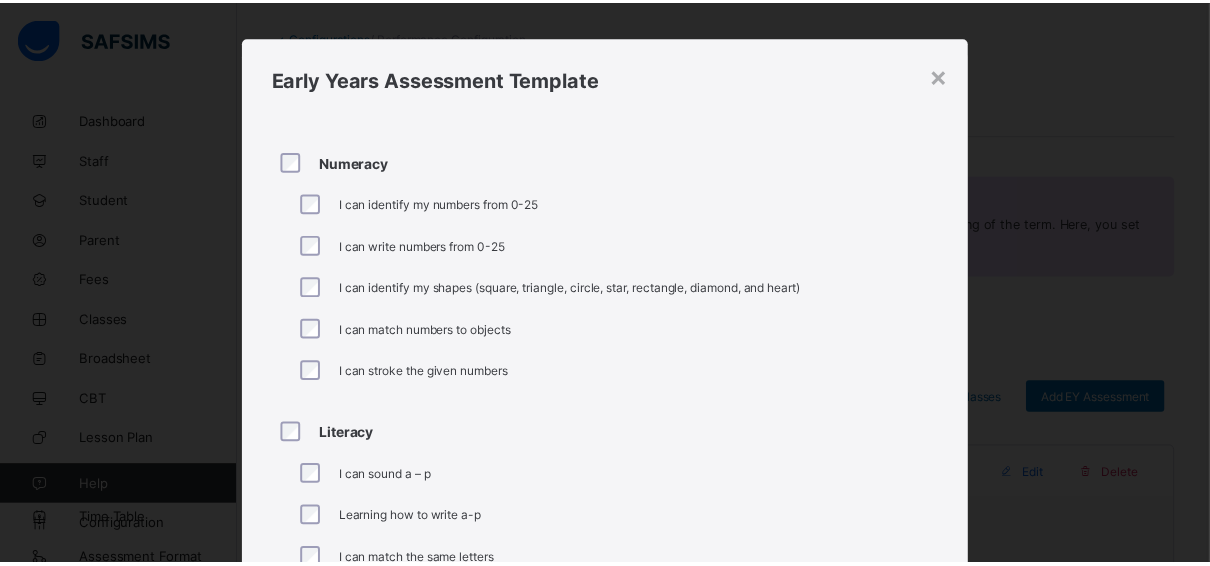 scroll, scrollTop: 0, scrollLeft: 0, axis: both 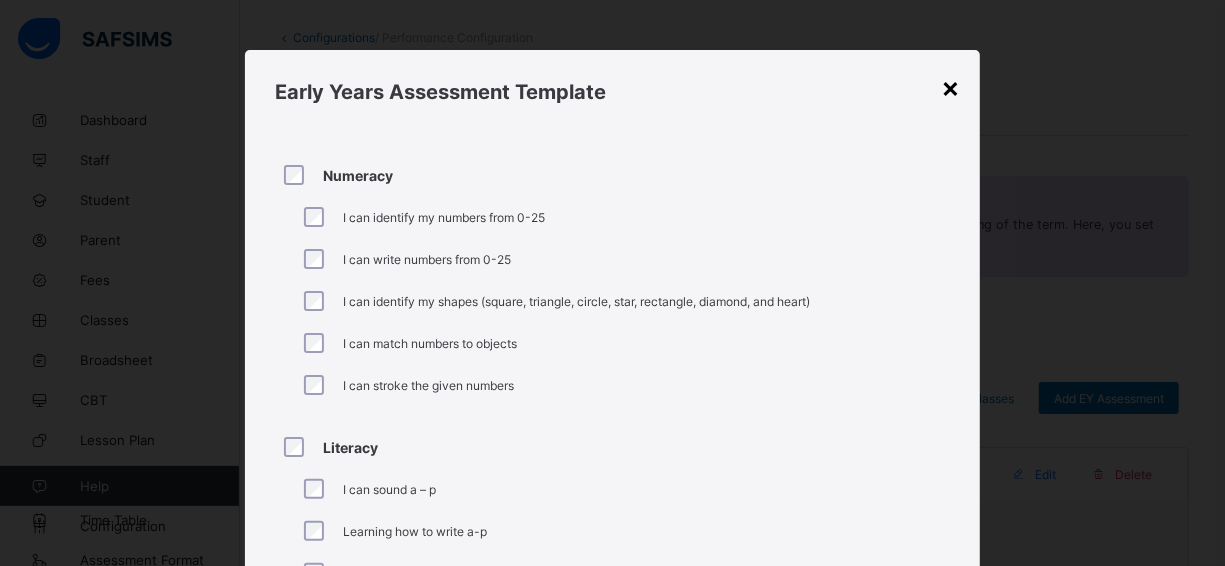click on "×" at bounding box center [950, 87] 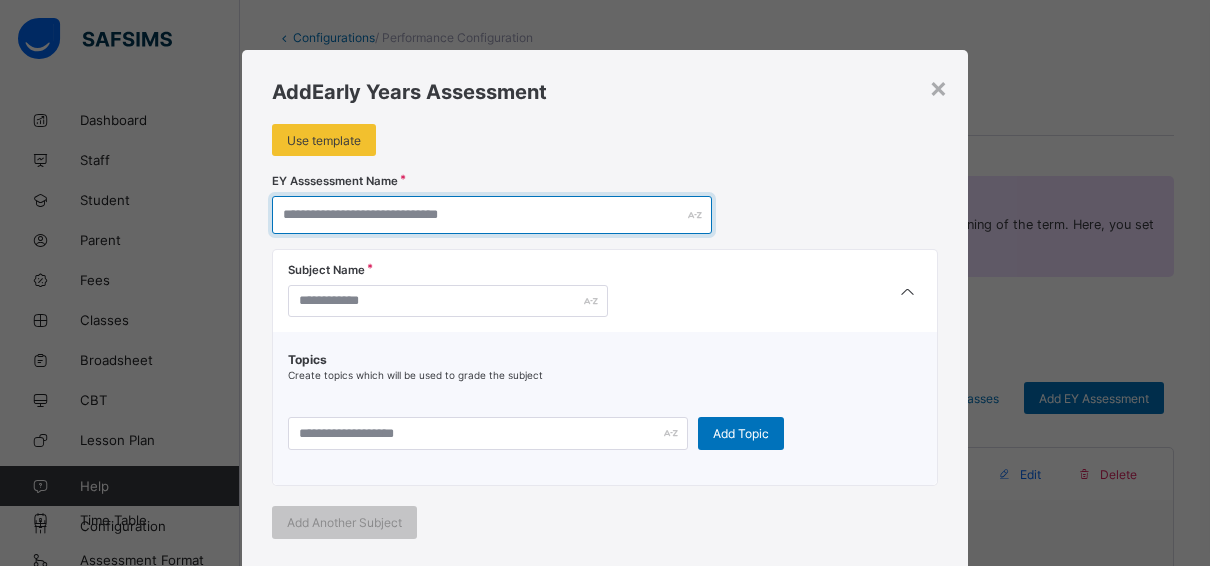 click at bounding box center [492, 215] 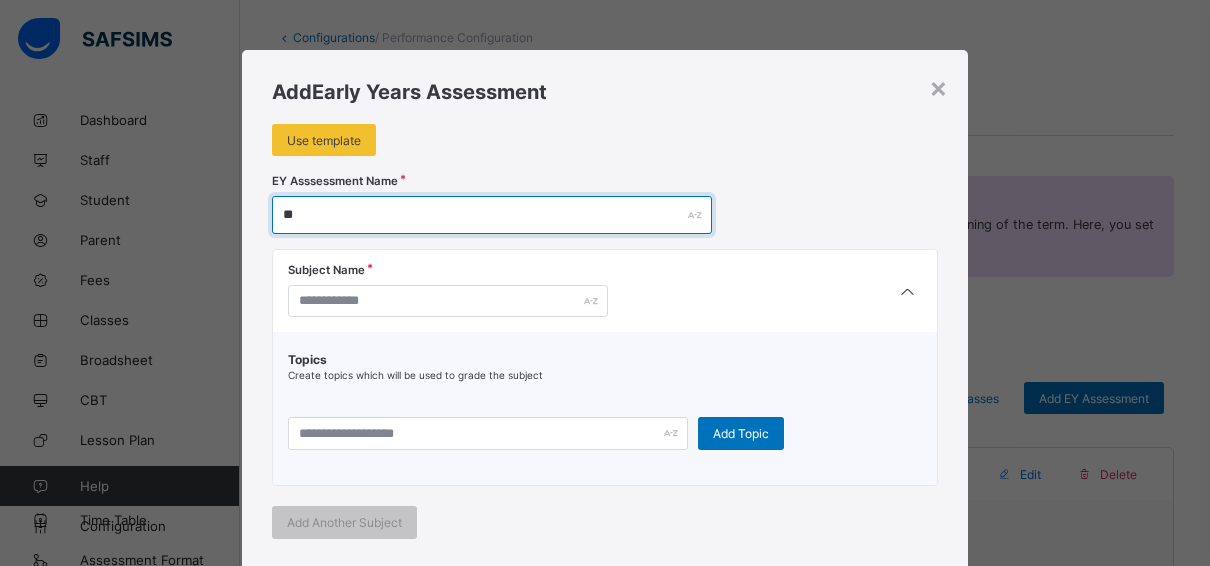 type on "*" 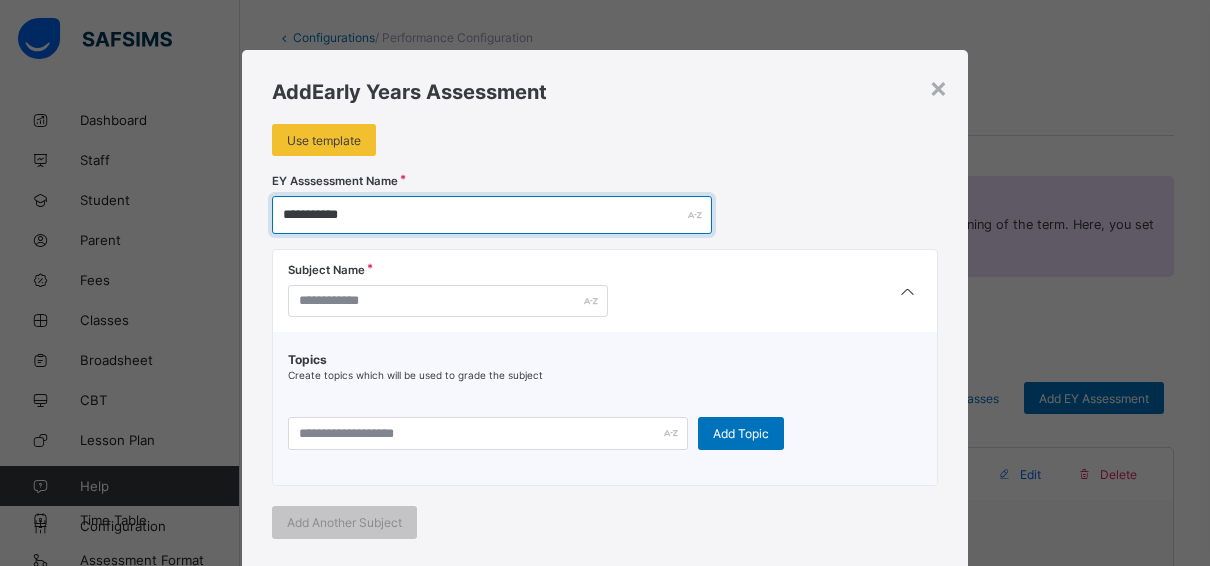 type on "**********" 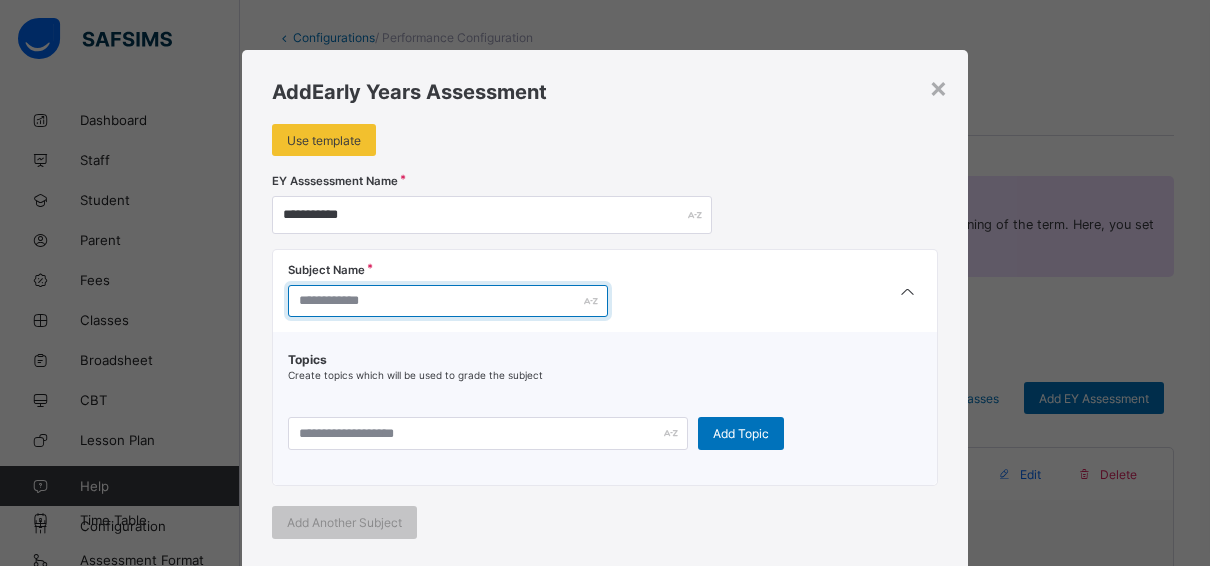 click at bounding box center [448, 301] 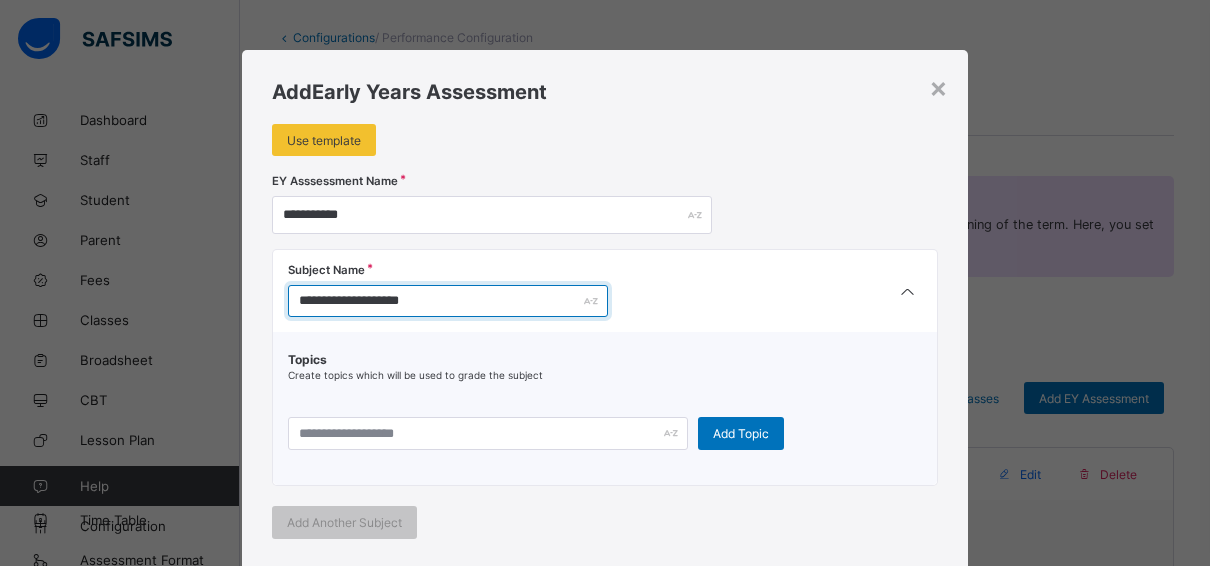 type on "**********" 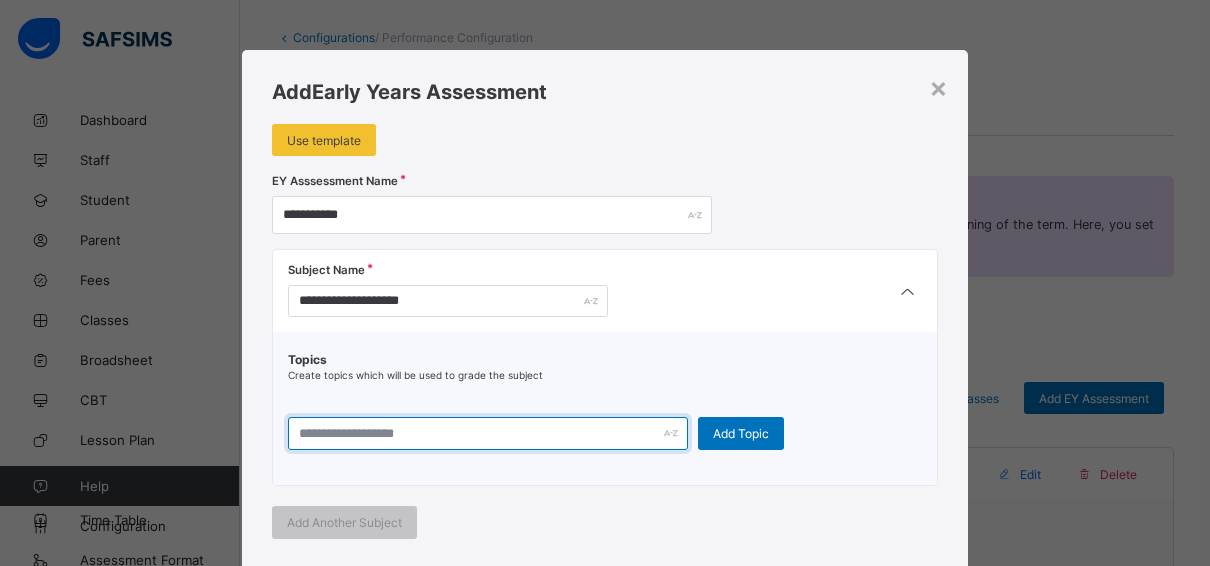 click at bounding box center [488, 433] 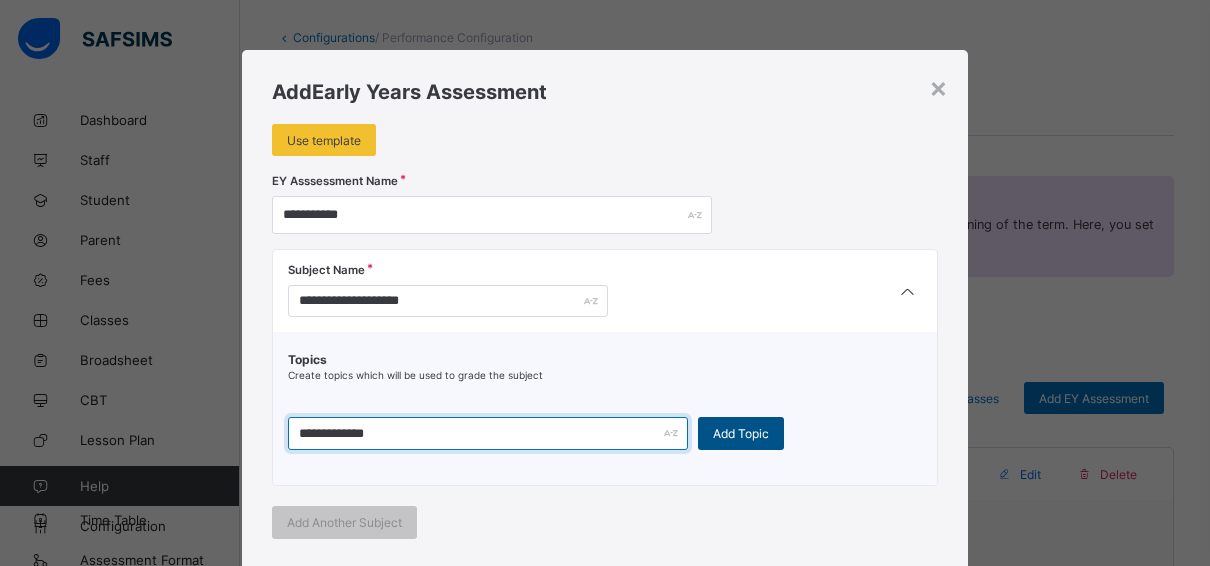type on "**********" 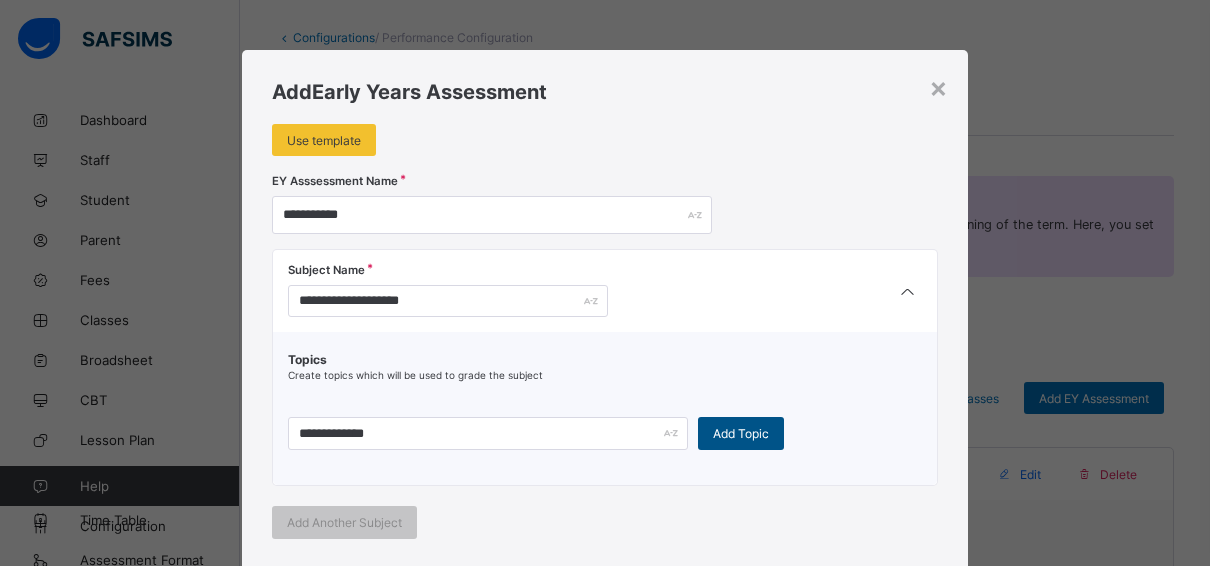 click on "Add Topic" at bounding box center [741, 433] 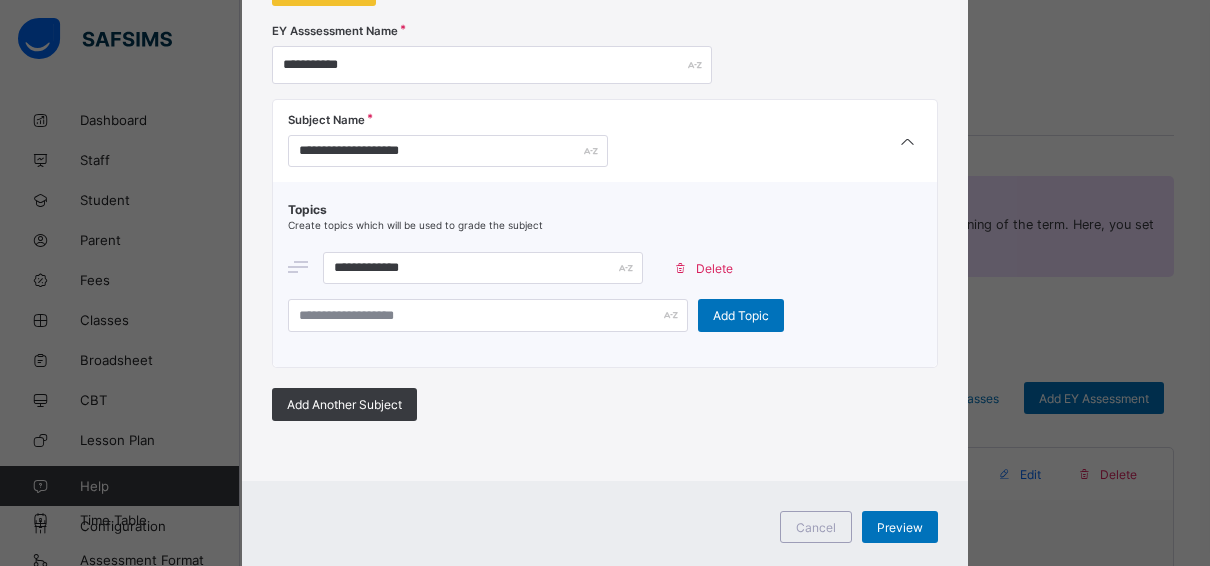 scroll, scrollTop: 200, scrollLeft: 0, axis: vertical 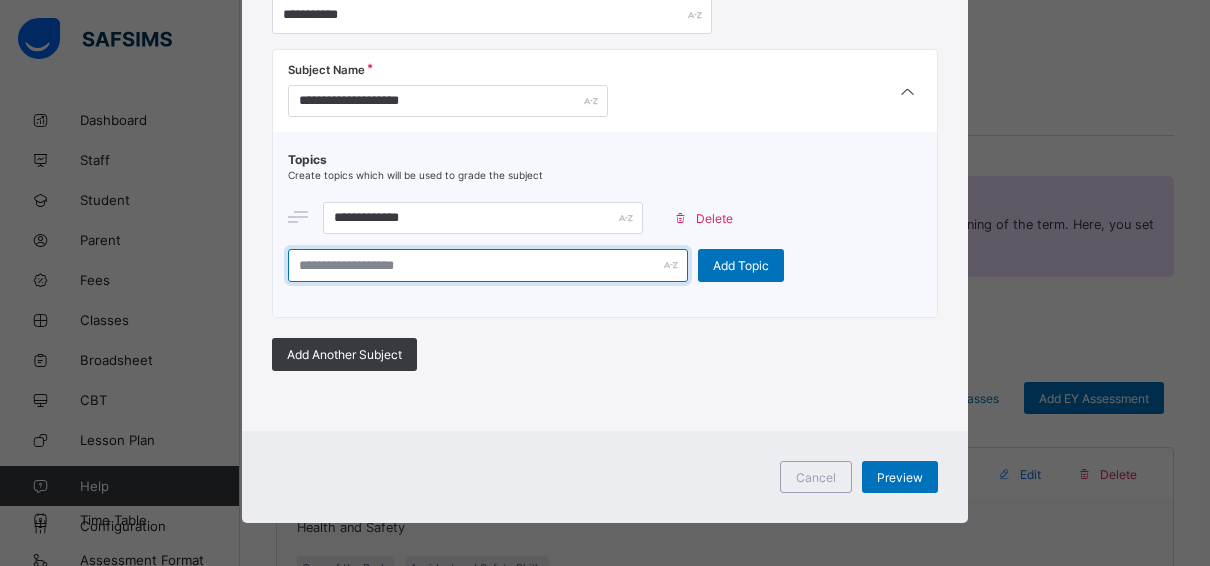 click at bounding box center [488, 265] 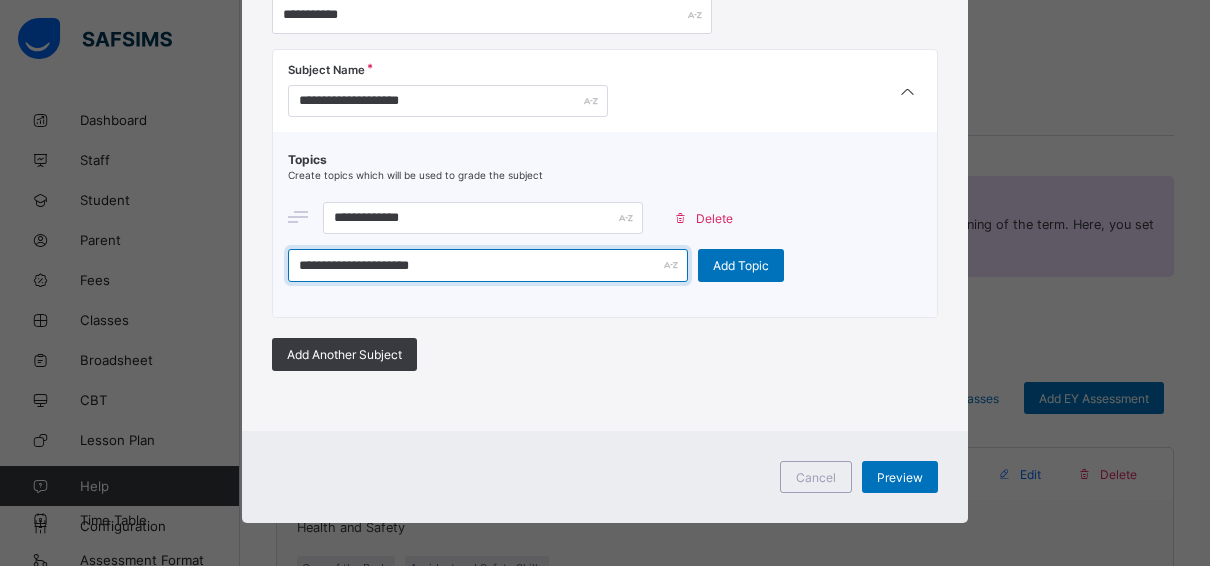type on "**********" 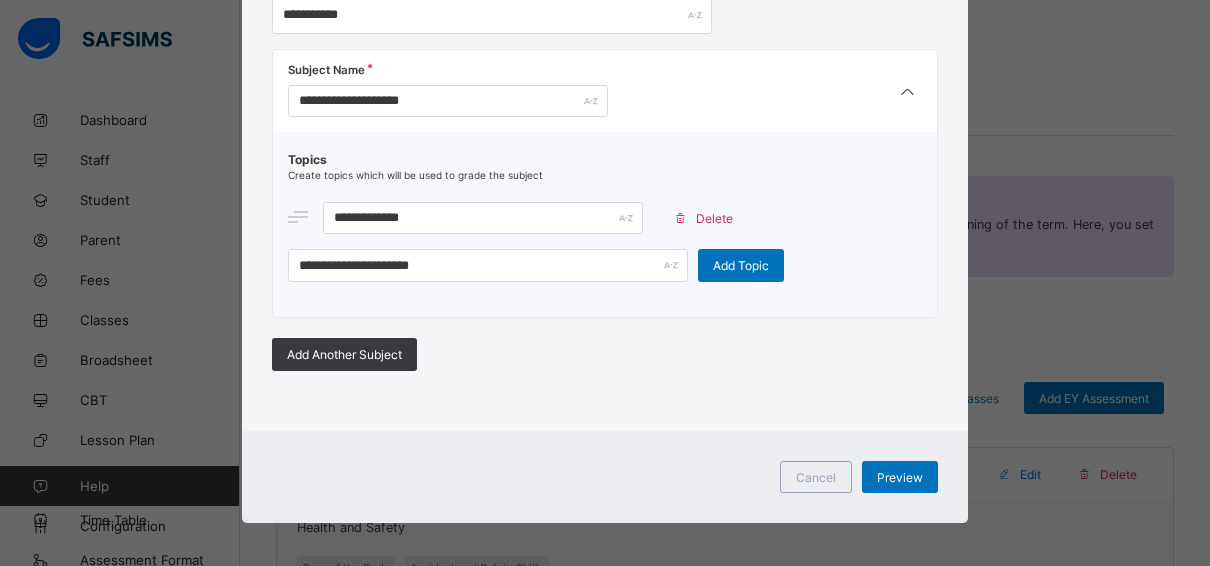 click on "Add Another Subject" at bounding box center [605, 354] 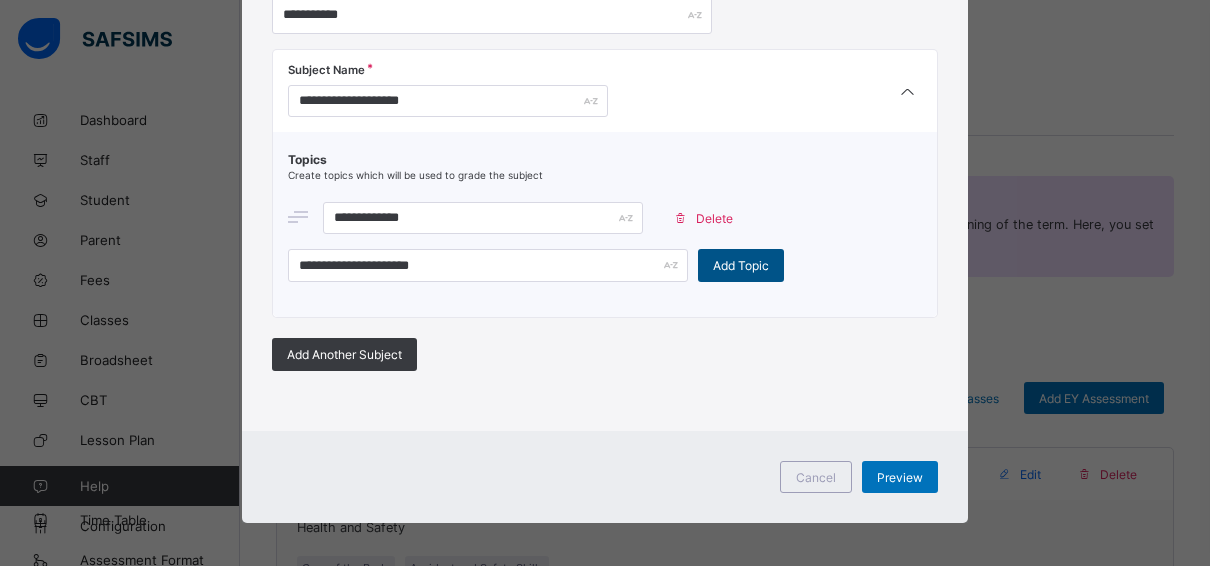 click on "Add Topic" at bounding box center [741, 265] 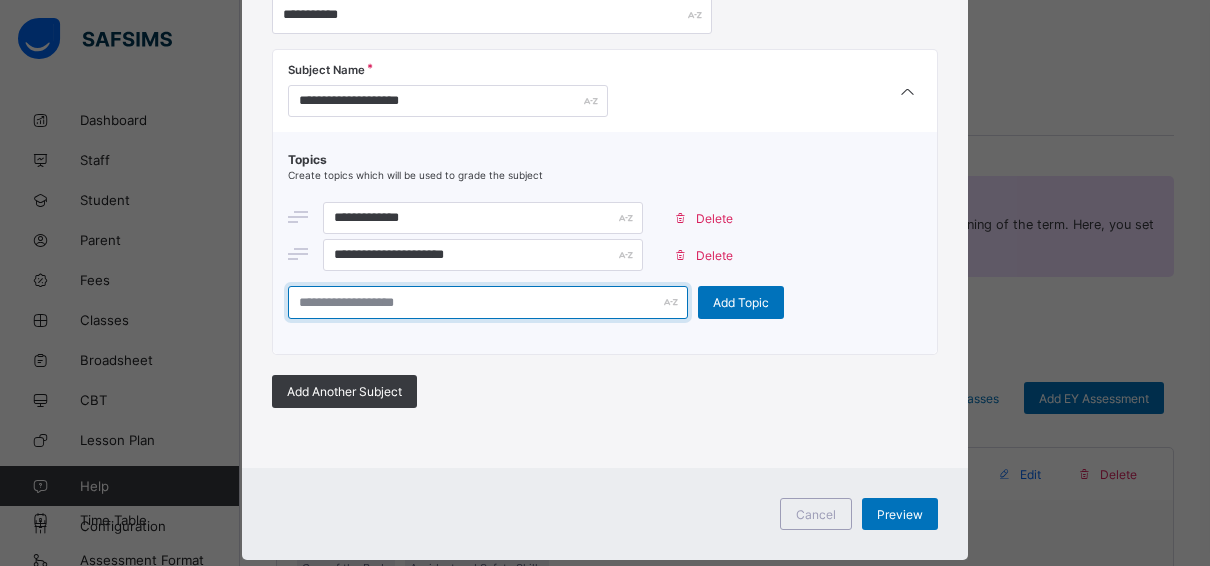 click at bounding box center (488, 302) 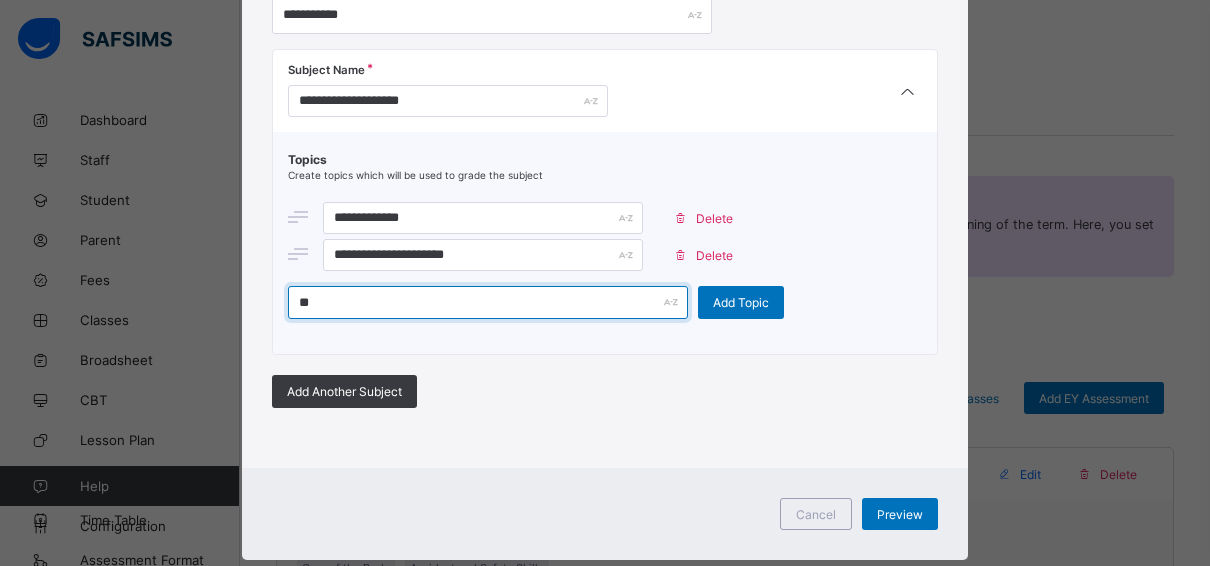 type on "*" 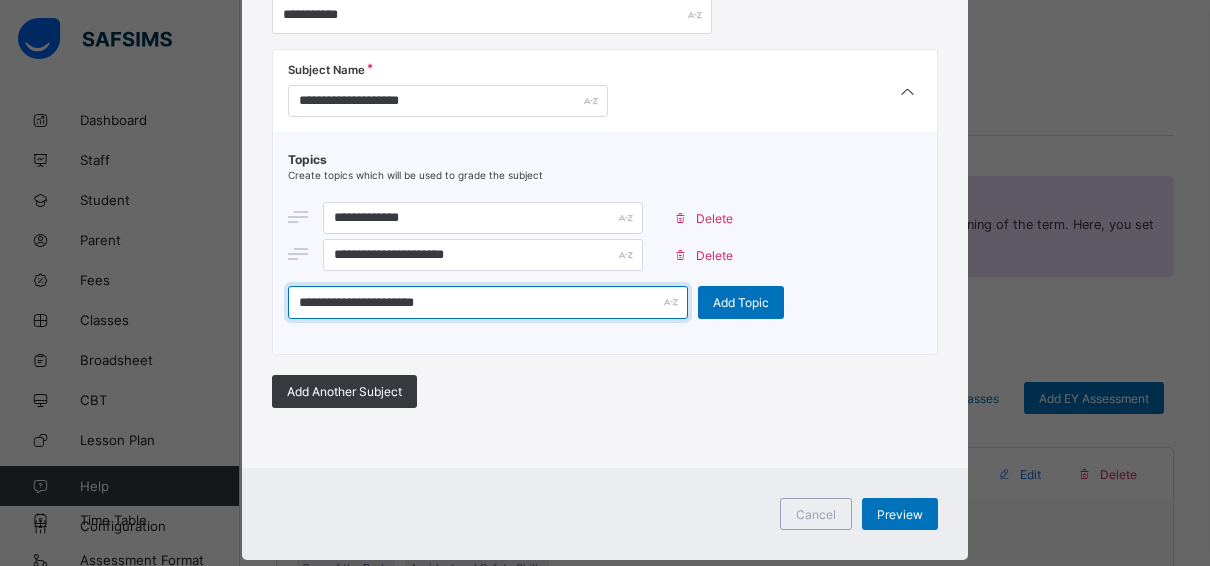 type on "**********" 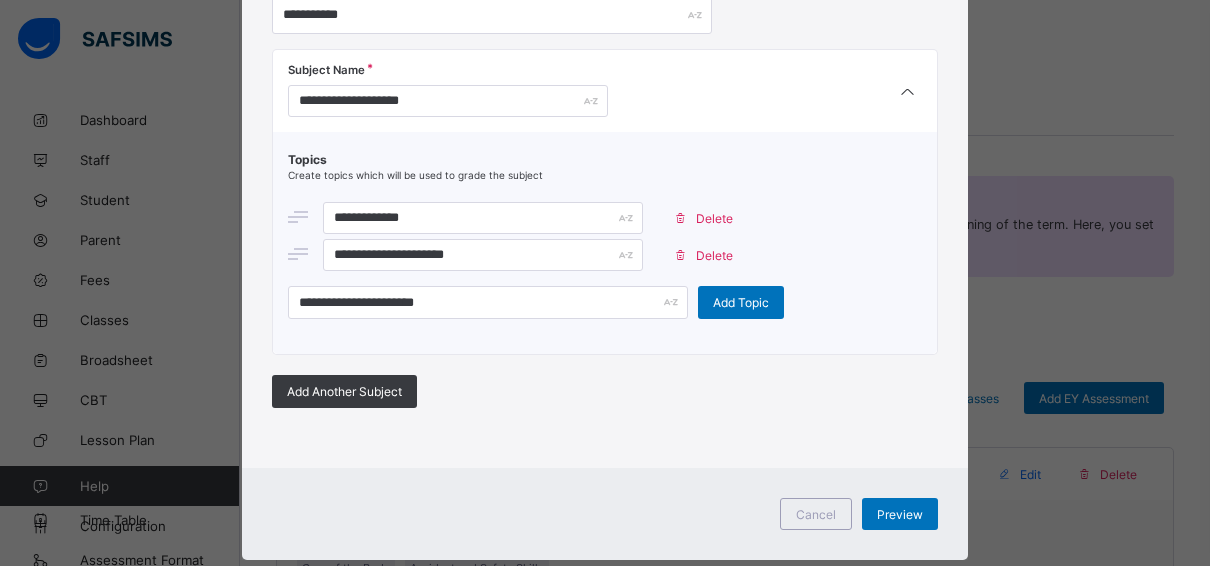 click at bounding box center [605, 423] 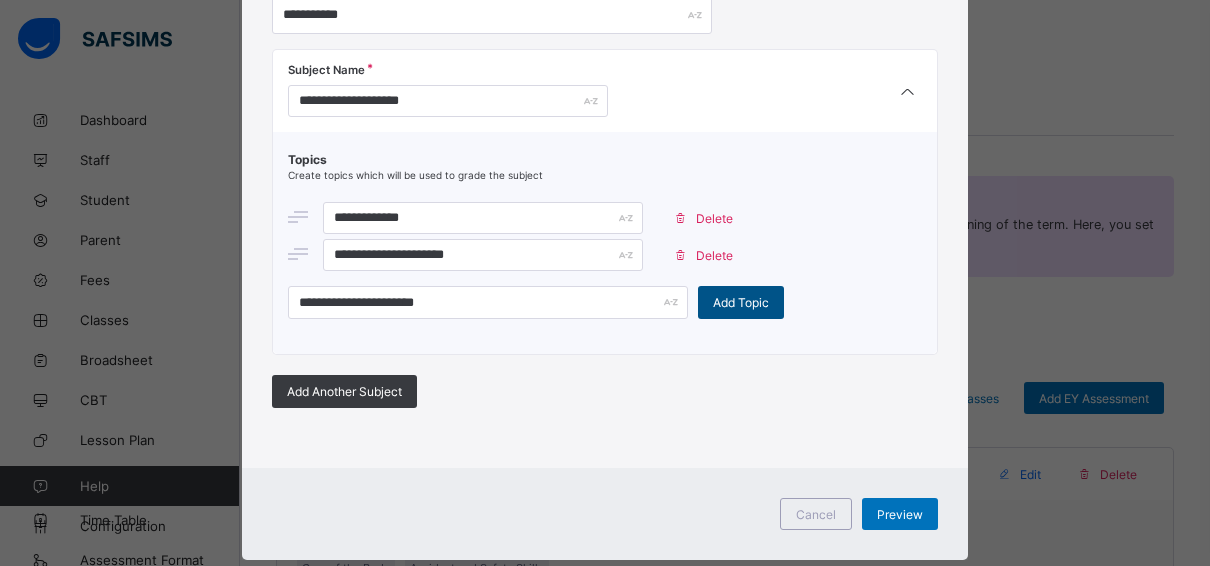 click on "Add Topic" at bounding box center (741, 302) 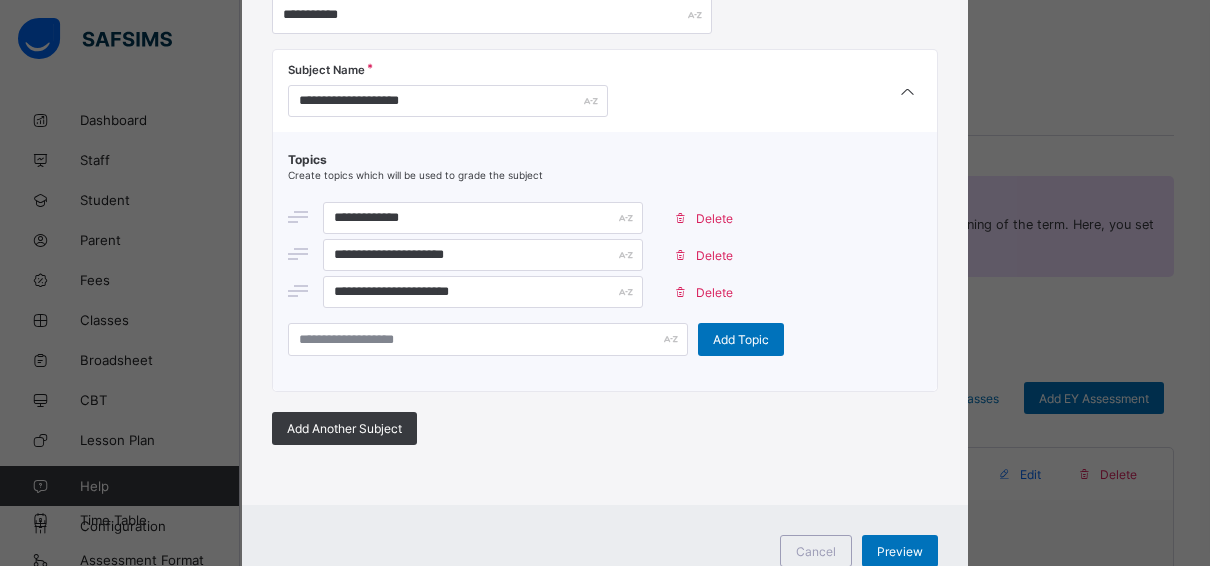 scroll, scrollTop: 278, scrollLeft: 0, axis: vertical 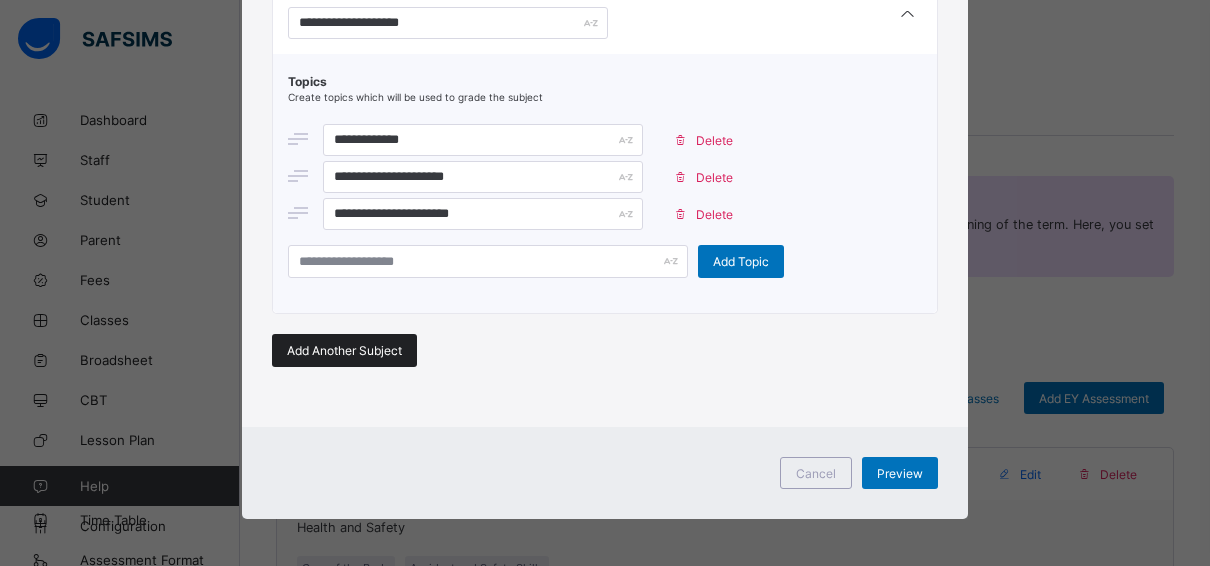 click on "Add Another Subject" at bounding box center (344, 350) 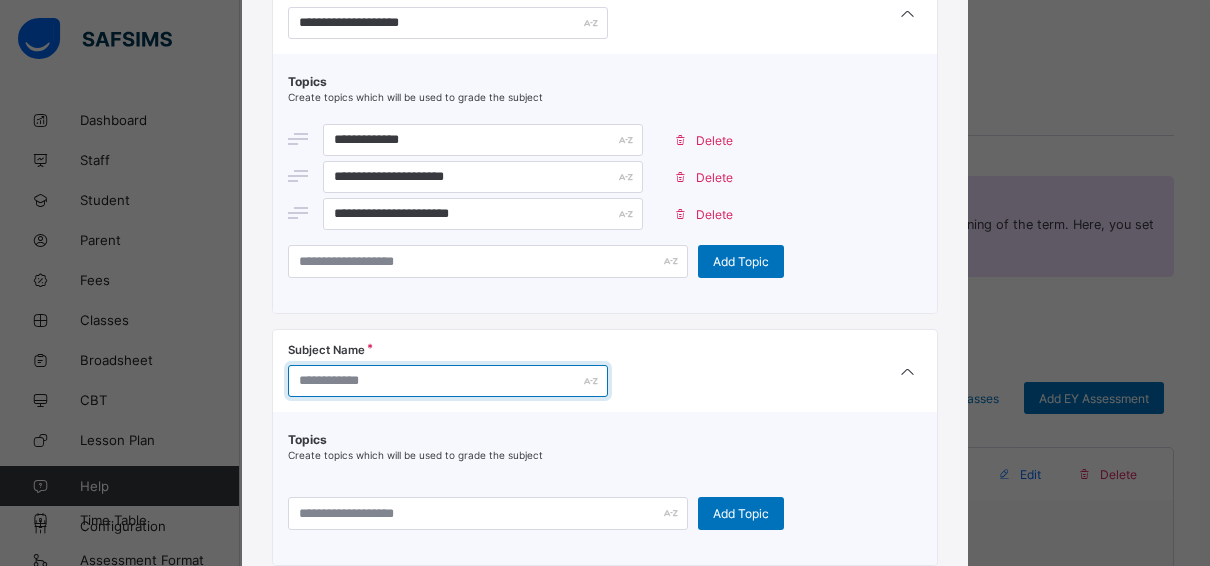click at bounding box center (448, 381) 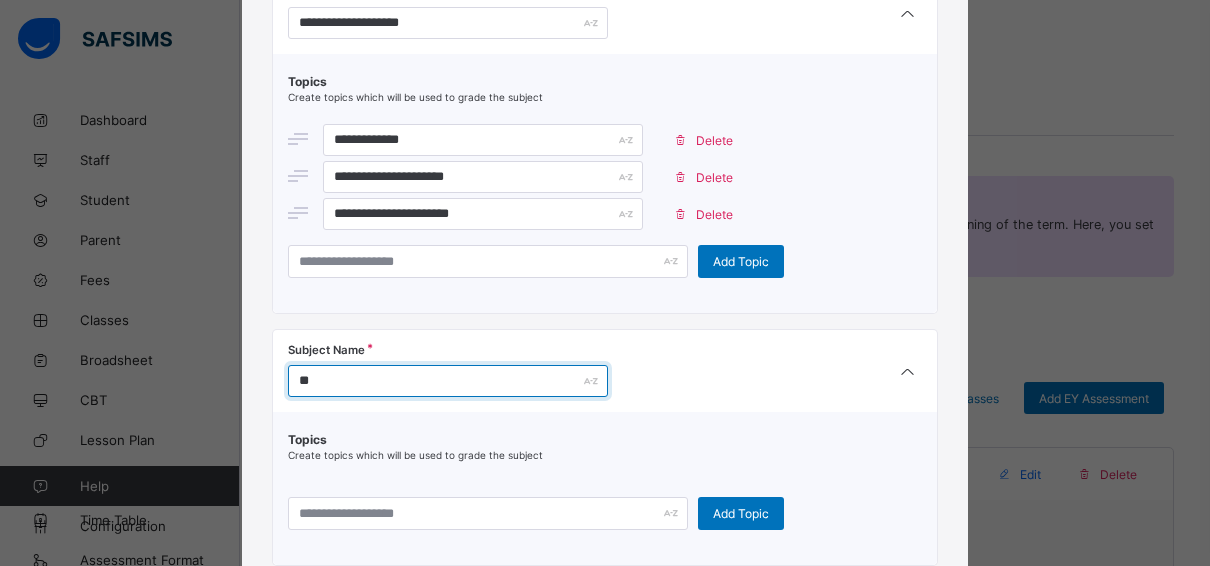 type on "*" 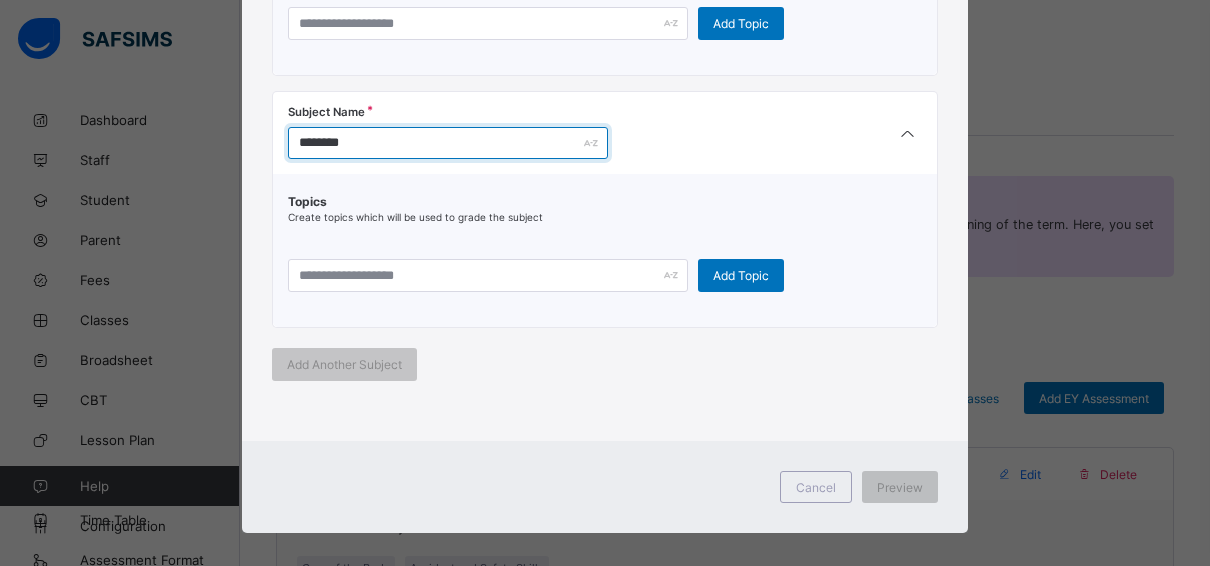 scroll, scrollTop: 528, scrollLeft: 0, axis: vertical 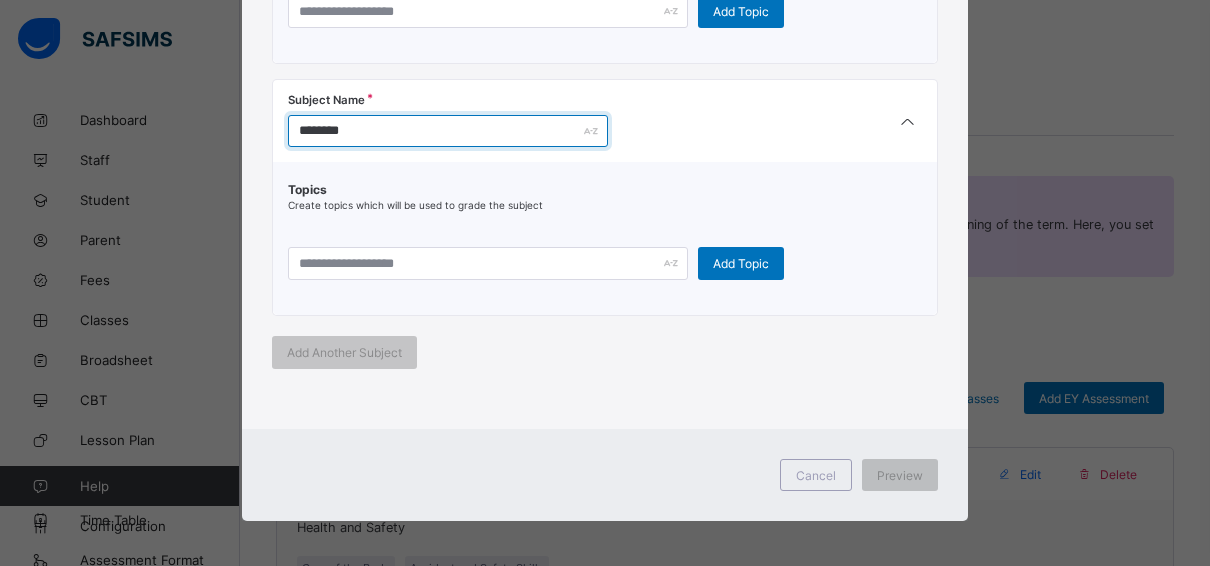type on "********" 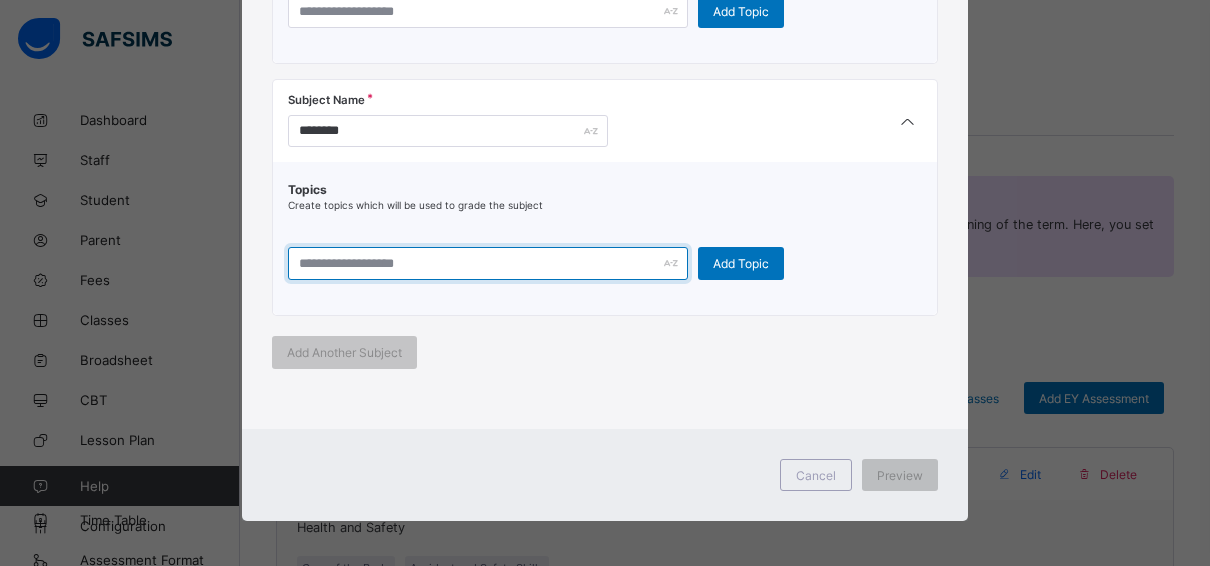 click at bounding box center [488, 263] 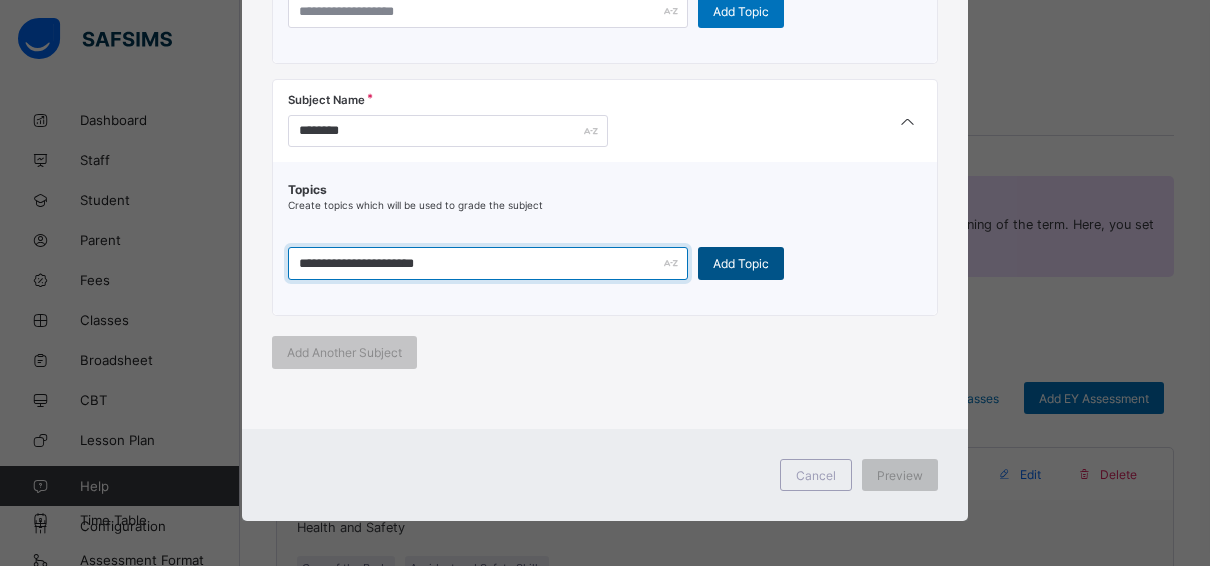 type on "**********" 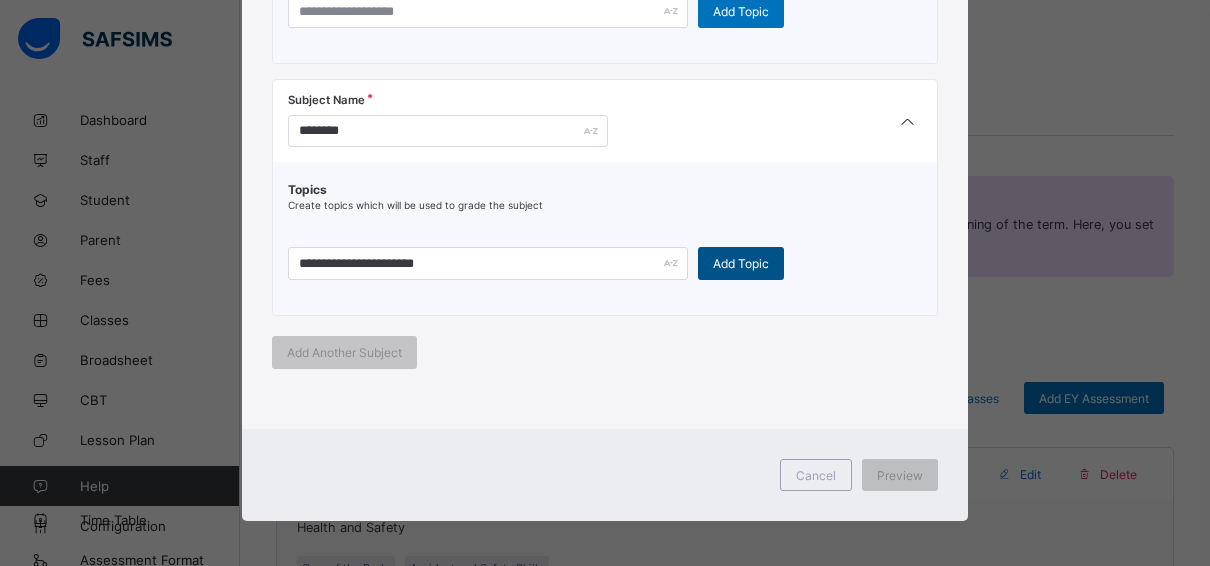 click on "Add Topic" at bounding box center [741, 263] 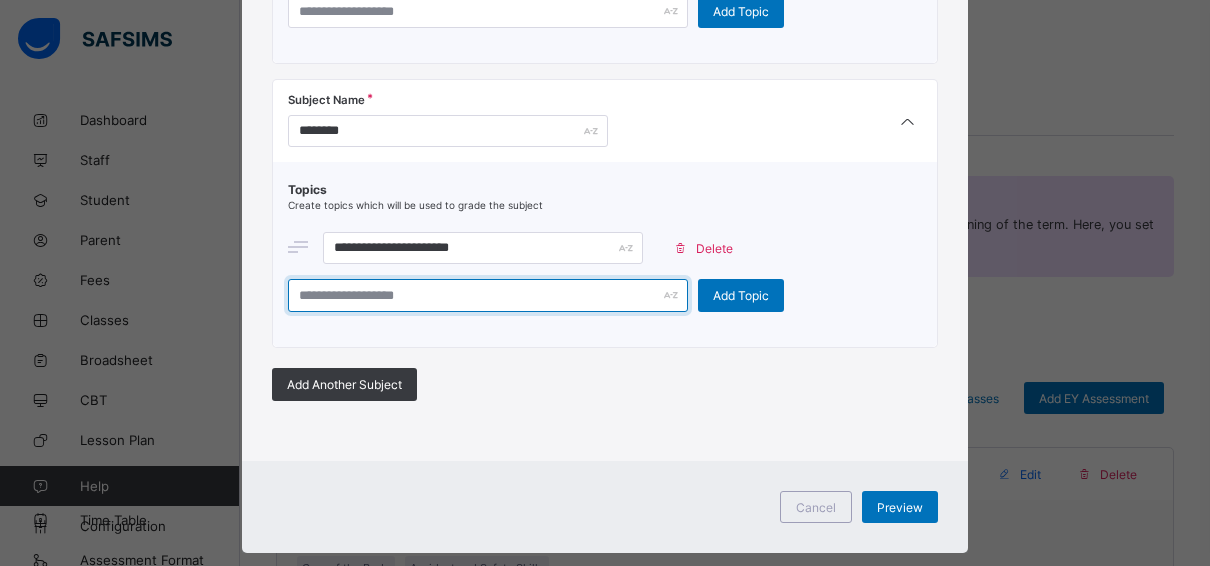 click at bounding box center (488, 295) 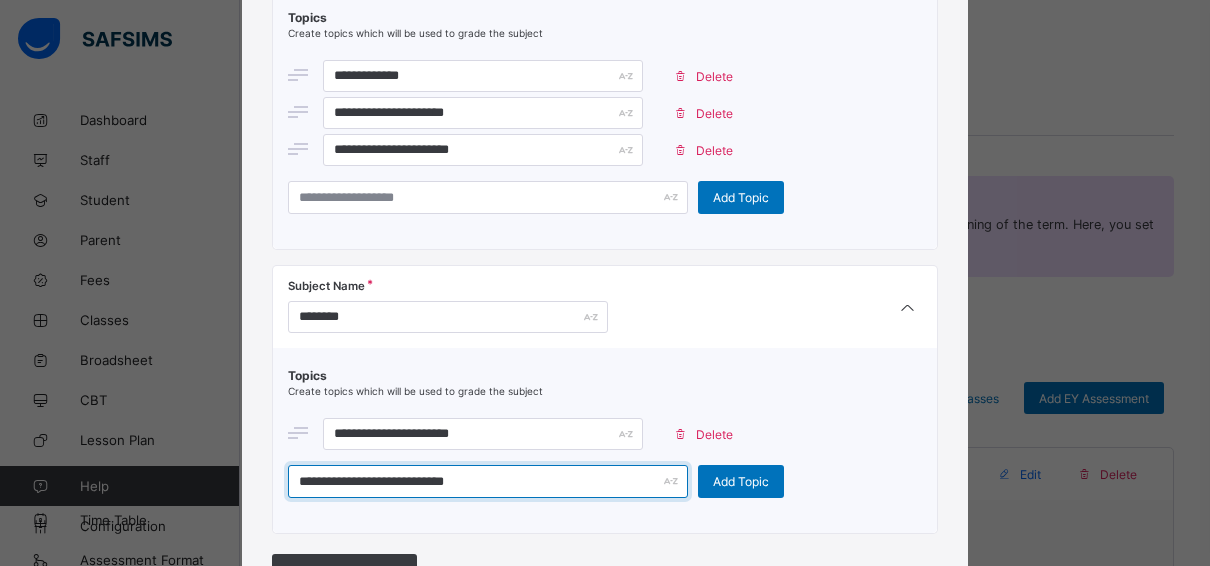 scroll, scrollTop: 428, scrollLeft: 0, axis: vertical 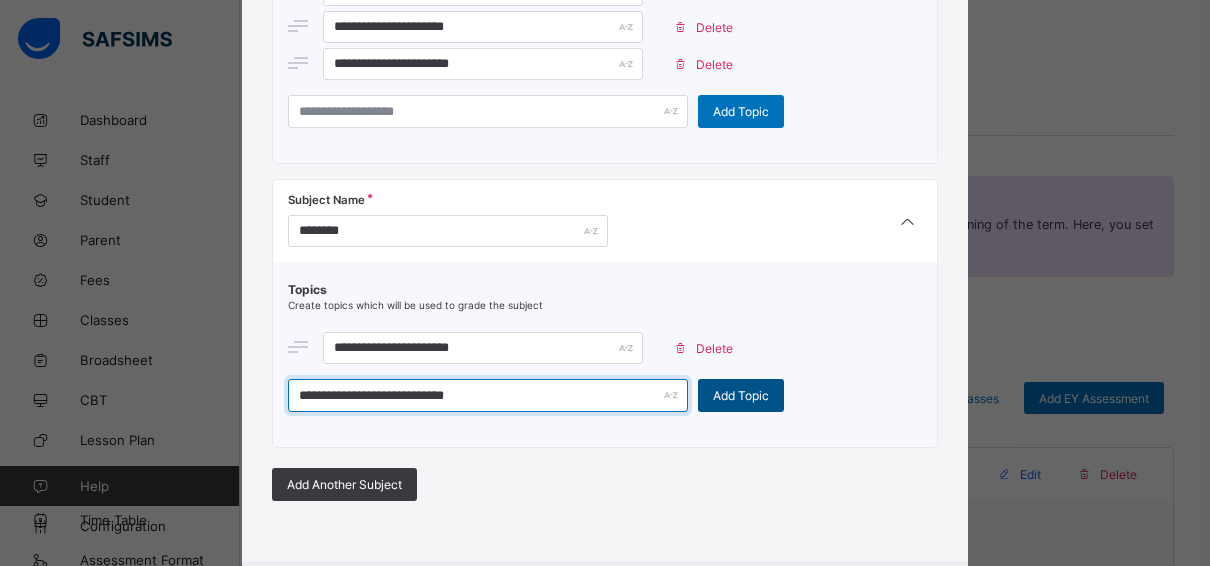 type on "**********" 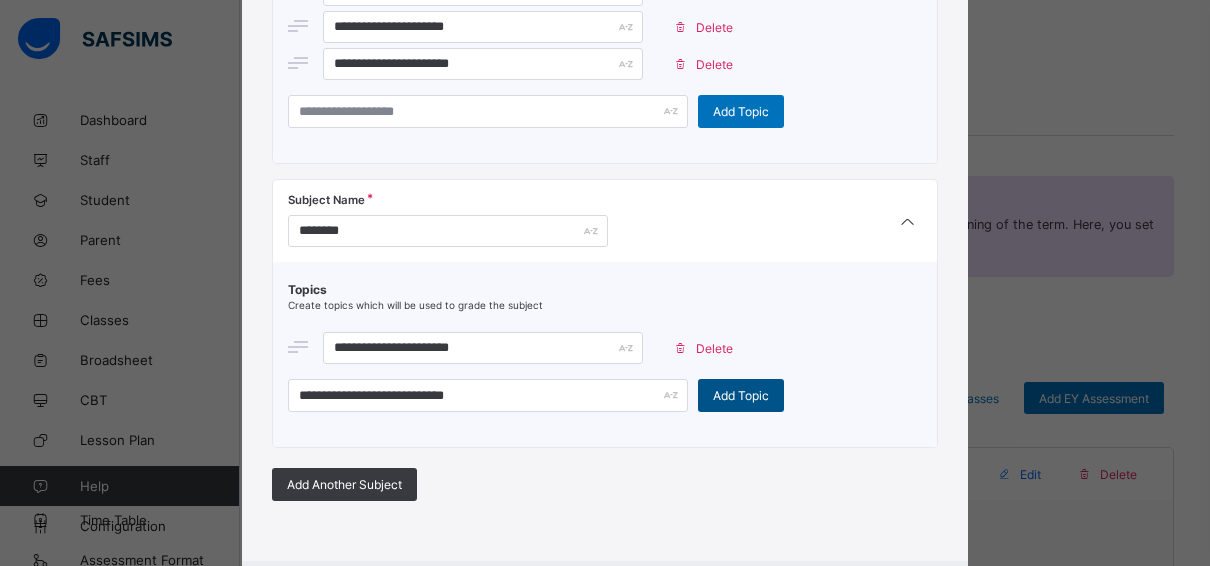 click on "Add Topic" at bounding box center (741, 395) 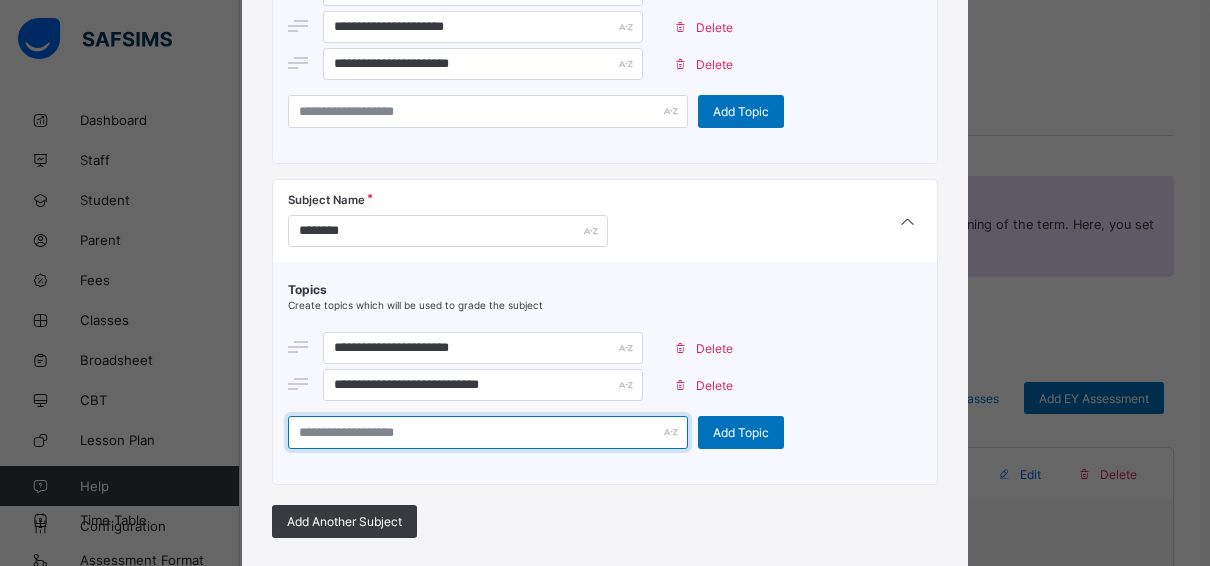 click at bounding box center [488, 432] 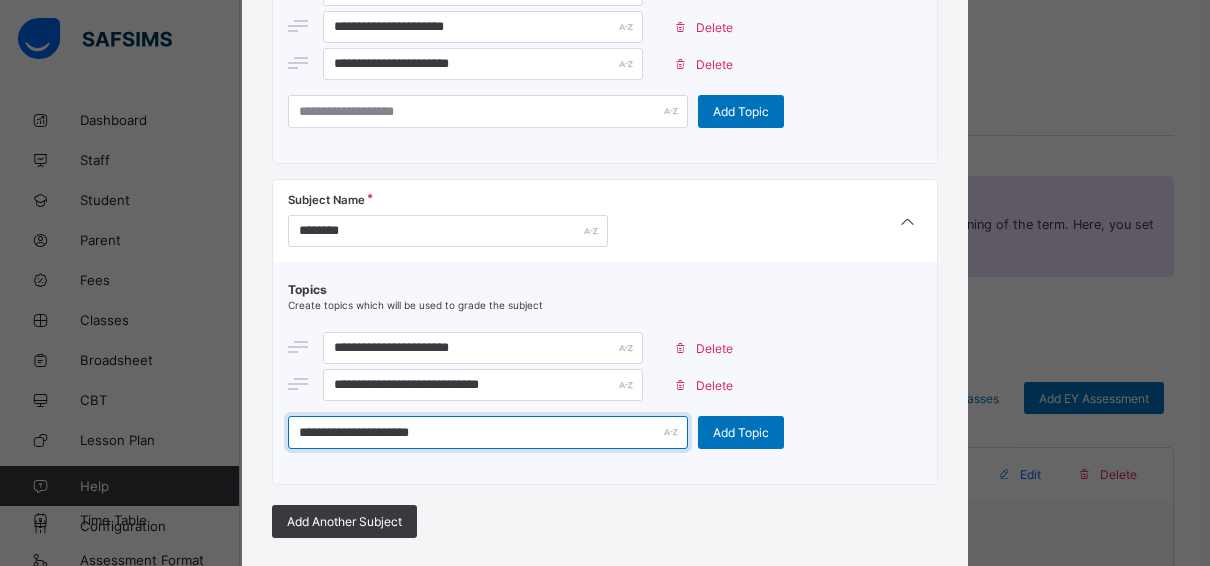 type on "**********" 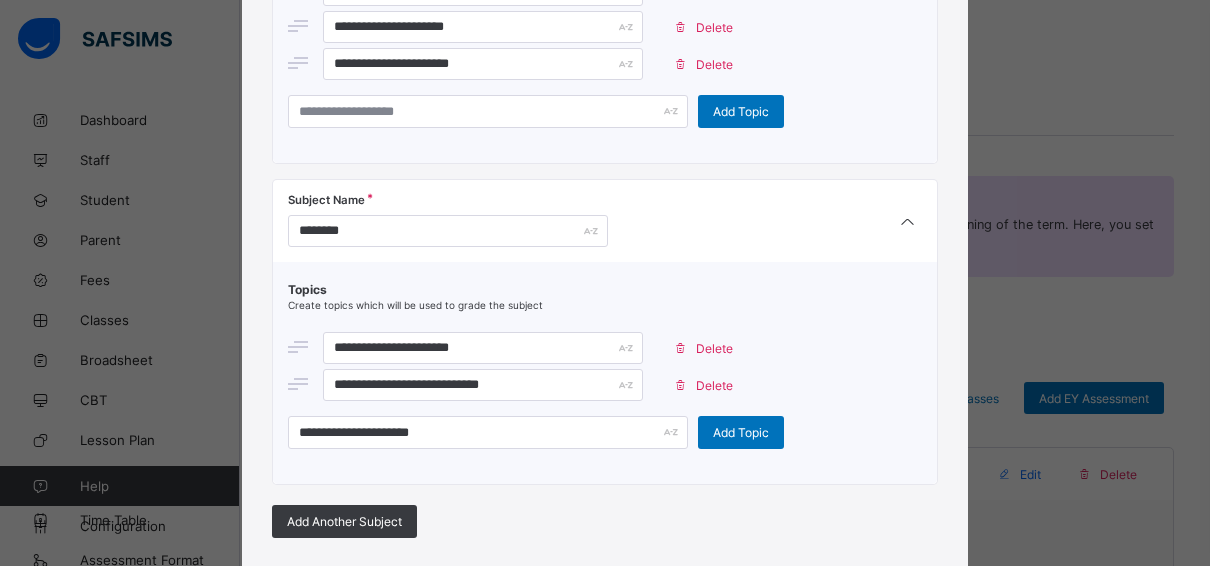 click on "**********" at bounding box center (605, 110) 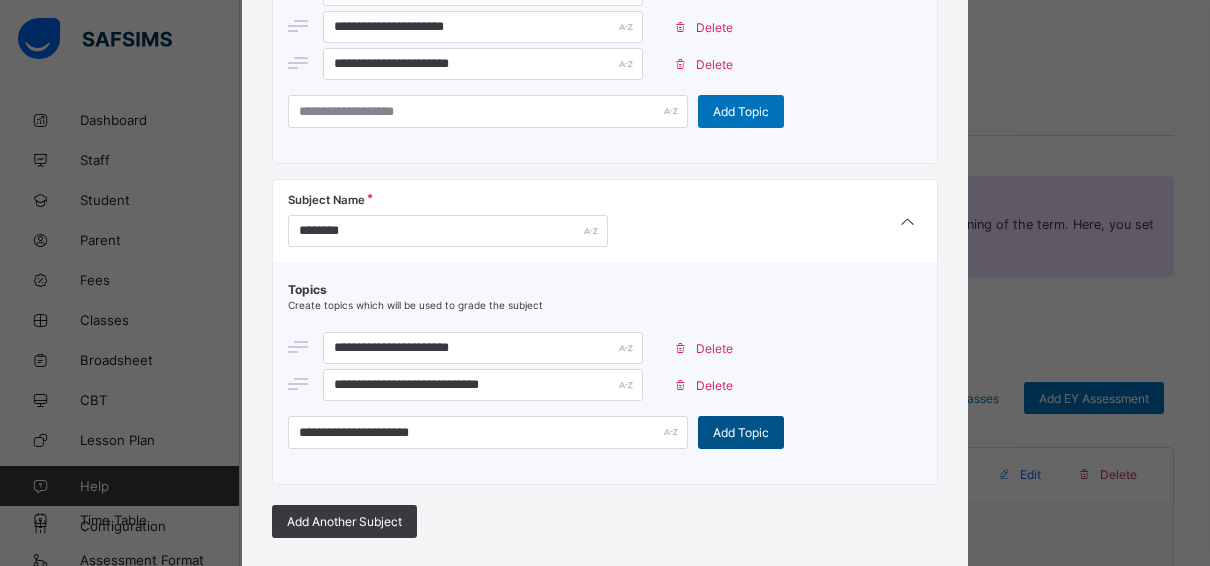 click on "Add Topic" at bounding box center [741, 432] 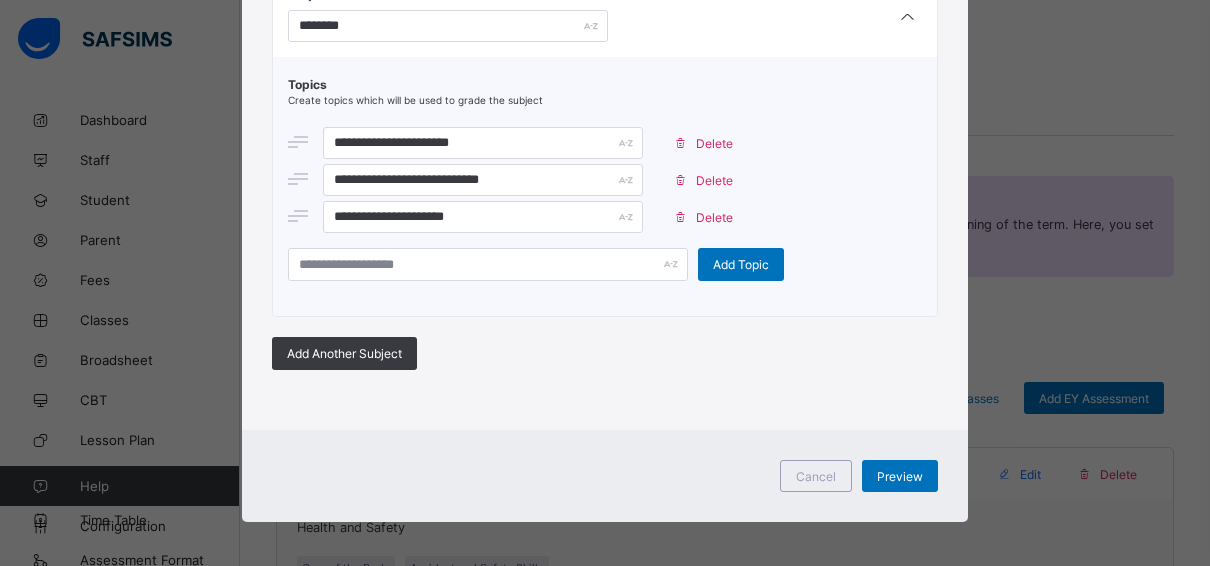 scroll, scrollTop: 634, scrollLeft: 0, axis: vertical 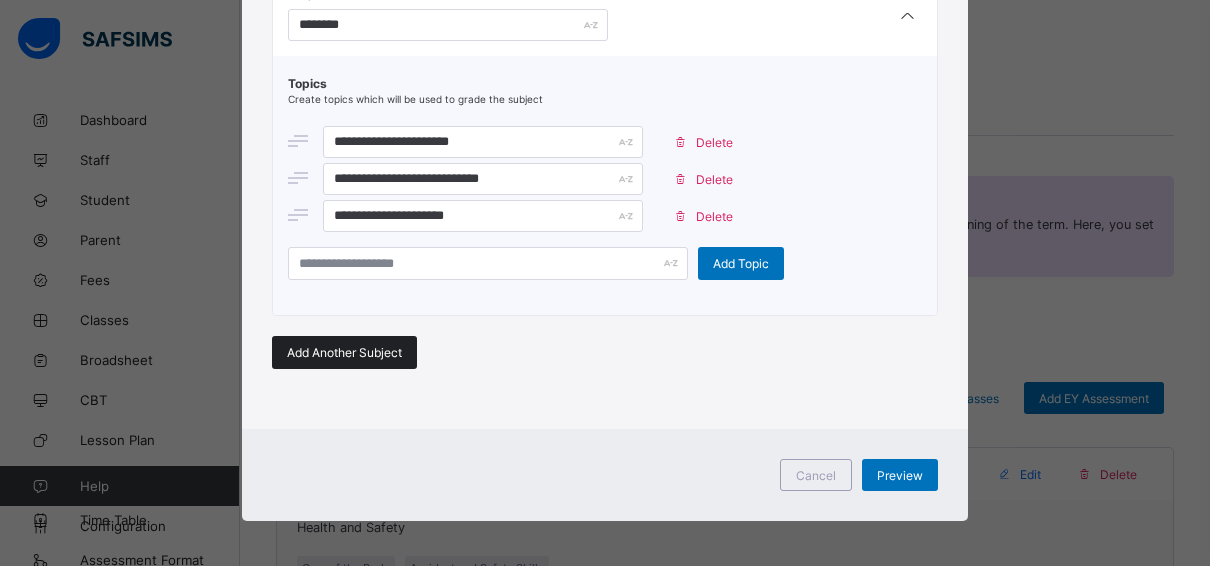 click on "Add Another Subject" at bounding box center (344, 352) 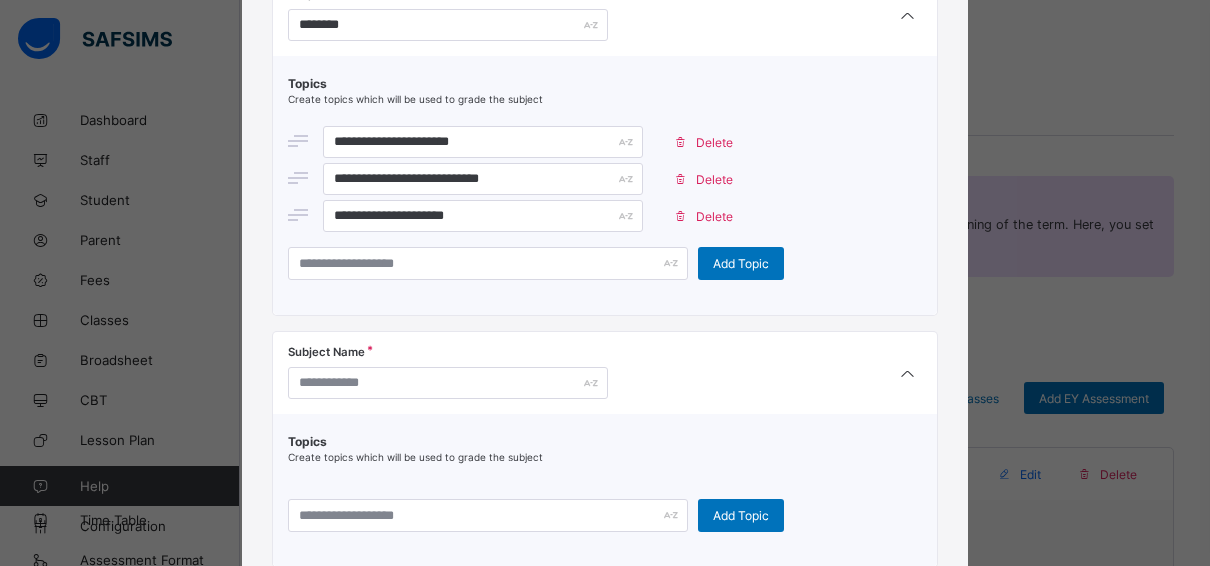 drag, startPoint x: 249, startPoint y: 285, endPoint x: 516, endPoint y: 531, distance: 363.0496 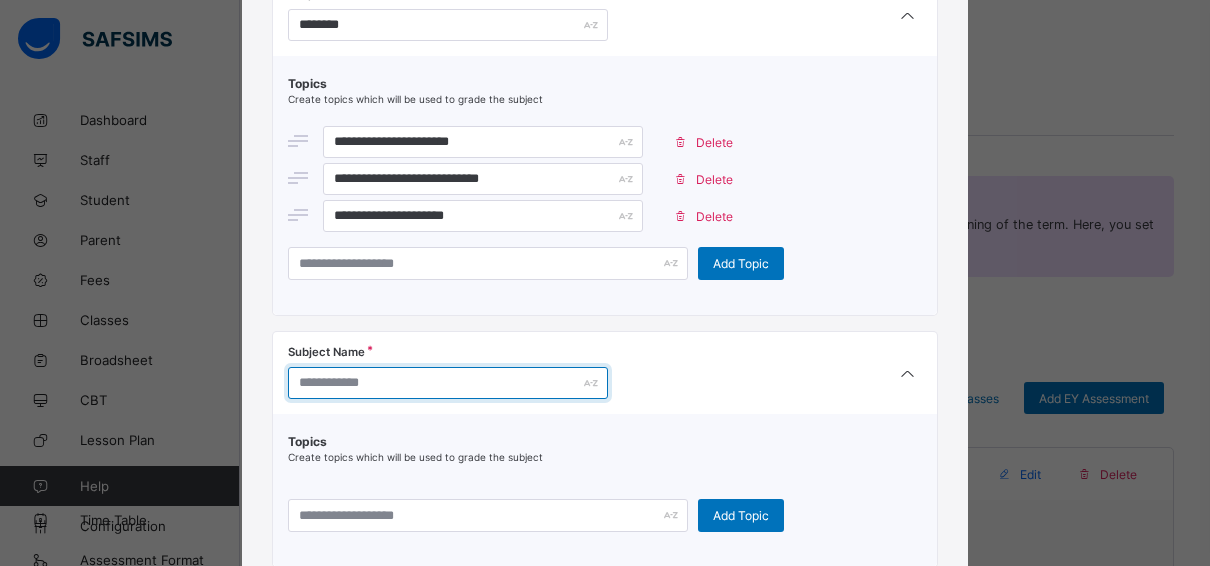 click at bounding box center [448, 383] 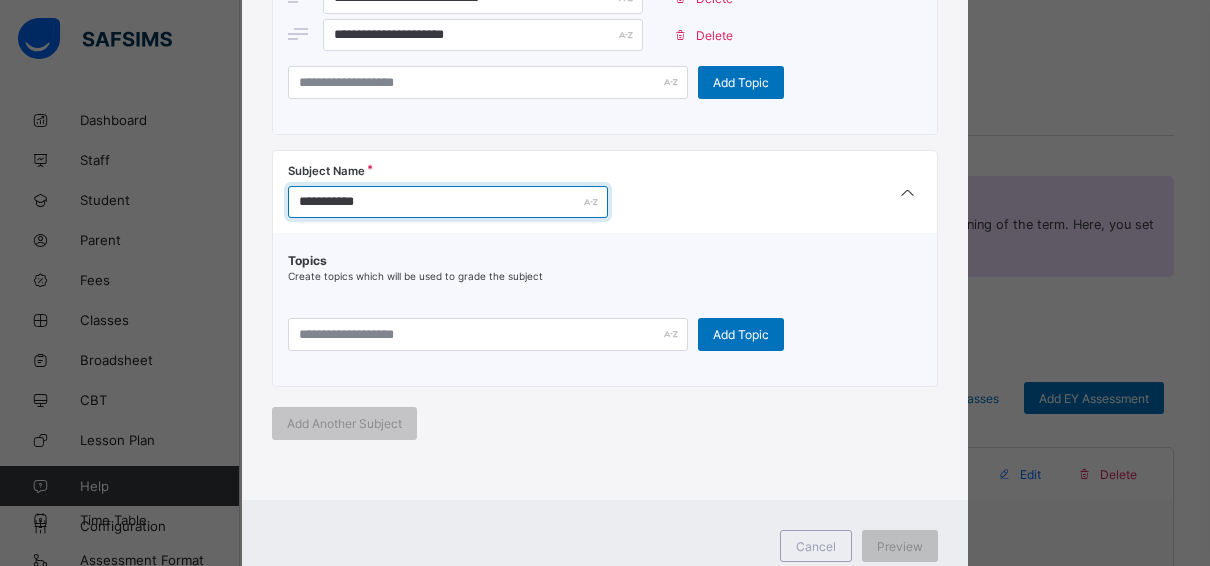 scroll, scrollTop: 834, scrollLeft: 0, axis: vertical 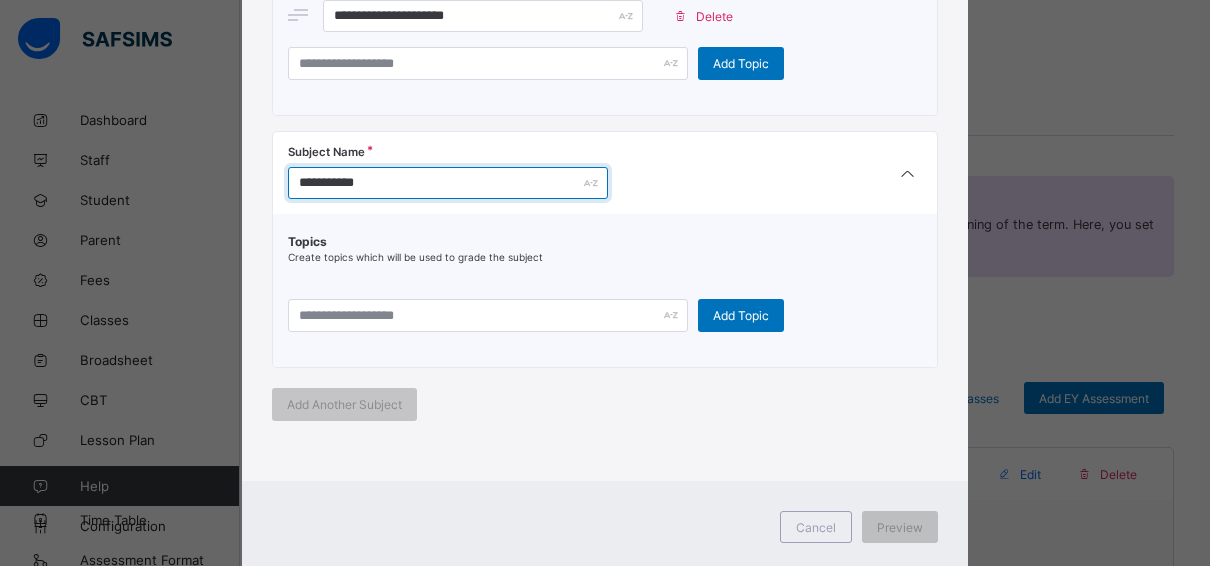type on "**********" 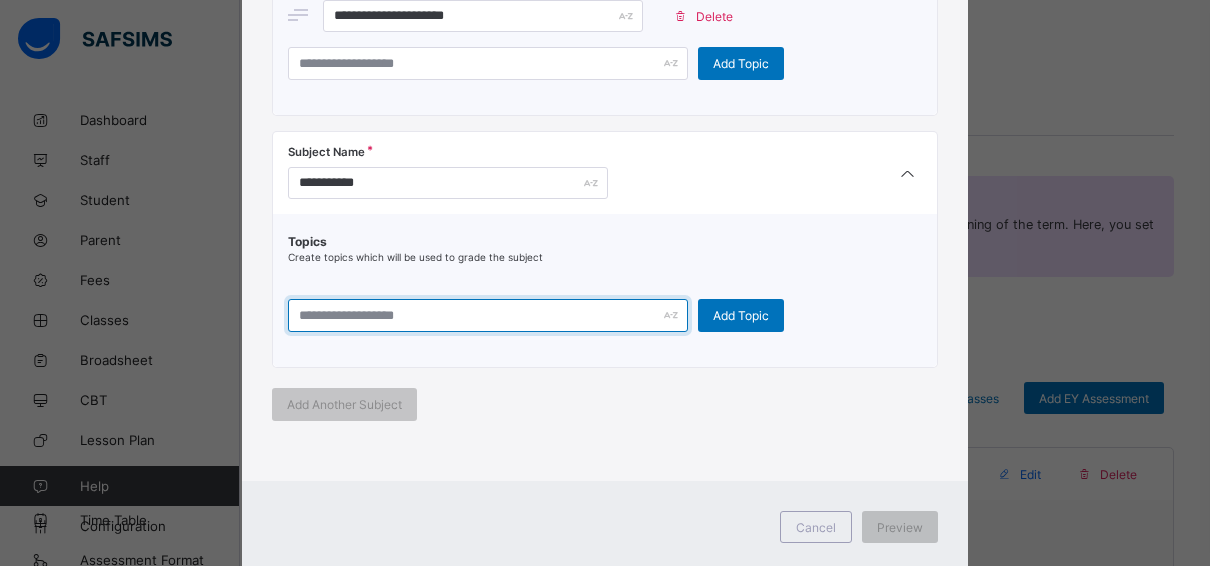 click at bounding box center (488, 315) 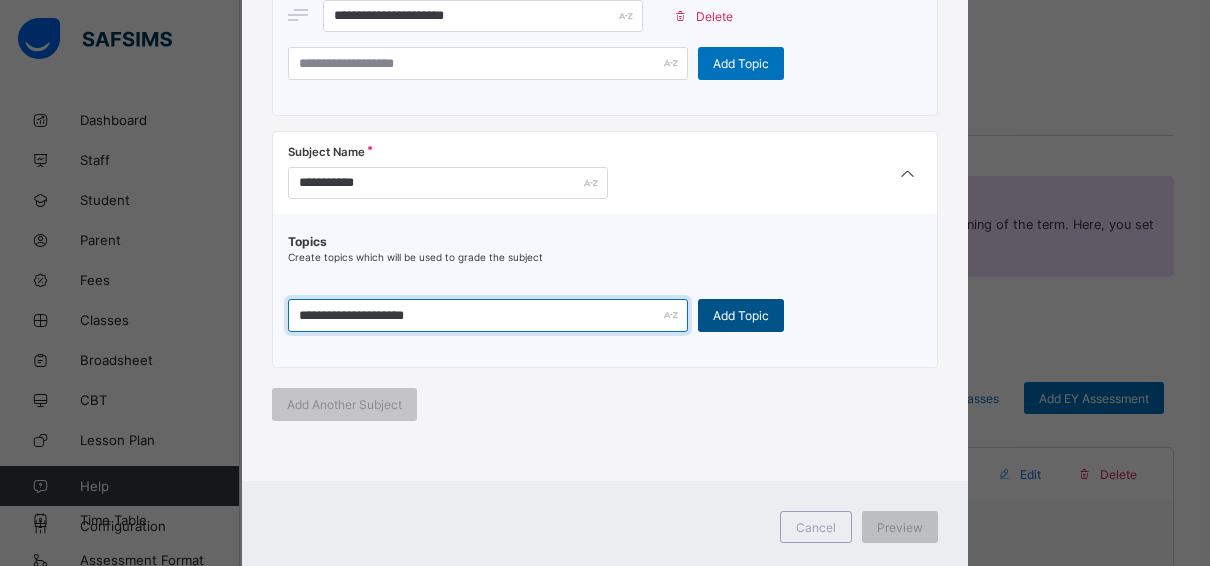 type on "**********" 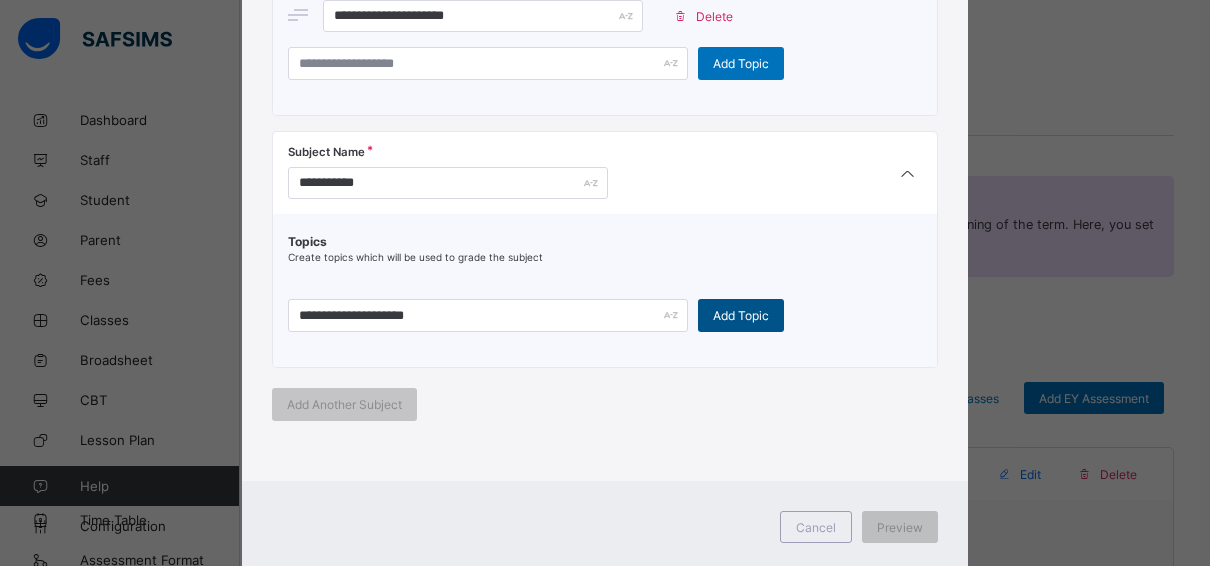 click on "Add Topic" at bounding box center (741, 315) 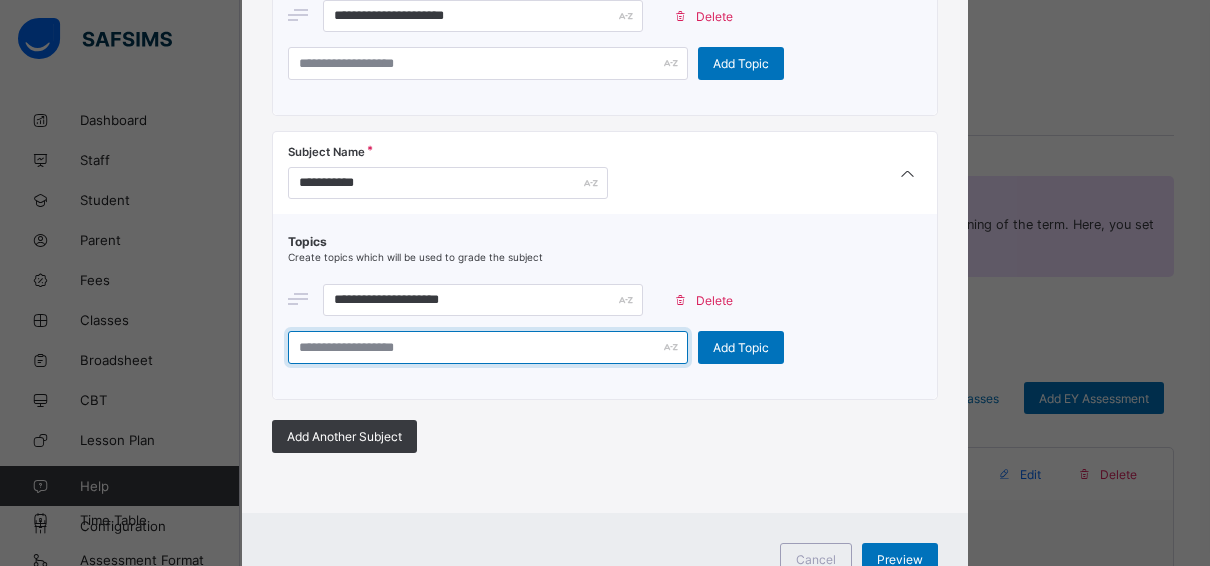 click at bounding box center [488, 347] 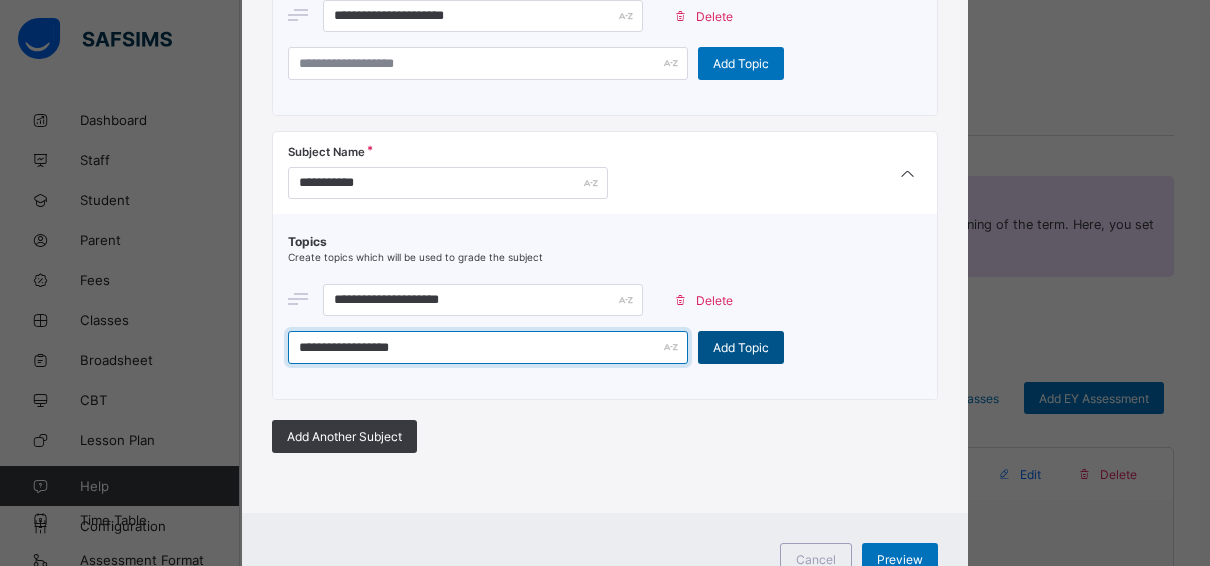 type on "**********" 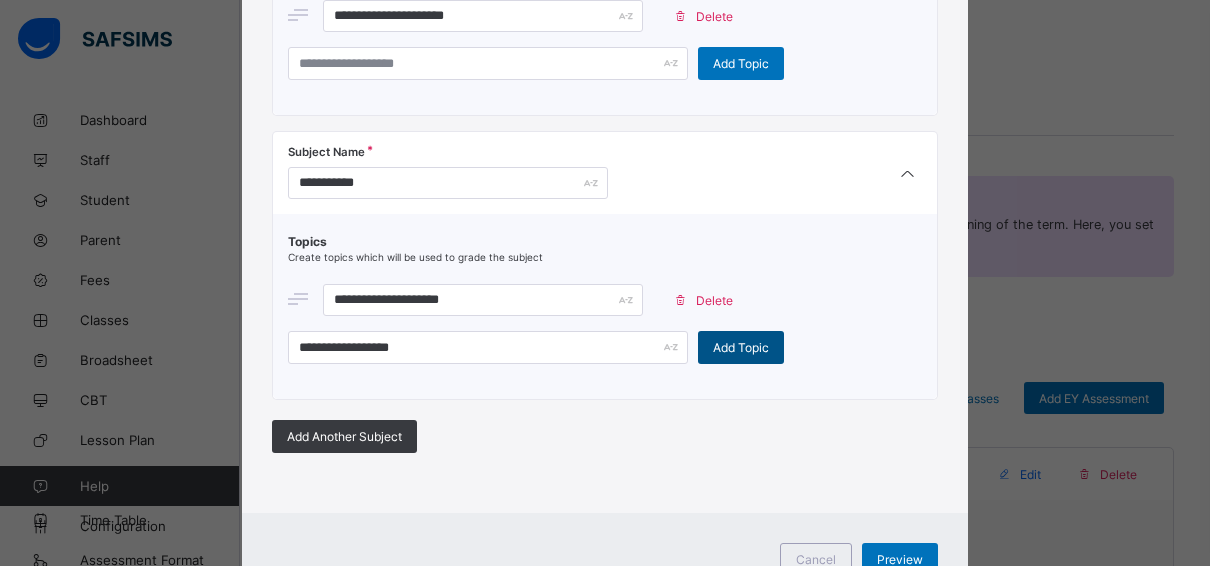 click on "Add Topic" at bounding box center [741, 347] 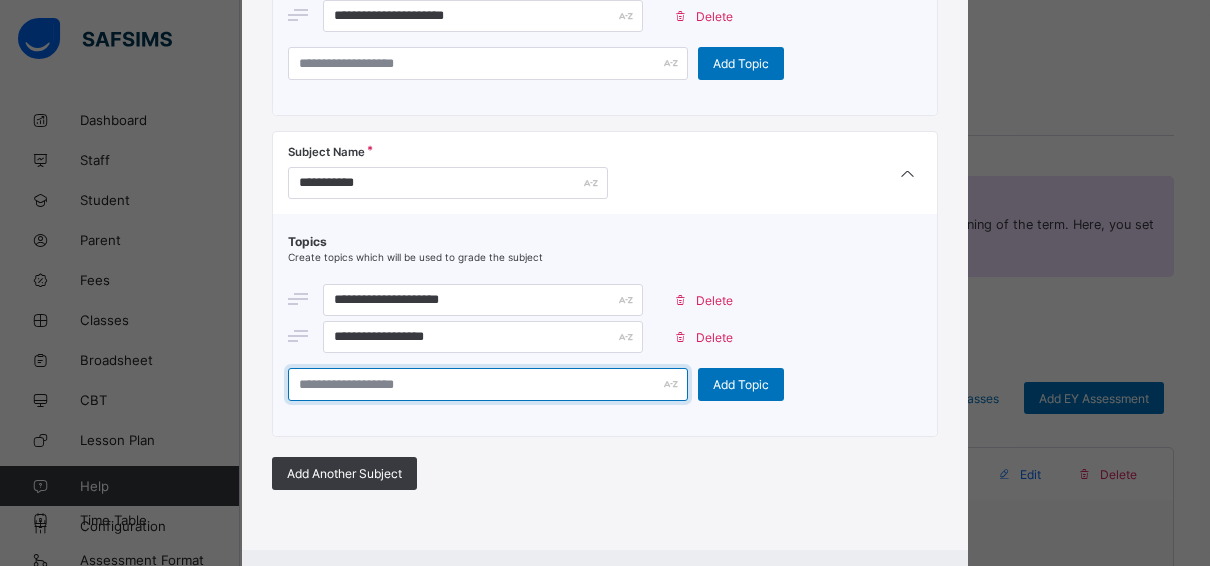 click at bounding box center [488, 384] 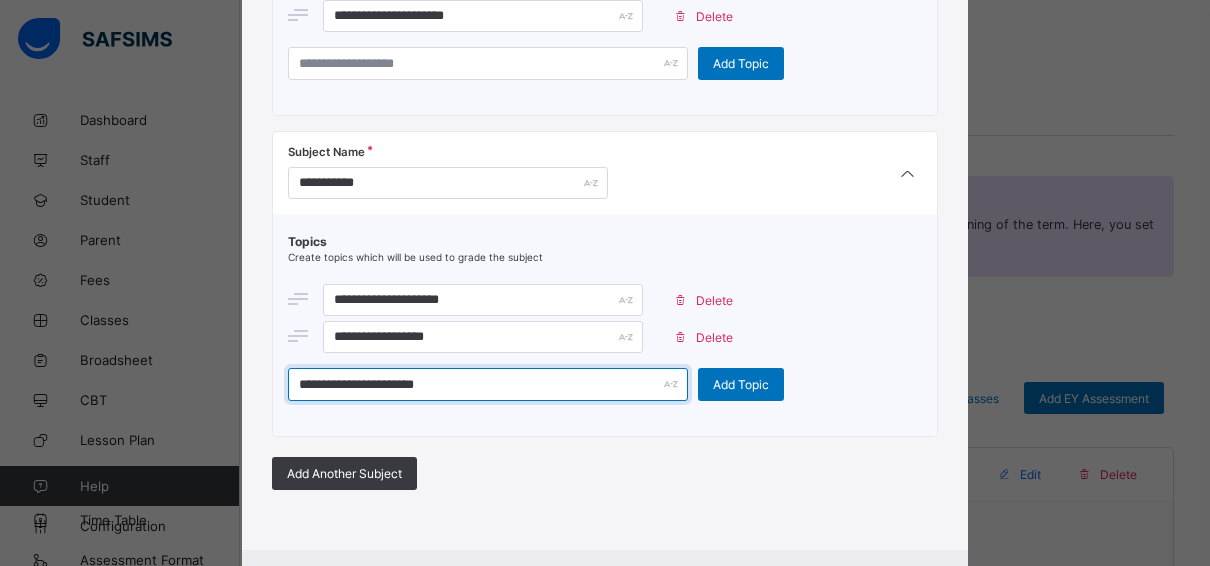 type on "**********" 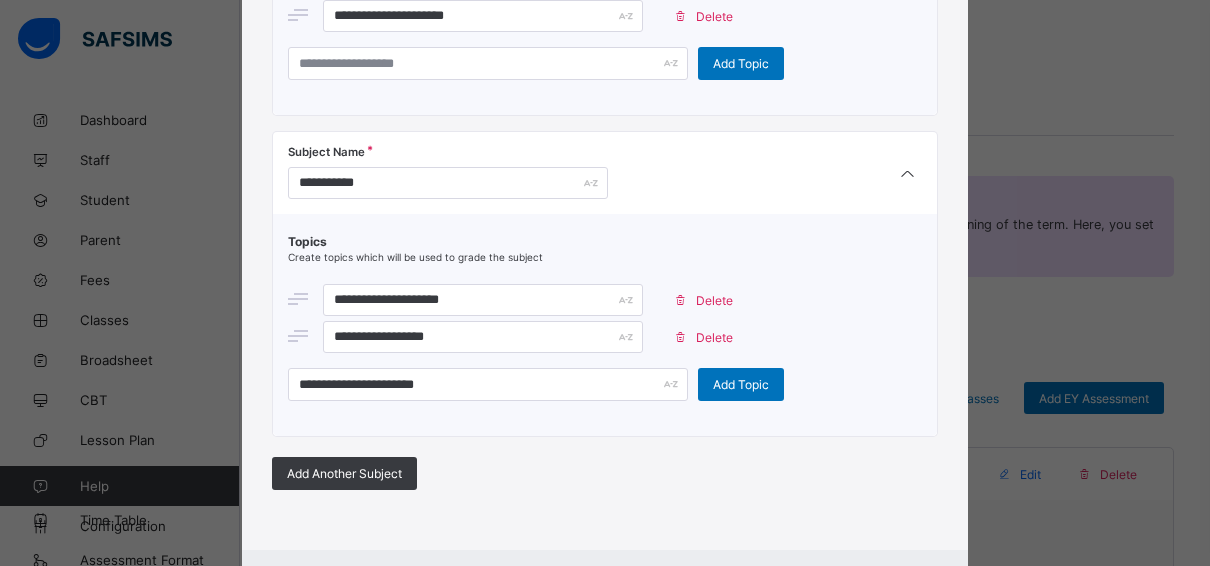 click on "Add Another Subject" at bounding box center [605, 473] 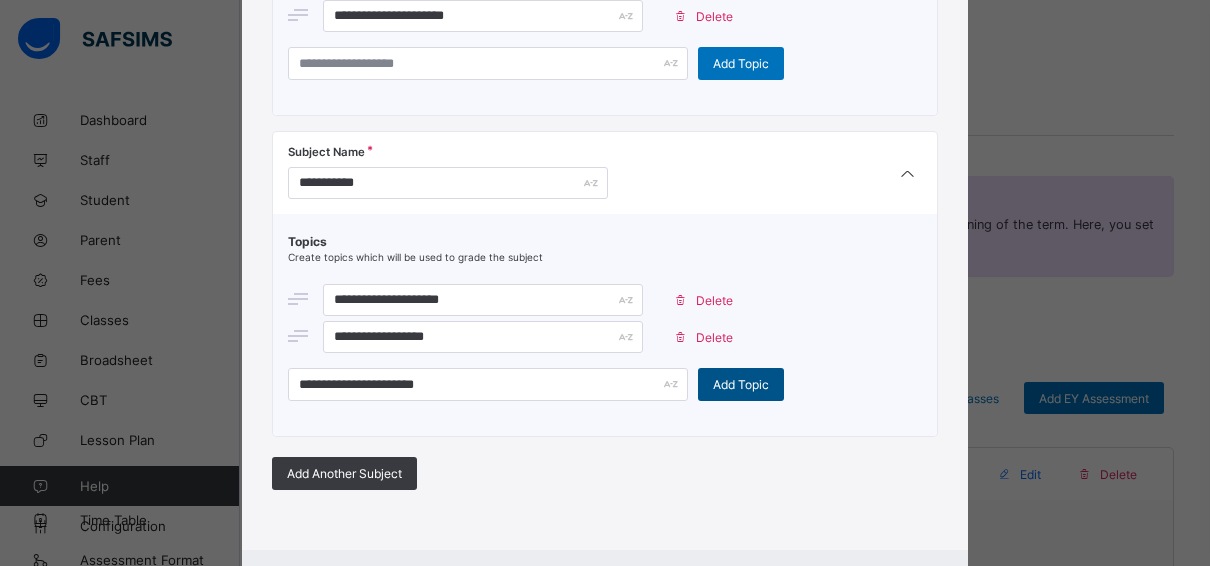 click on "Add Topic" at bounding box center [741, 384] 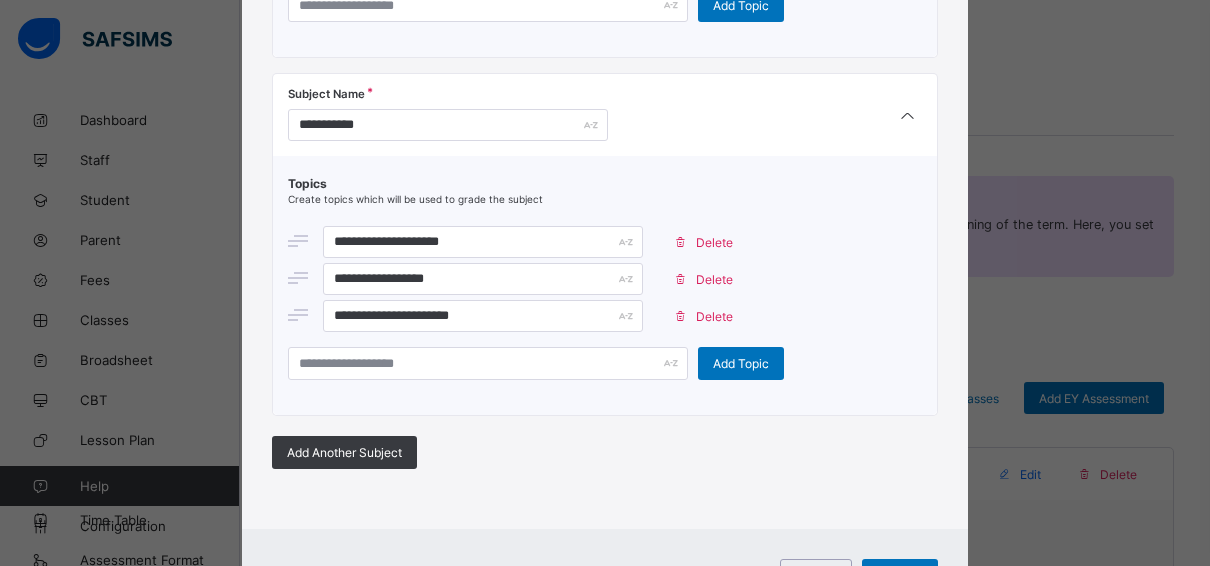scroll, scrollTop: 989, scrollLeft: 0, axis: vertical 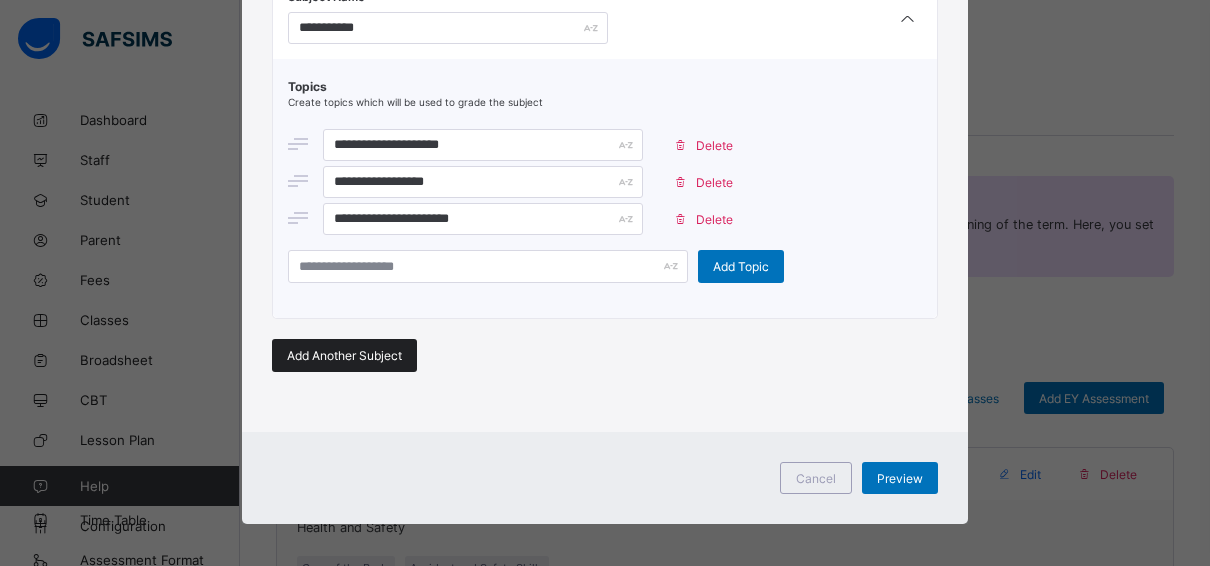click on "Add Another Subject" at bounding box center [344, 355] 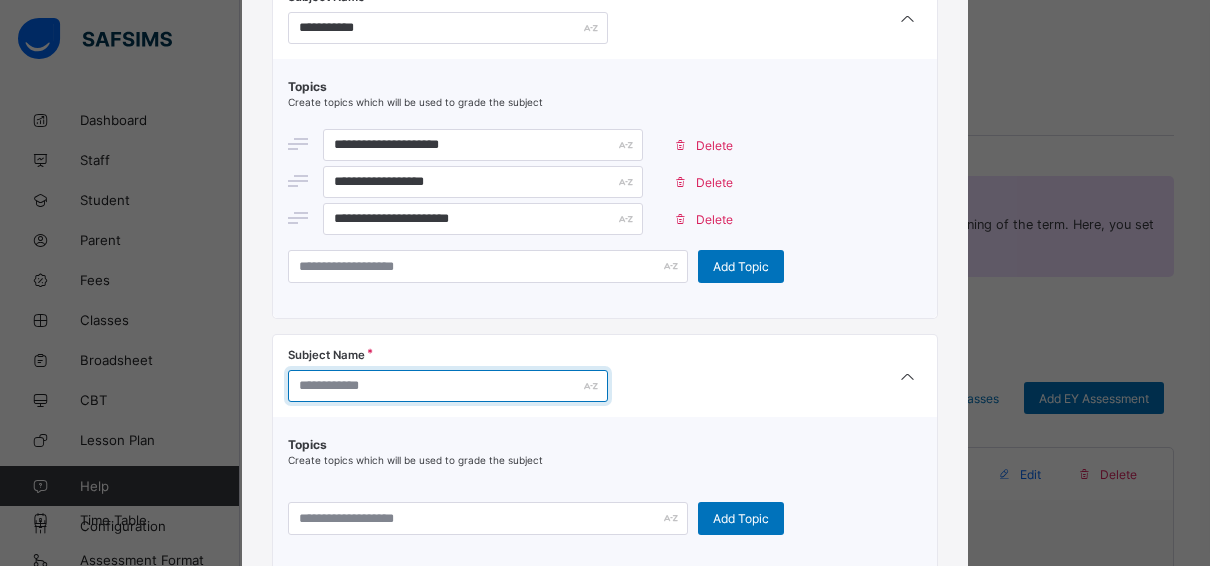 click at bounding box center [448, 386] 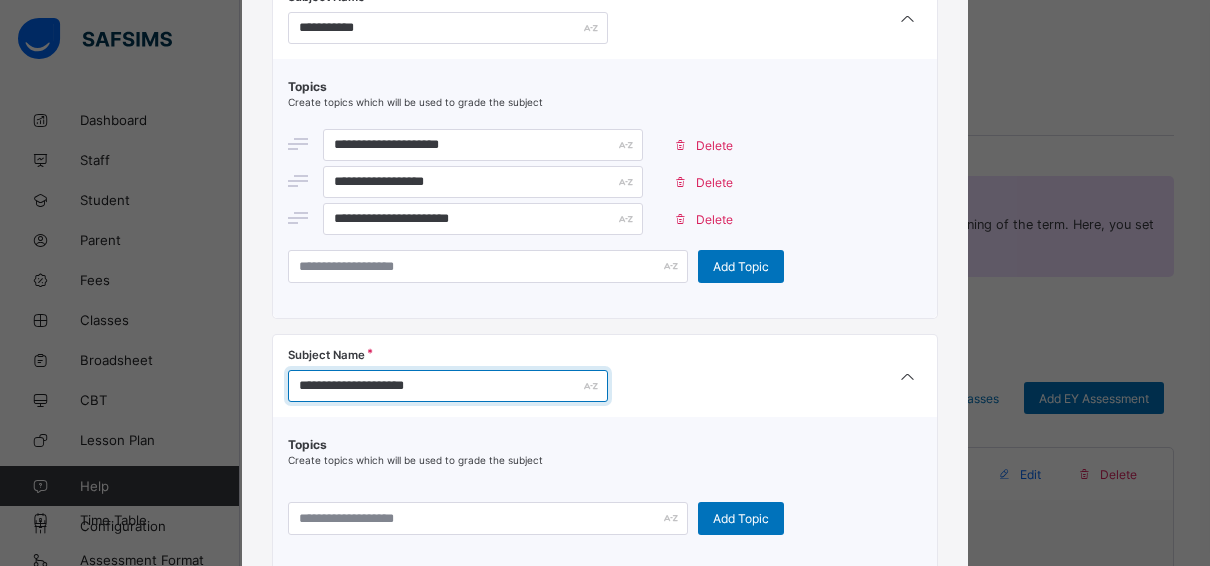 type on "**********" 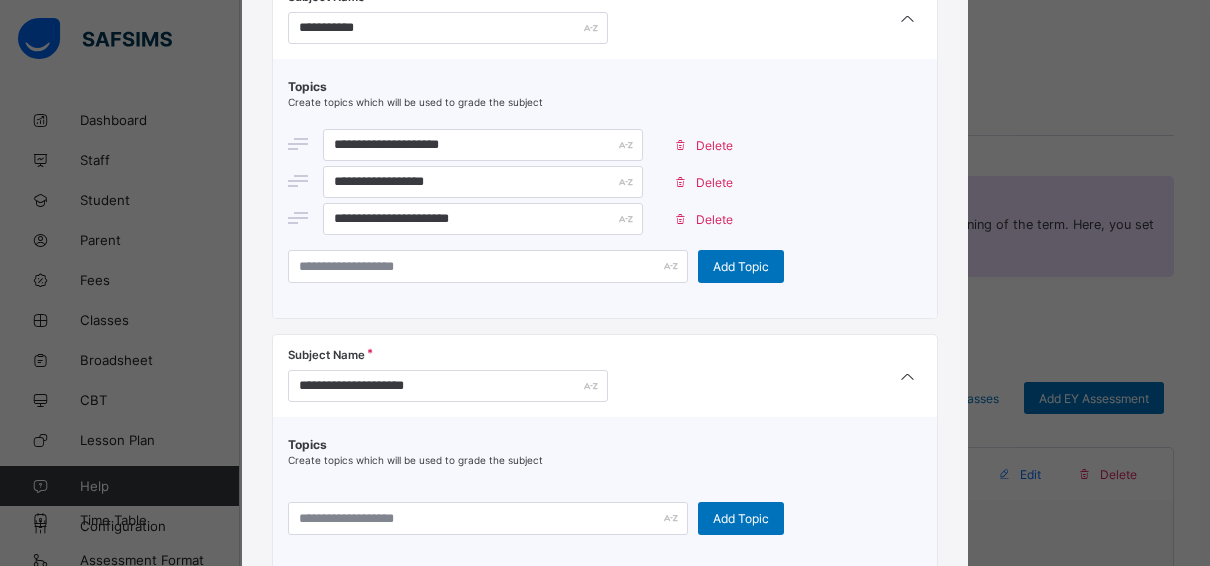 click on "Create topics which will be used to grade the subject" at bounding box center [415, 460] 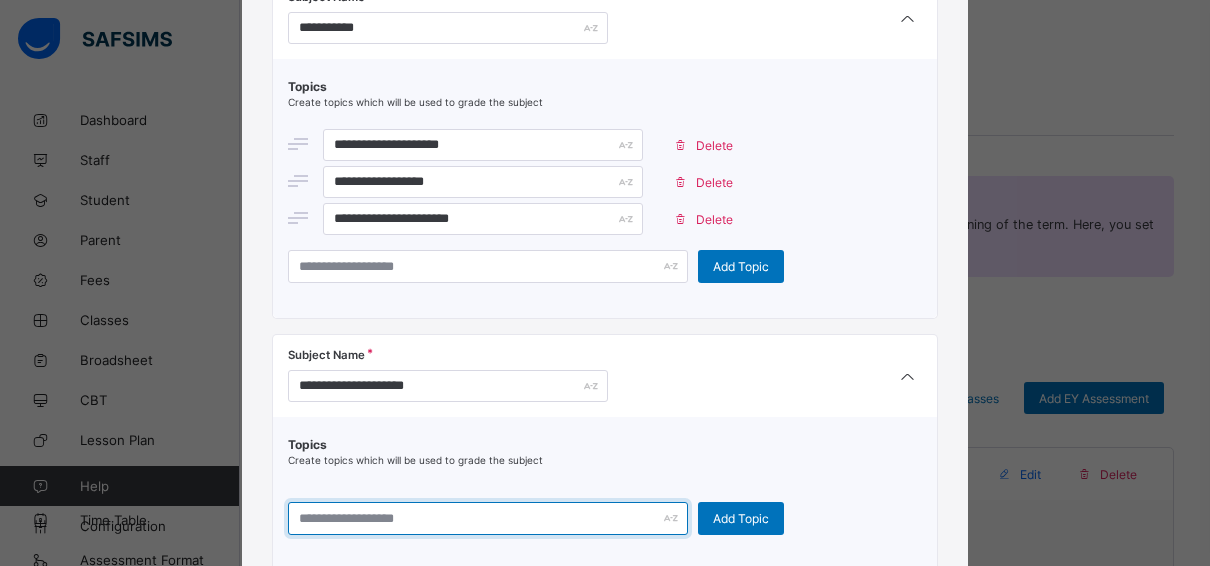 click at bounding box center [488, 518] 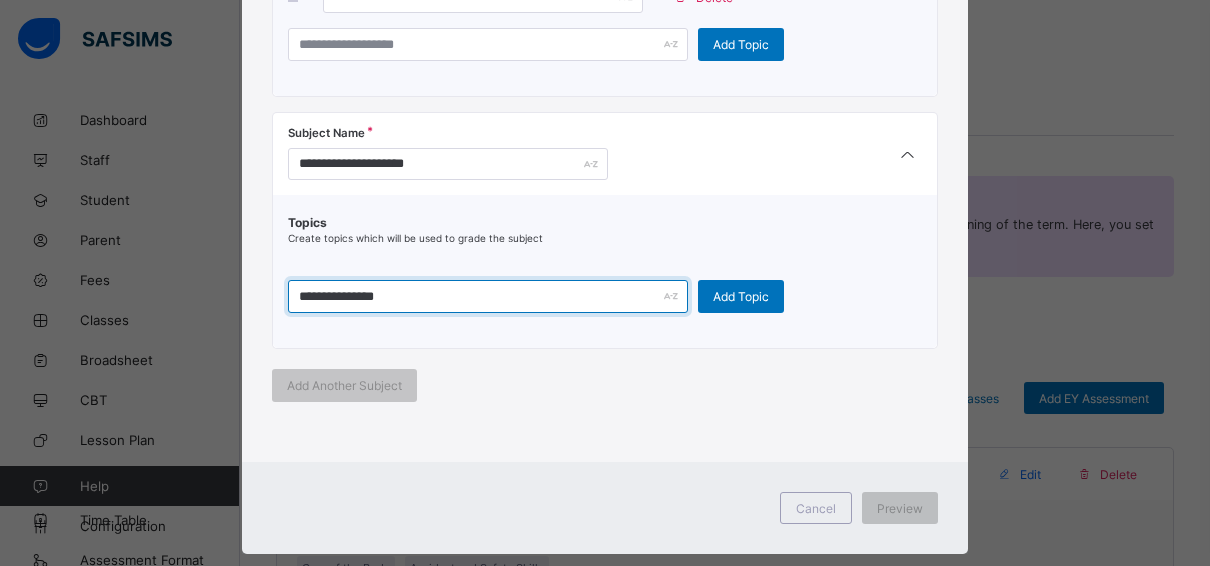 scroll, scrollTop: 1238, scrollLeft: 0, axis: vertical 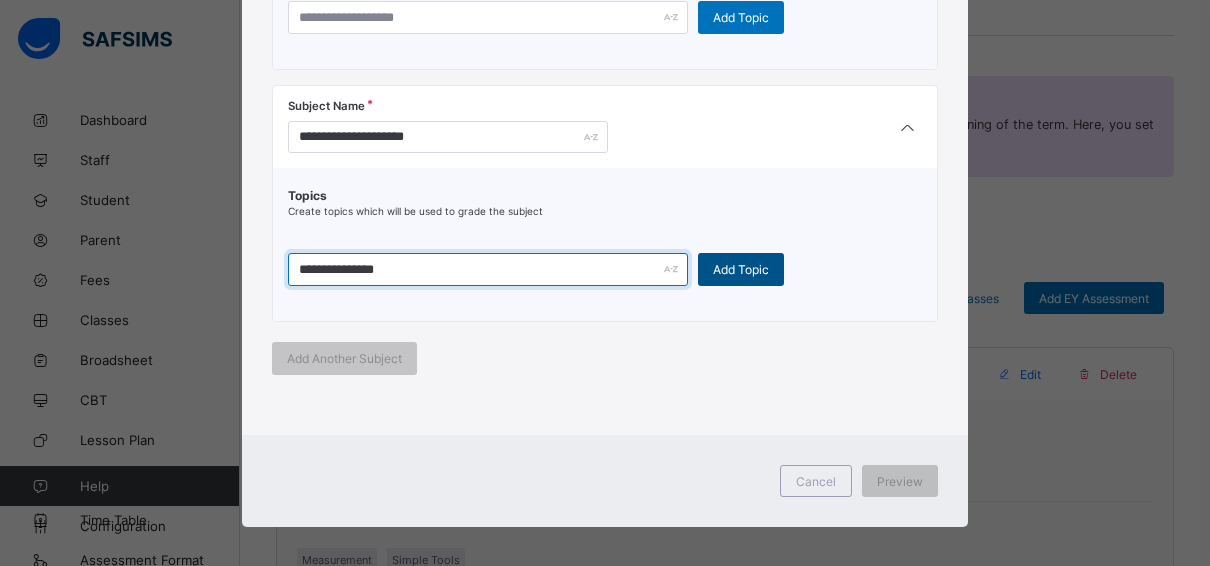 type on "**********" 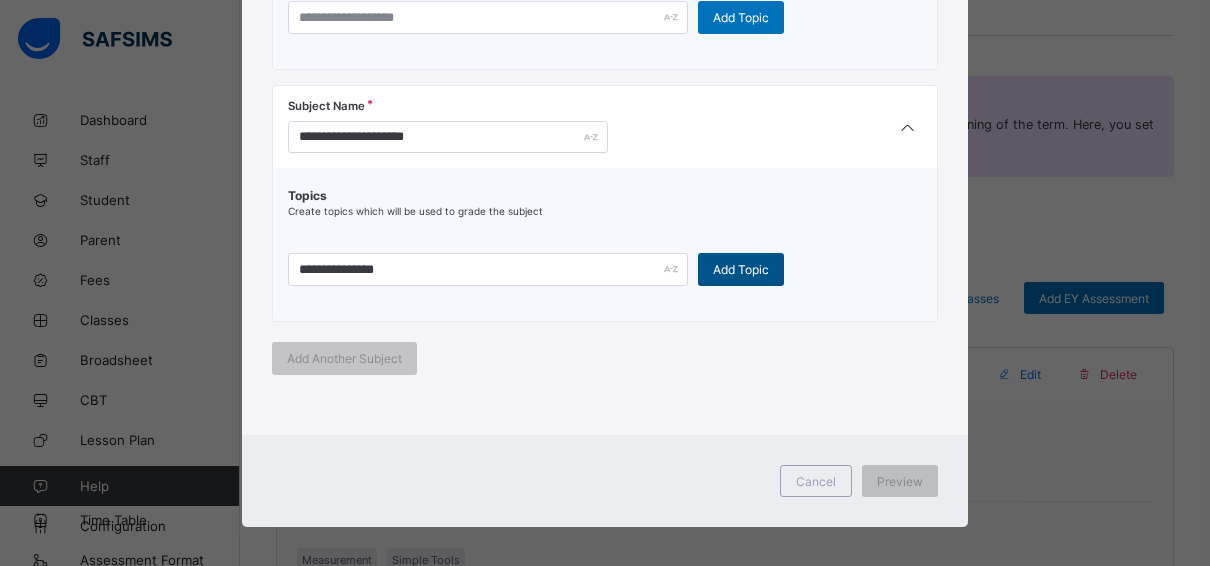 click on "Add Topic" at bounding box center [741, 269] 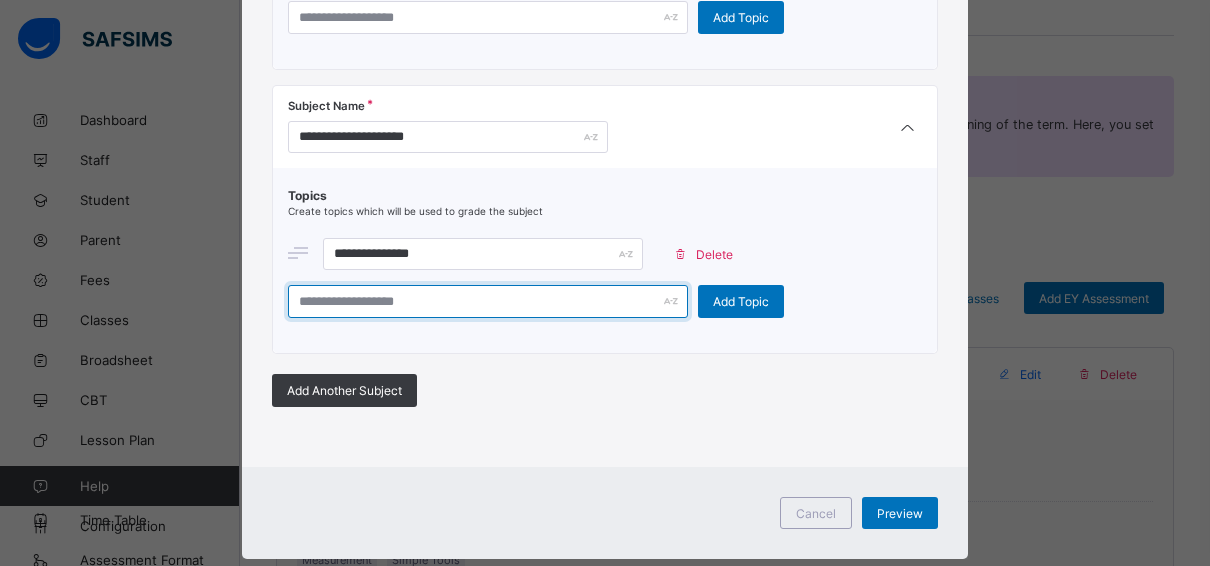 click at bounding box center [488, 301] 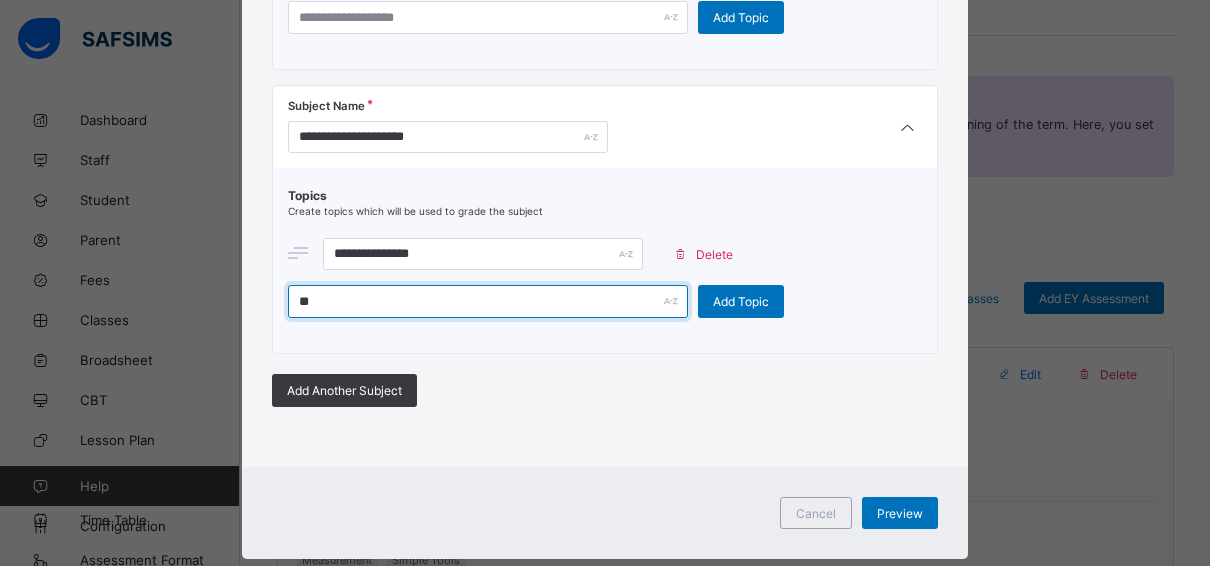 type on "*" 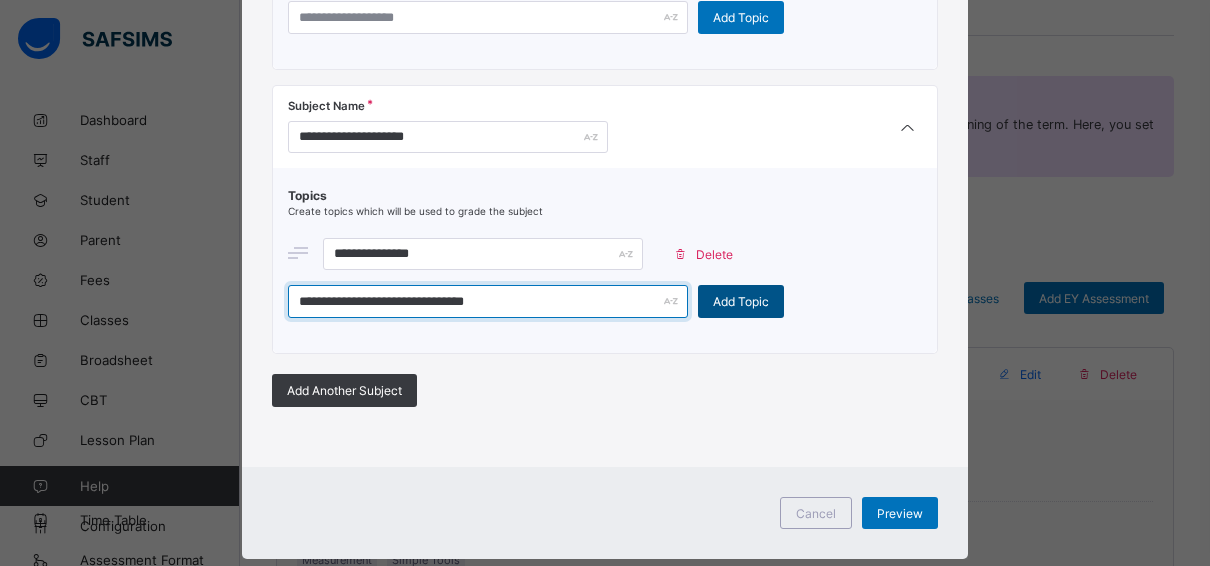 type on "**********" 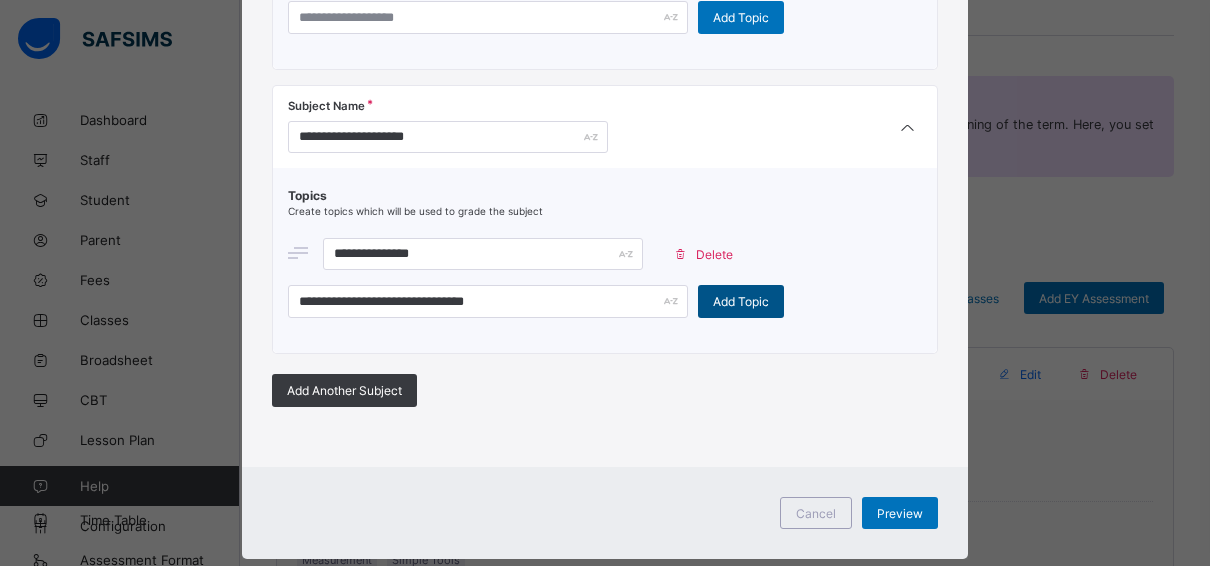 click on "Add Topic" at bounding box center [741, 301] 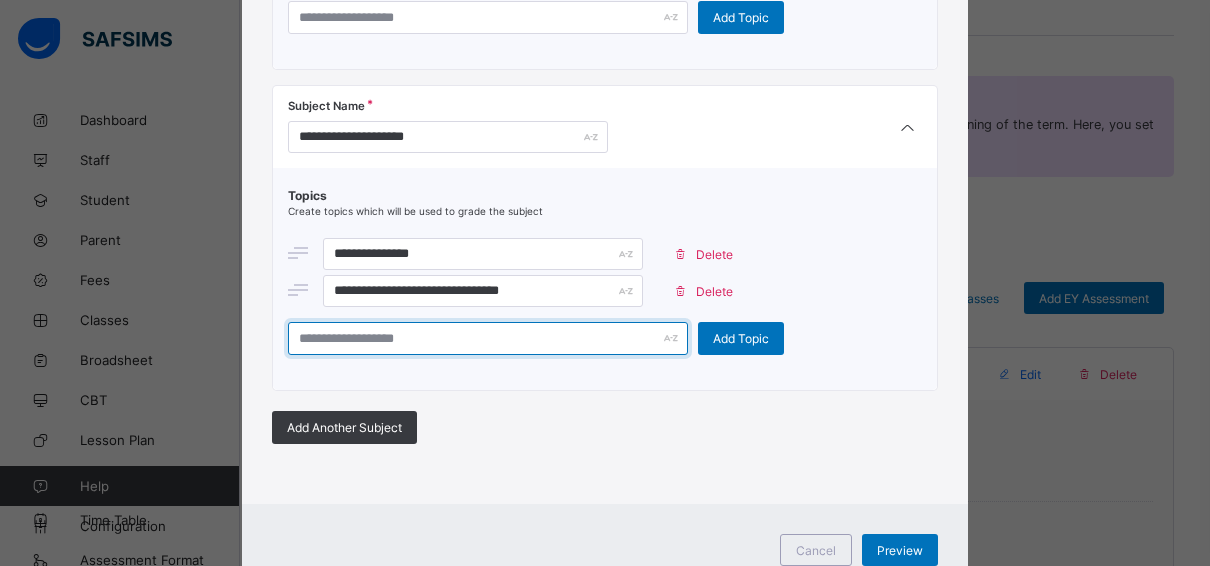 click at bounding box center (488, 338) 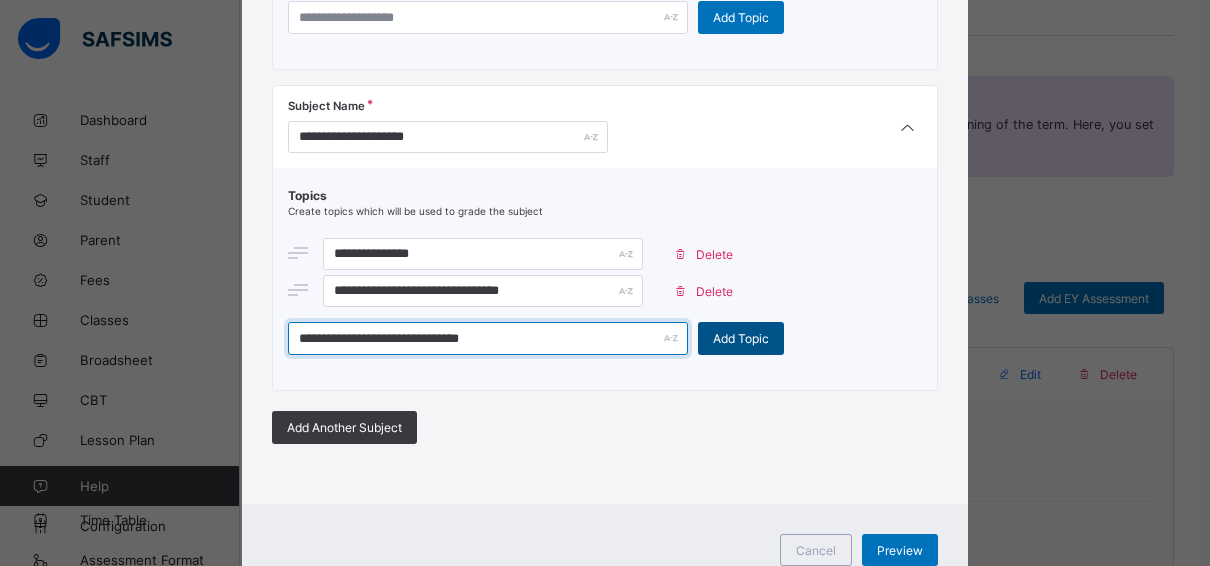type on "**********" 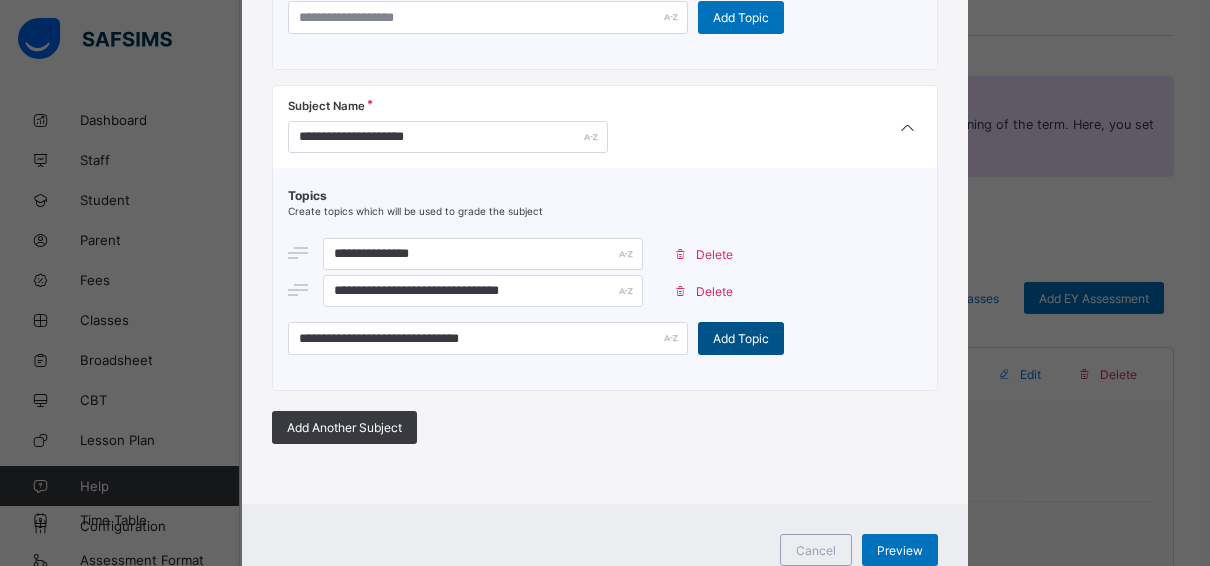 click on "Add Topic" at bounding box center (741, 338) 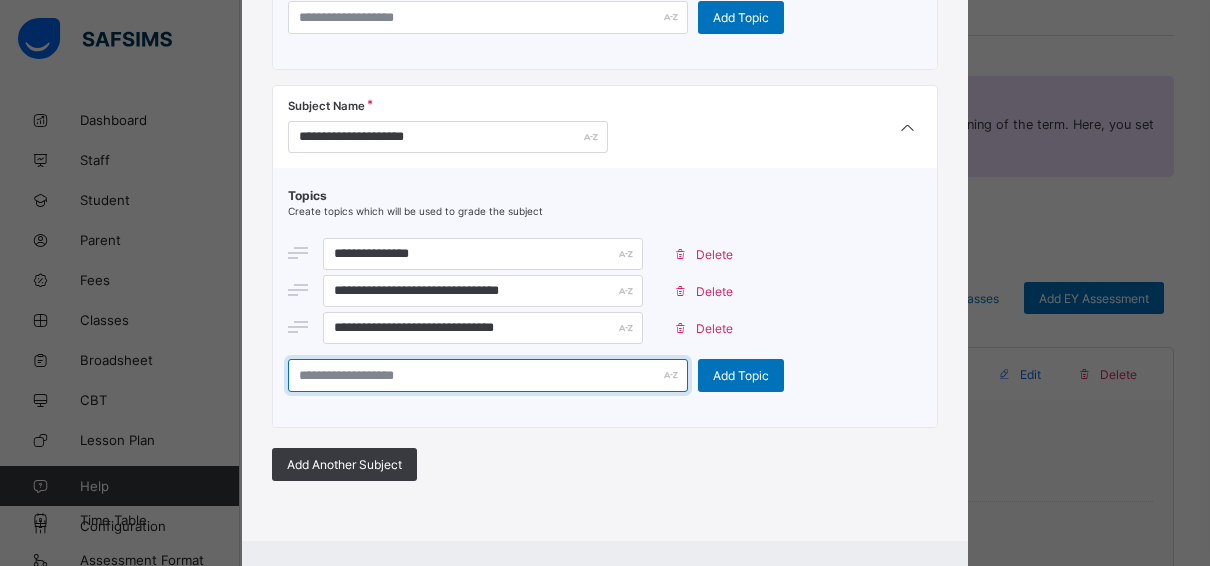 click at bounding box center [488, 375] 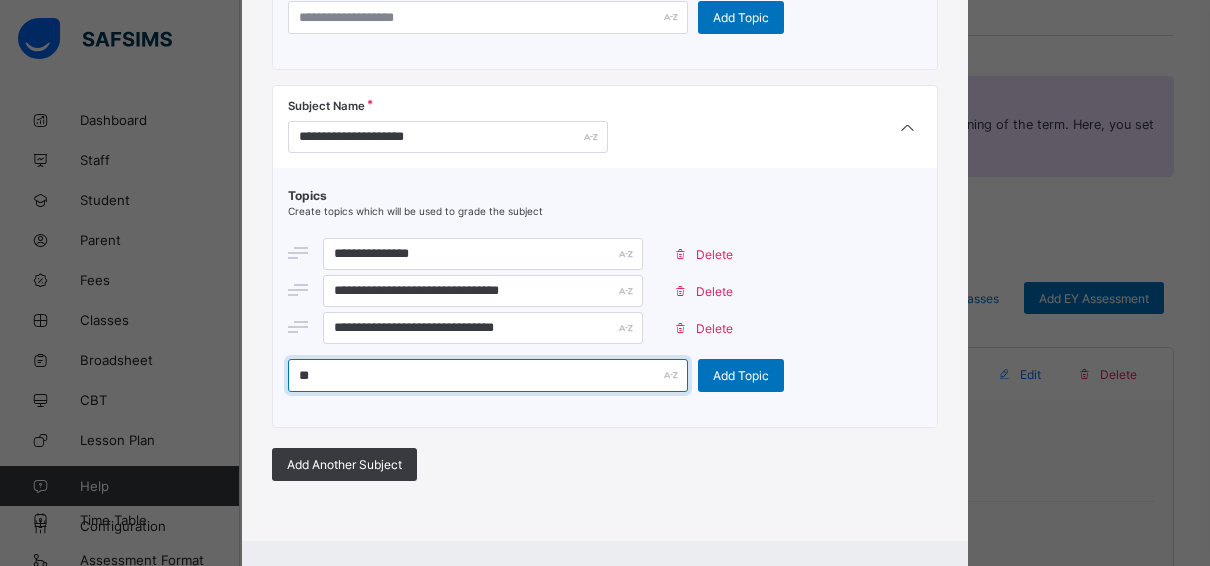 type on "*" 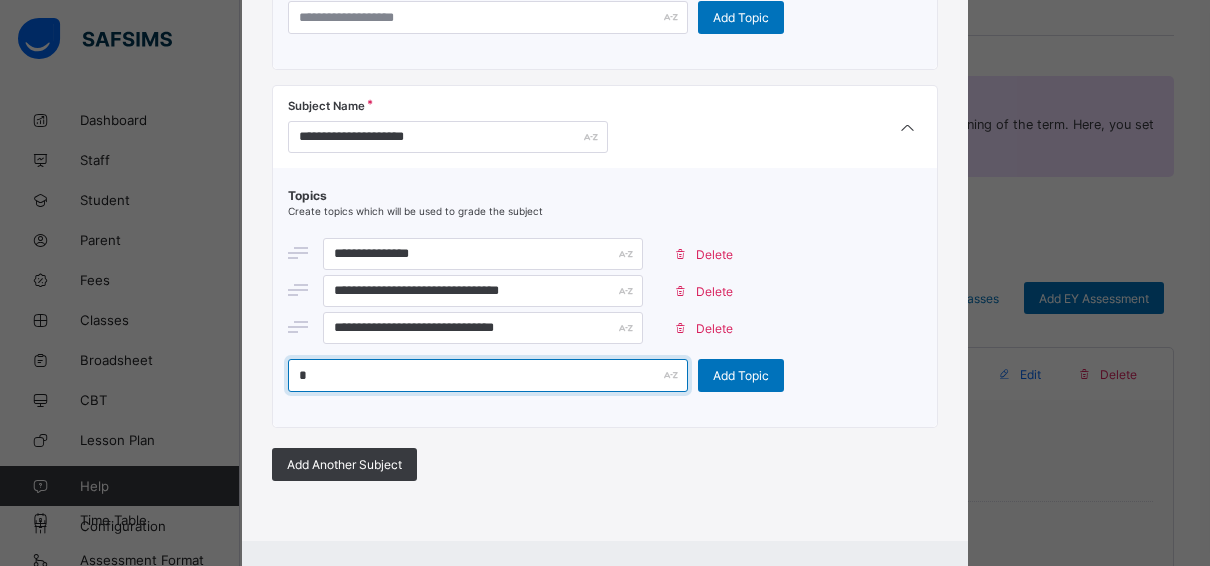 type 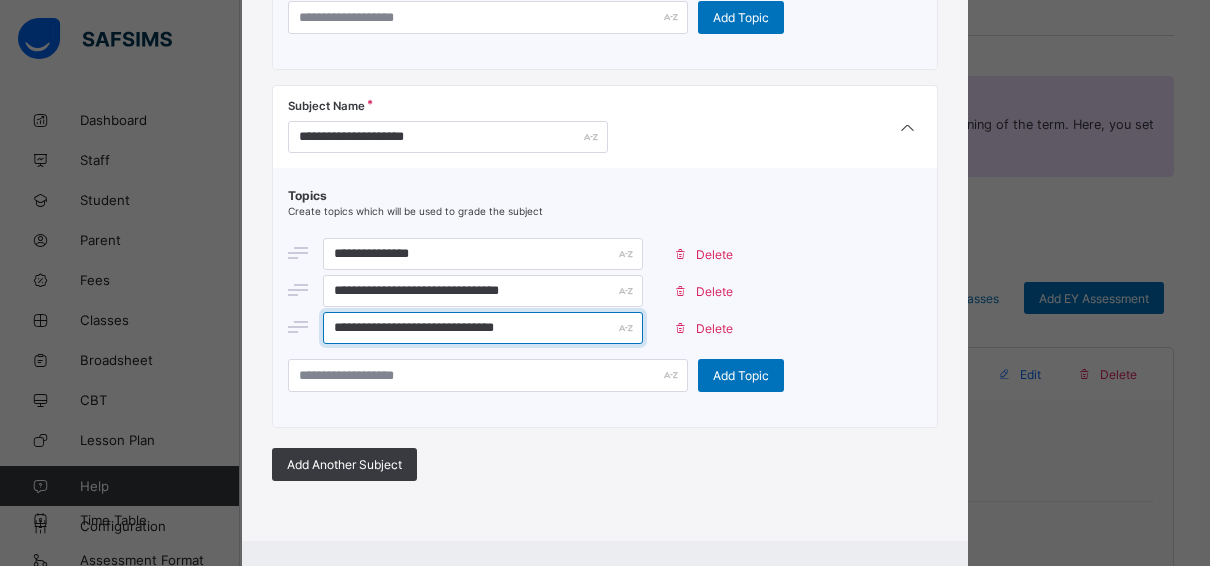 click on "**********" at bounding box center [483, 328] 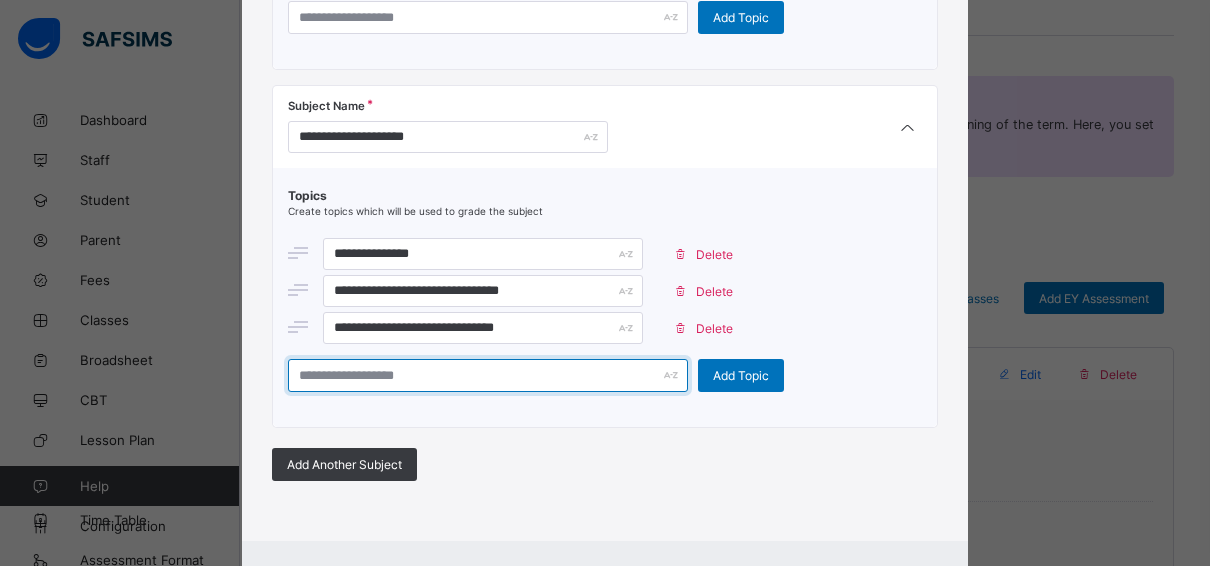 click at bounding box center [488, 375] 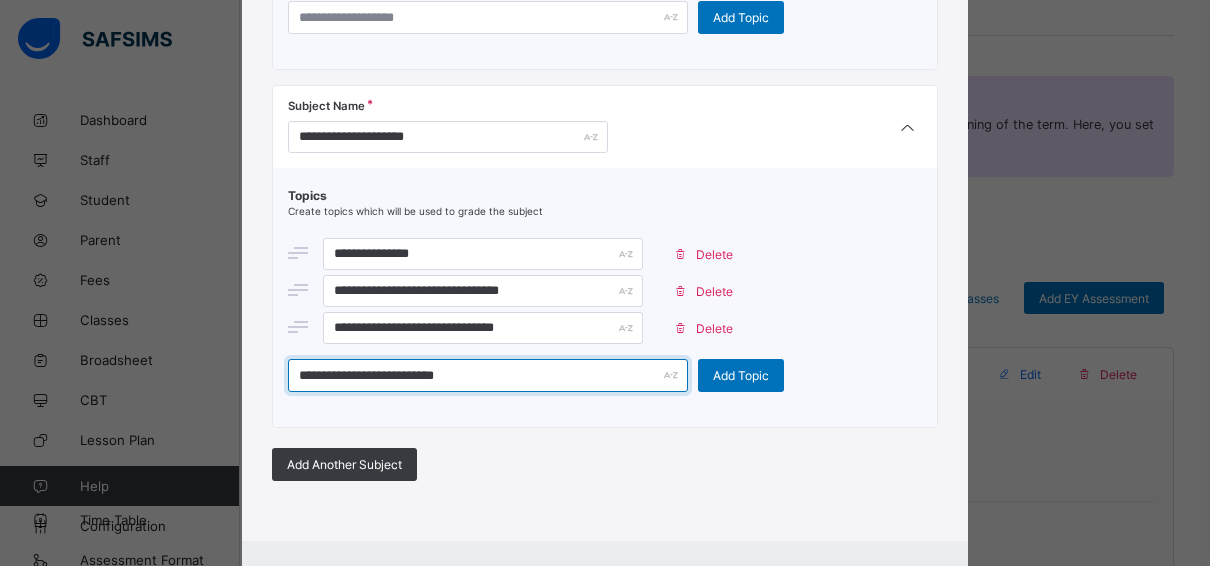 scroll, scrollTop: 1344, scrollLeft: 0, axis: vertical 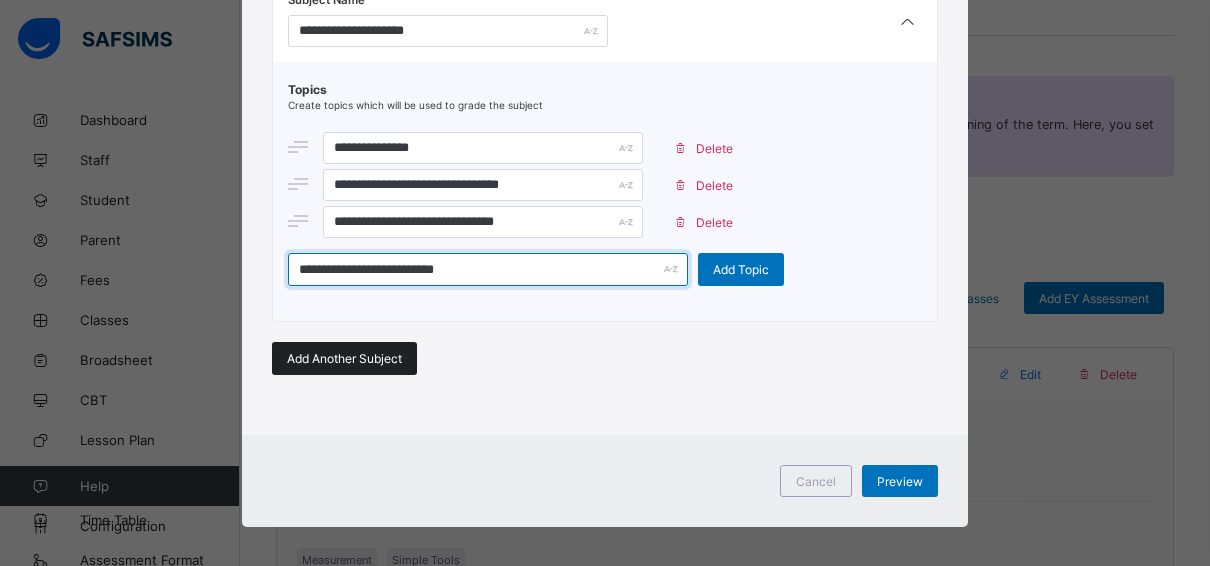 type on "**********" 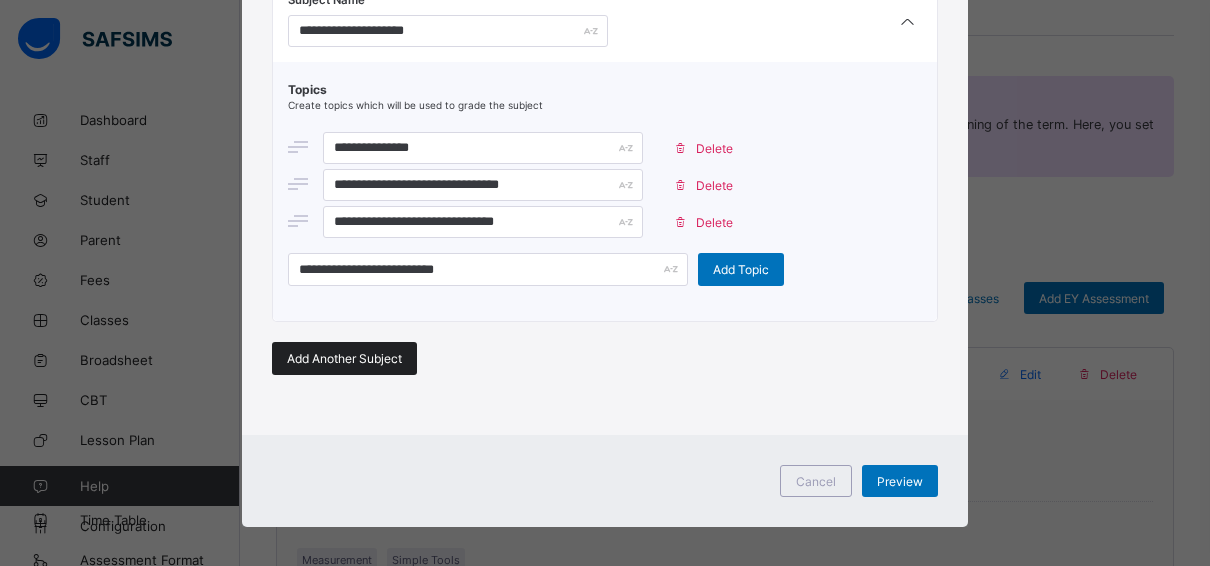 click on "Add Another Subject" at bounding box center [344, 358] 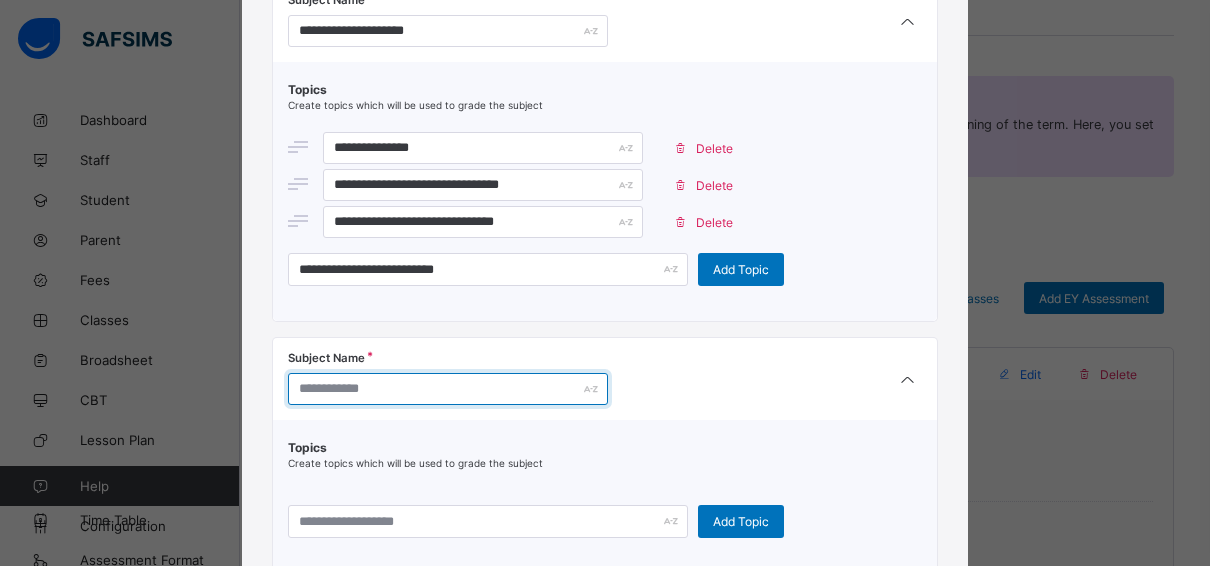 click at bounding box center (448, 389) 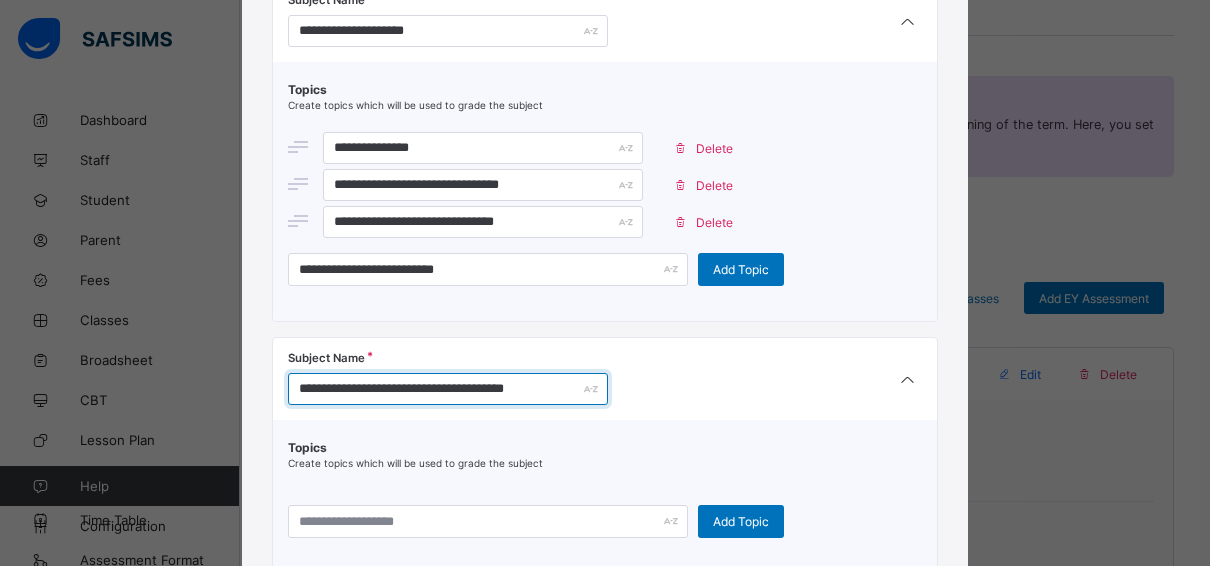 type on "**********" 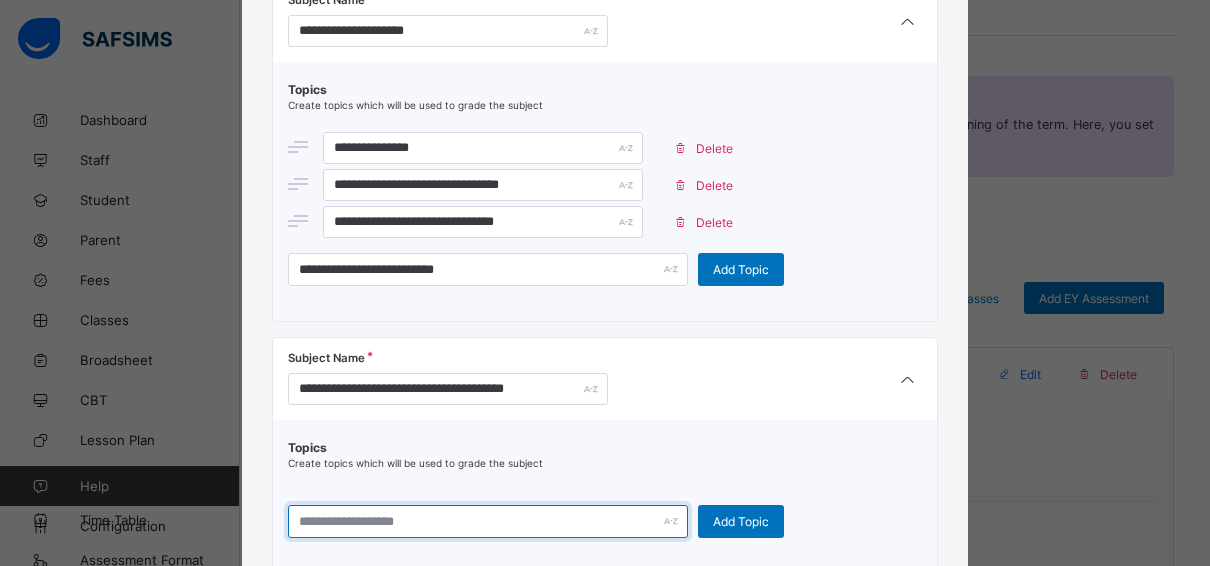 click at bounding box center [488, 521] 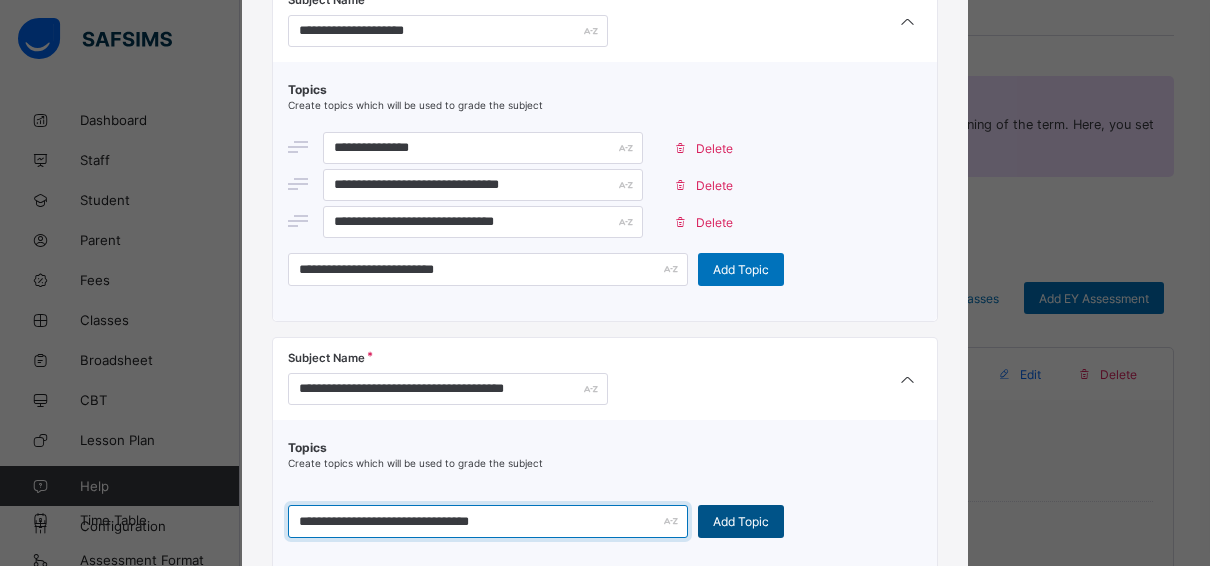 type on "**********" 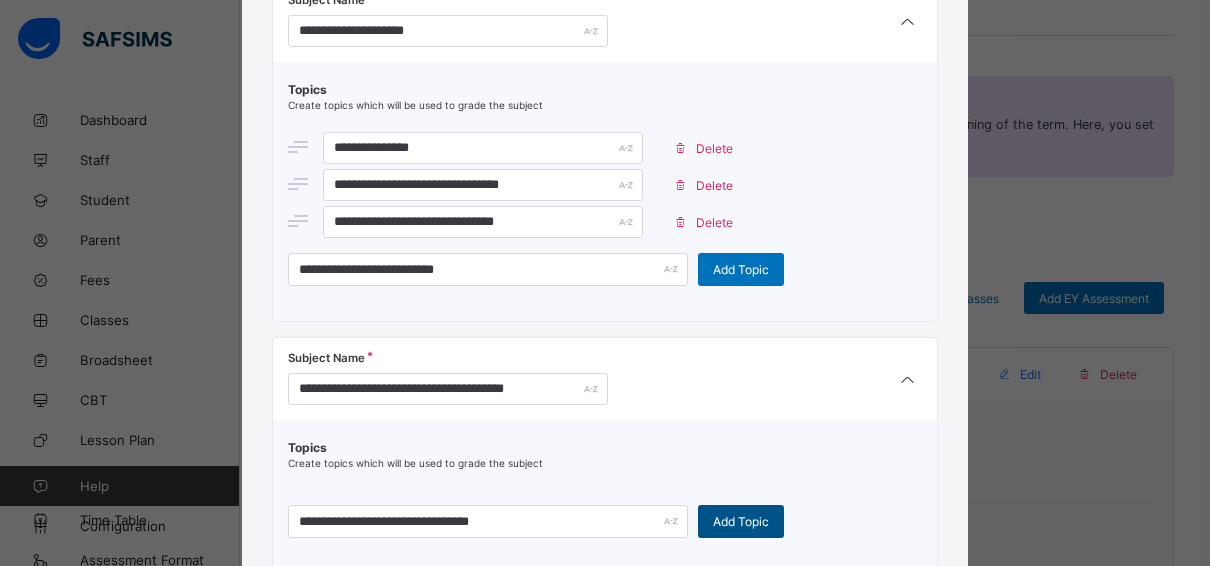 click on "Add Topic" at bounding box center (741, 521) 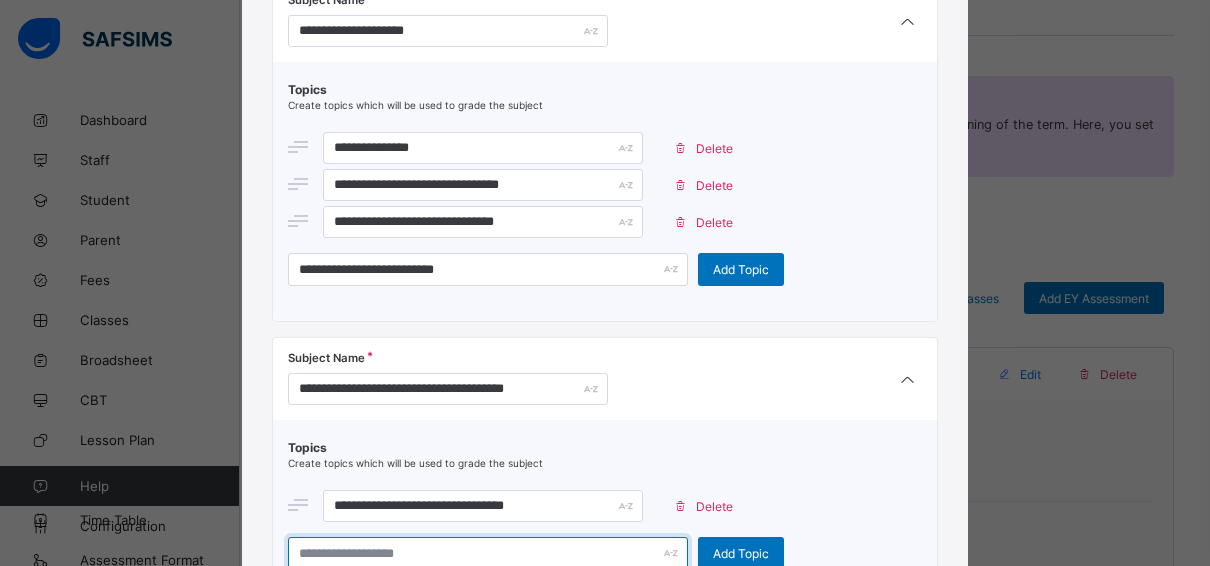 click at bounding box center (488, 553) 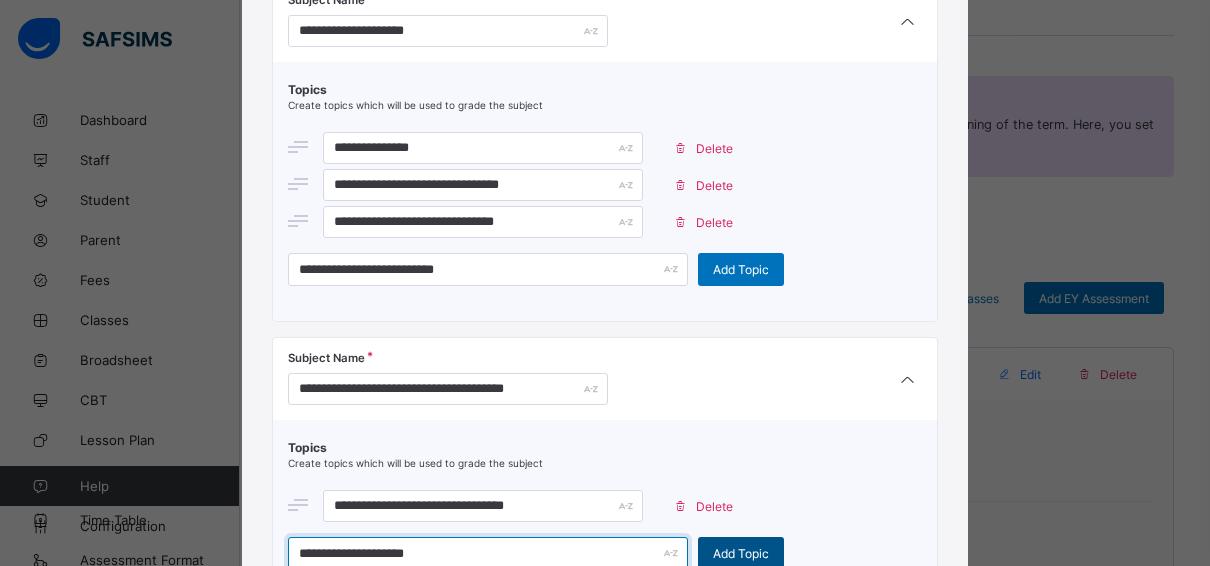 type on "**********" 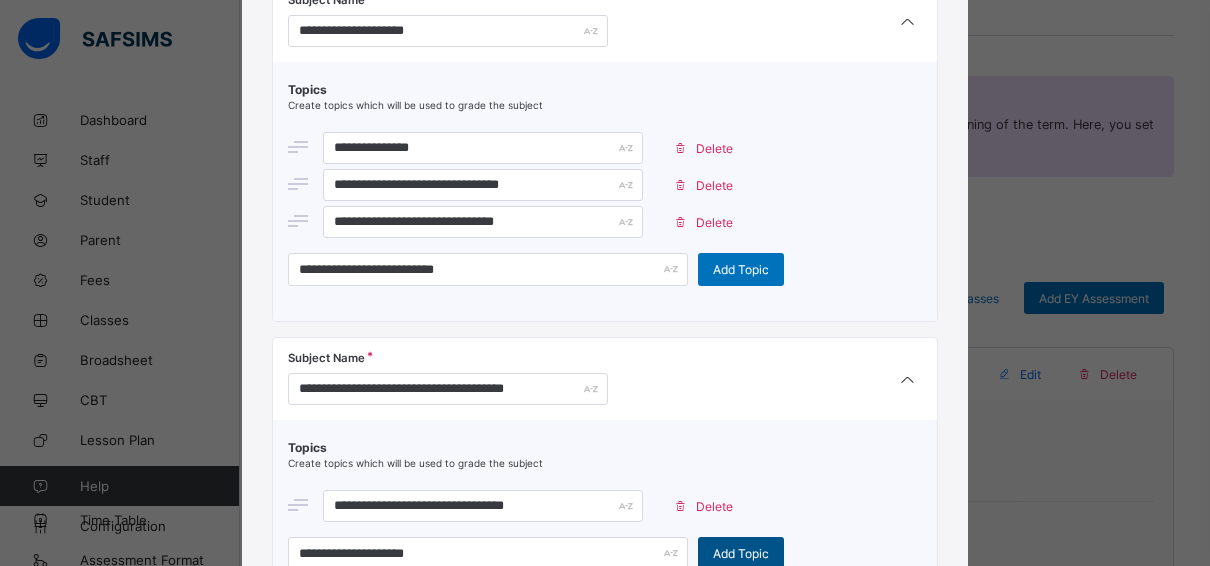 click on "Add Topic" at bounding box center [741, 553] 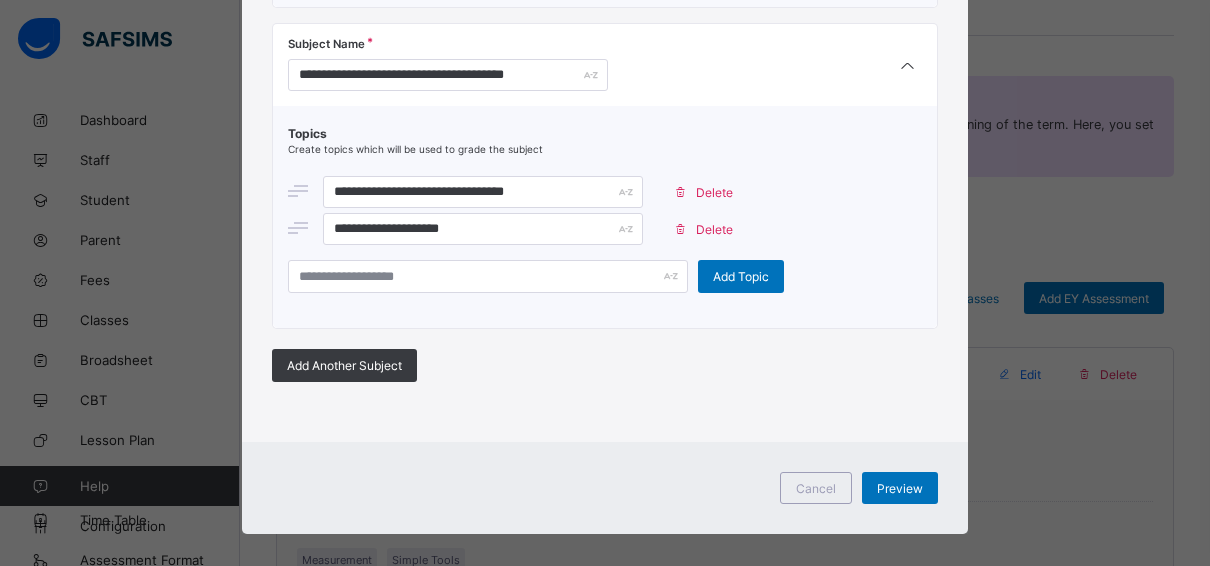 scroll, scrollTop: 1662, scrollLeft: 0, axis: vertical 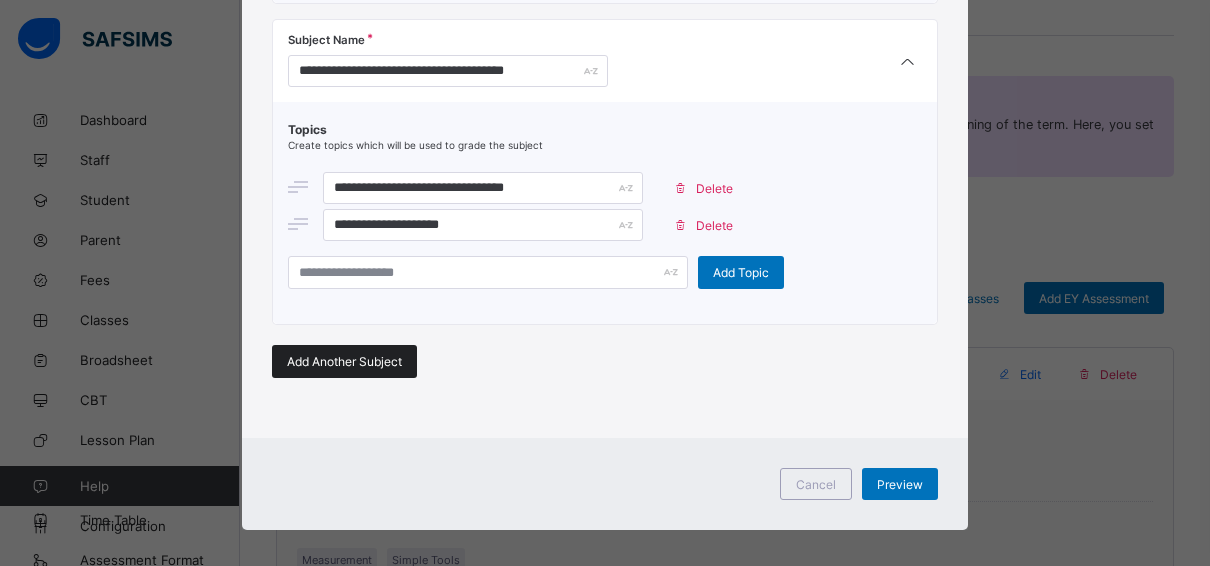 click on "Add Another Subject" at bounding box center [344, 361] 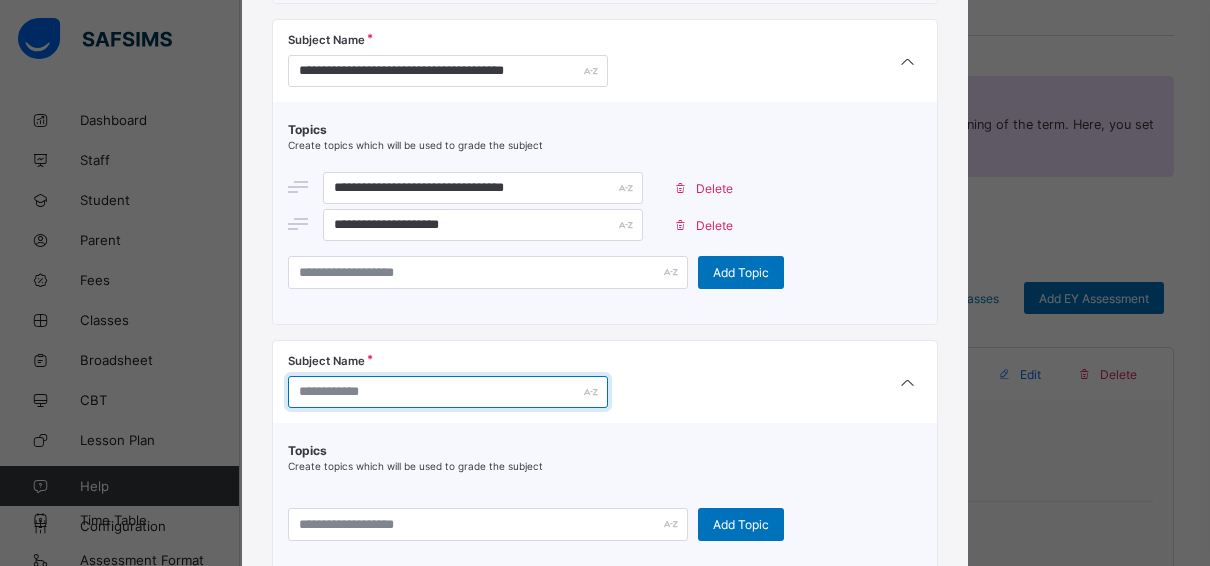 click at bounding box center (448, 392) 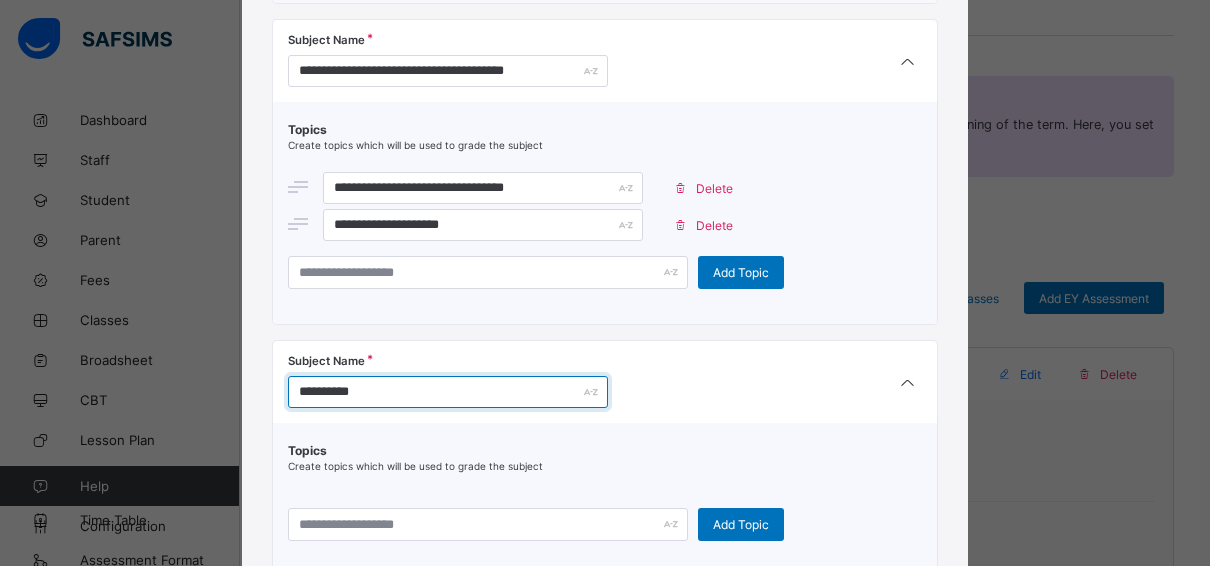 type on "**********" 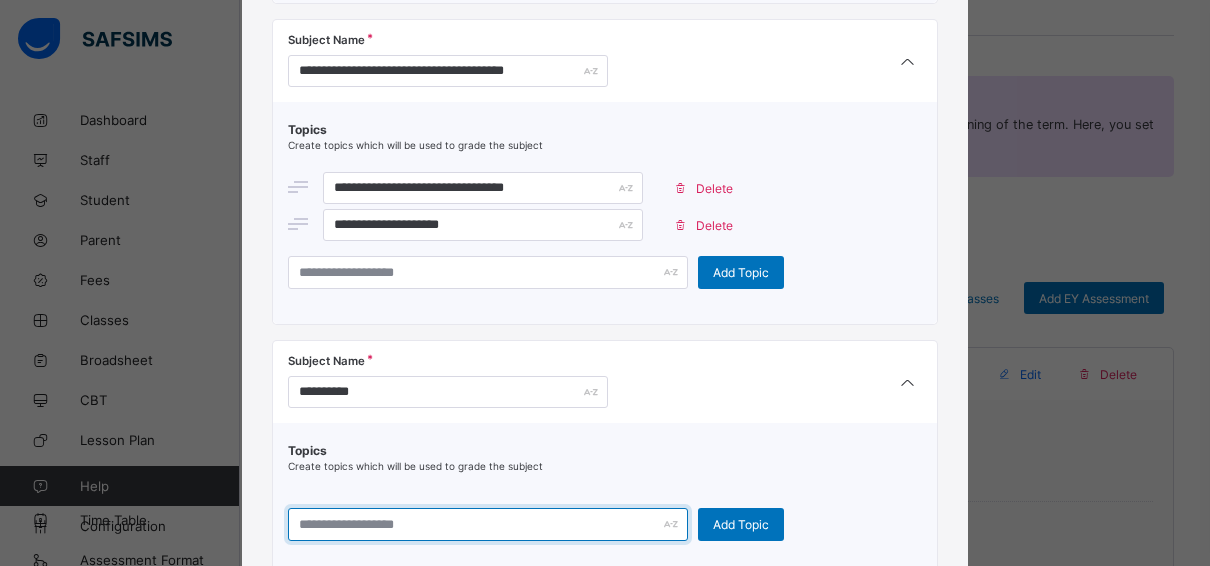 click at bounding box center [488, 524] 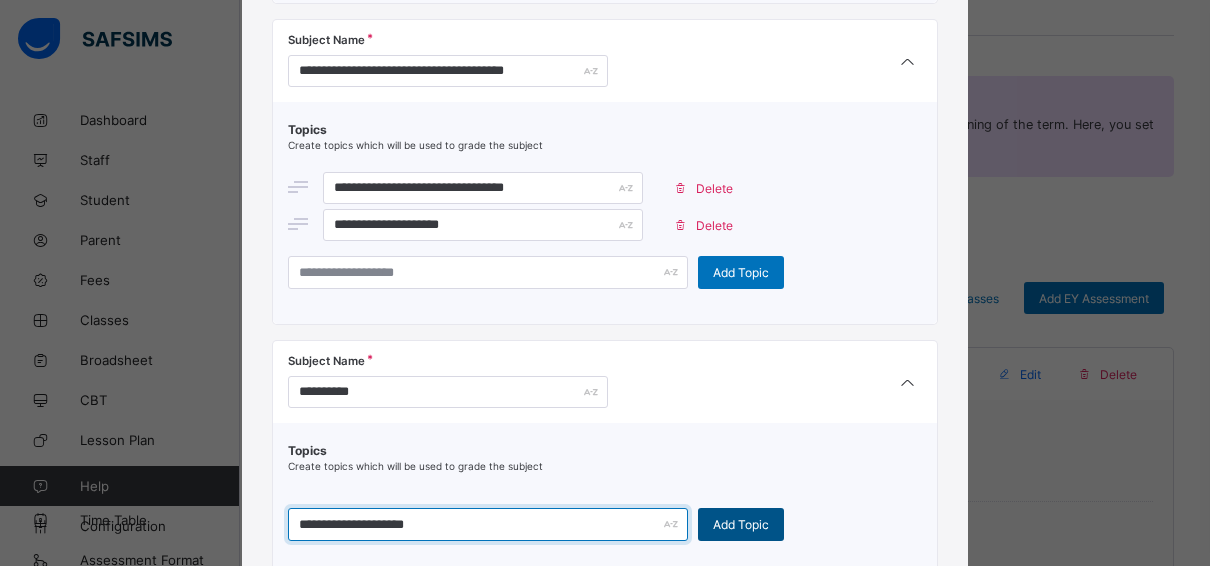 type on "**********" 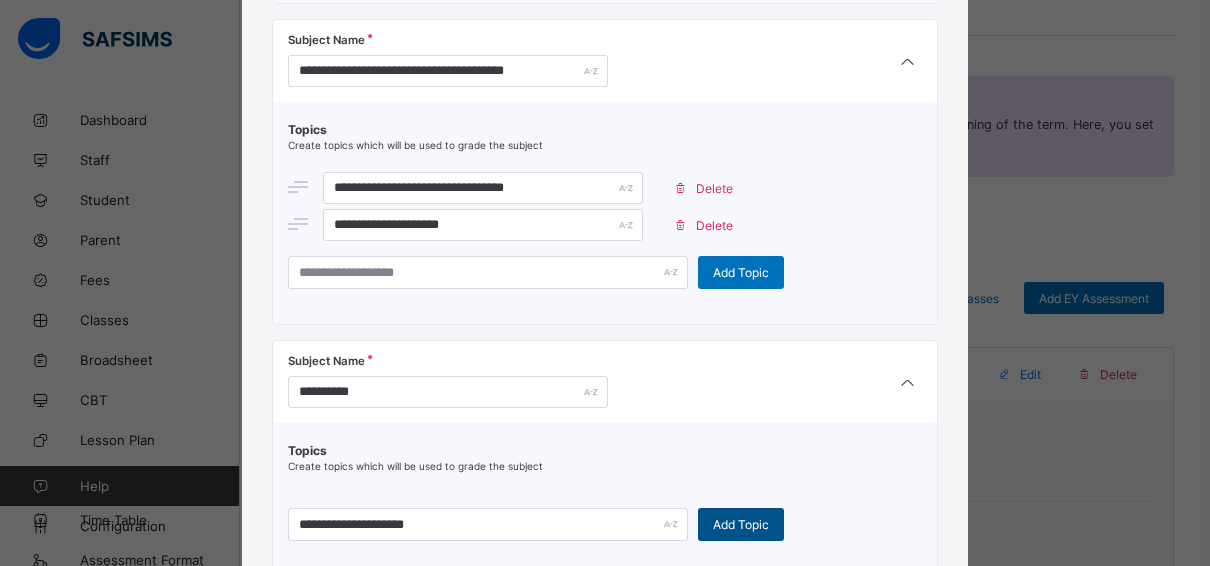 click on "Add Topic" at bounding box center [741, 524] 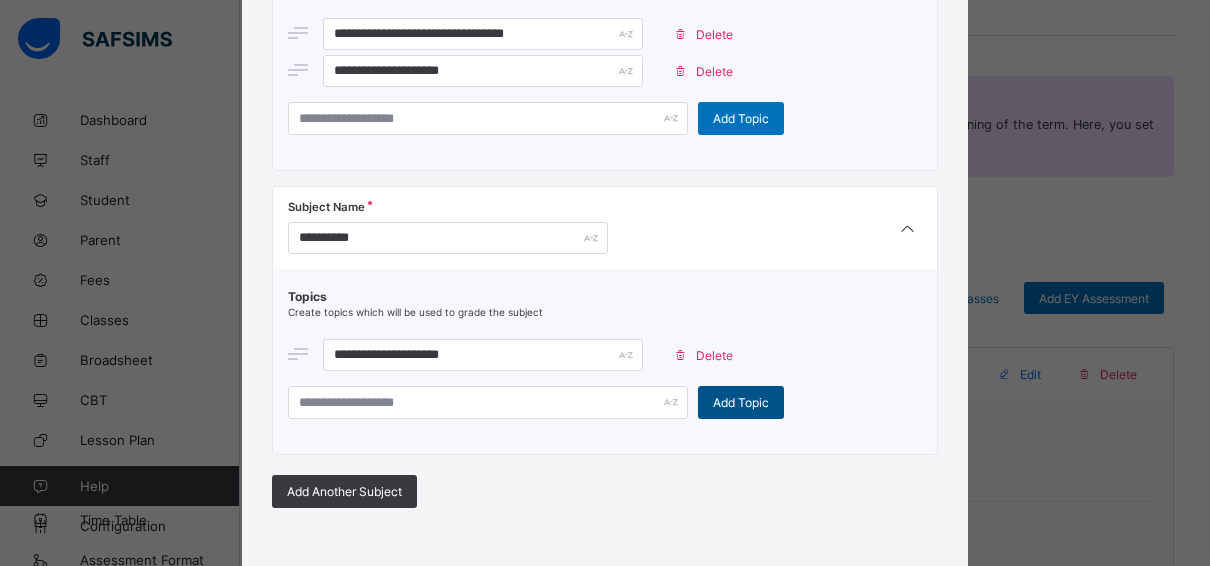 scroll, scrollTop: 1862, scrollLeft: 0, axis: vertical 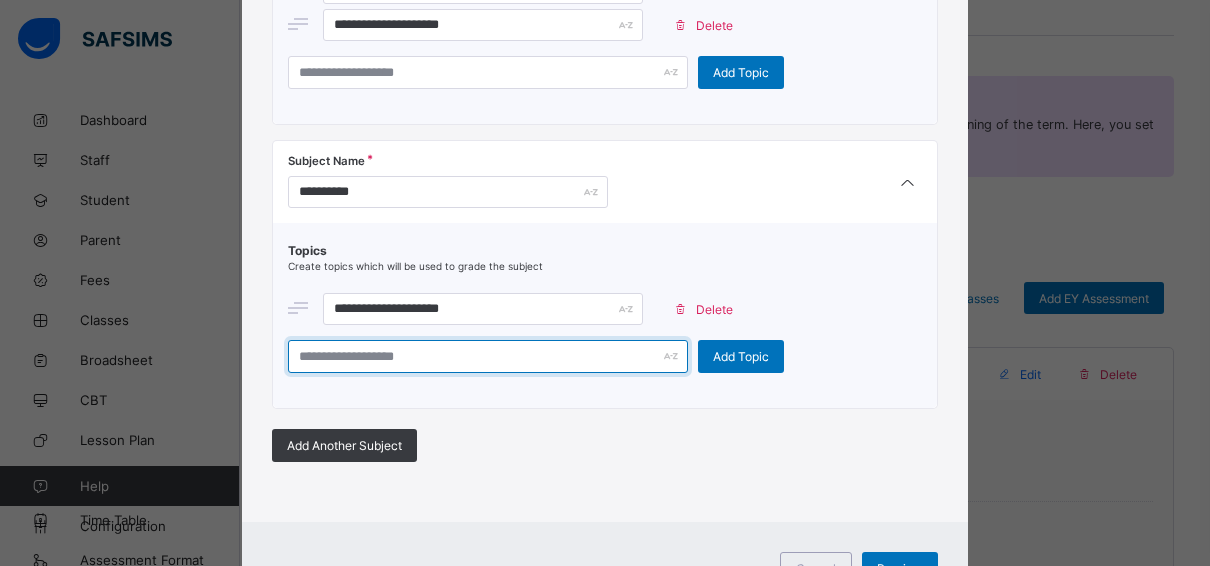 click at bounding box center (488, 356) 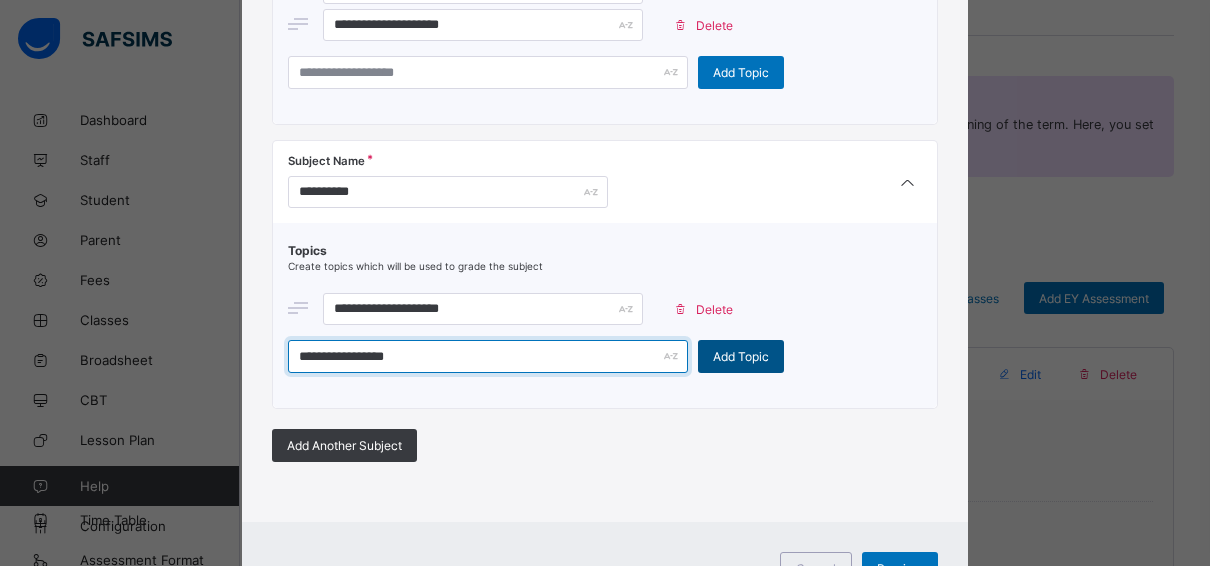 type on "**********" 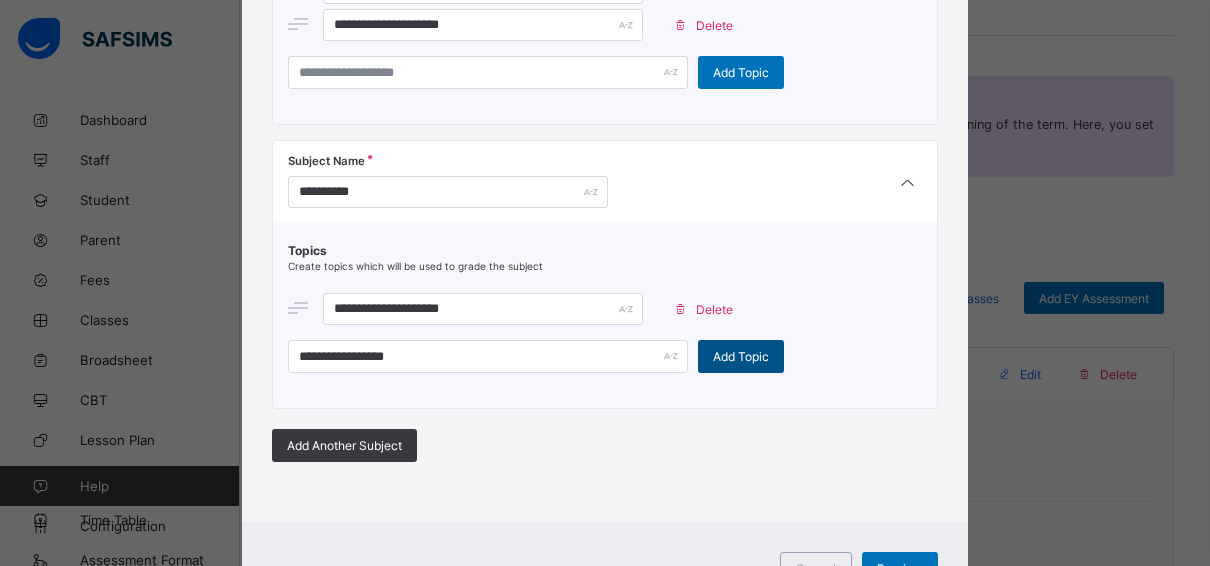 click on "Add Topic" at bounding box center [741, 356] 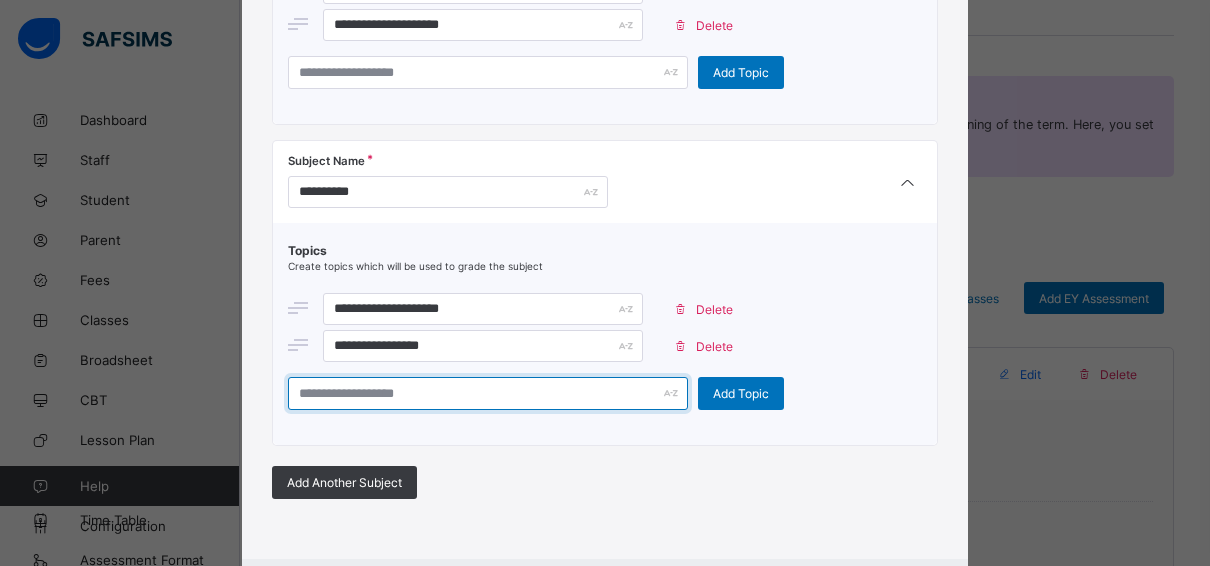 click at bounding box center [488, 393] 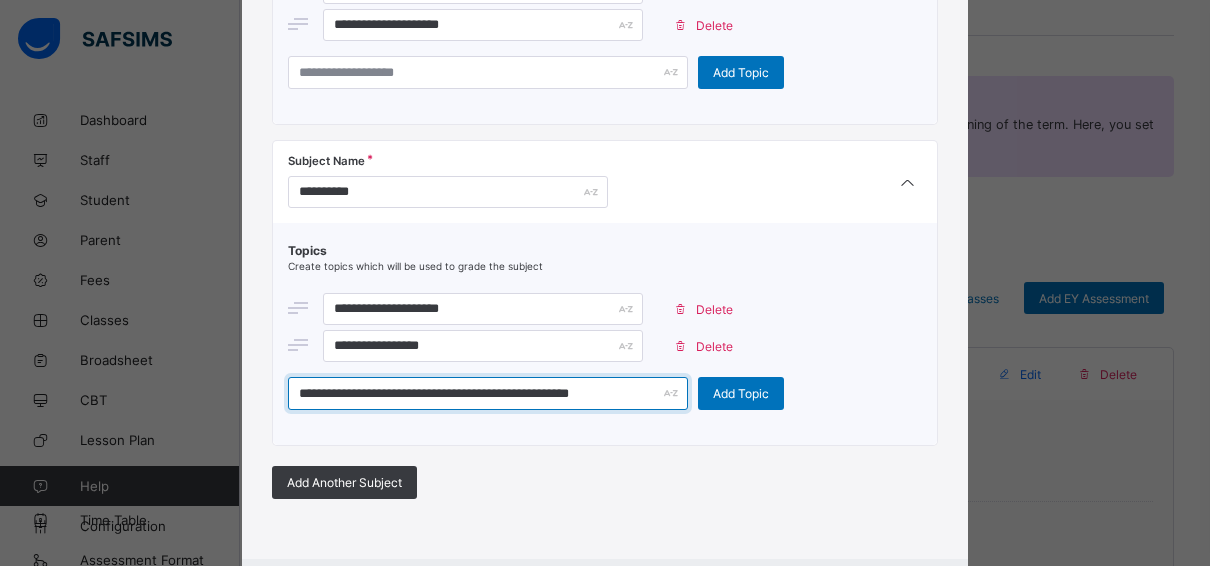 type on "**********" 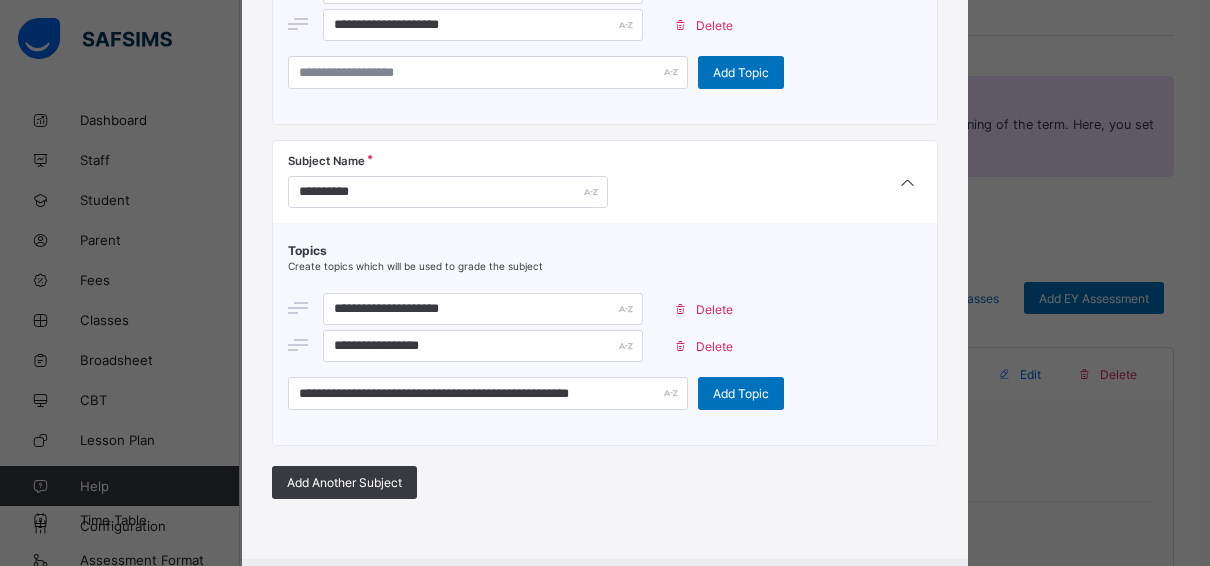 click at bounding box center [605, 283] 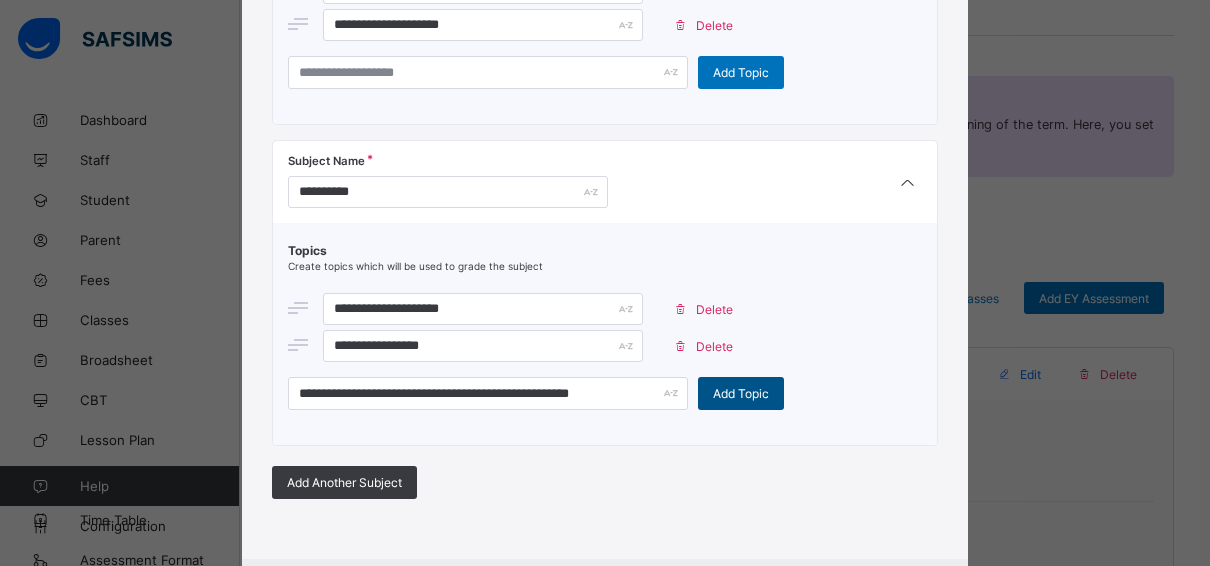 click on "Add Topic" at bounding box center (741, 393) 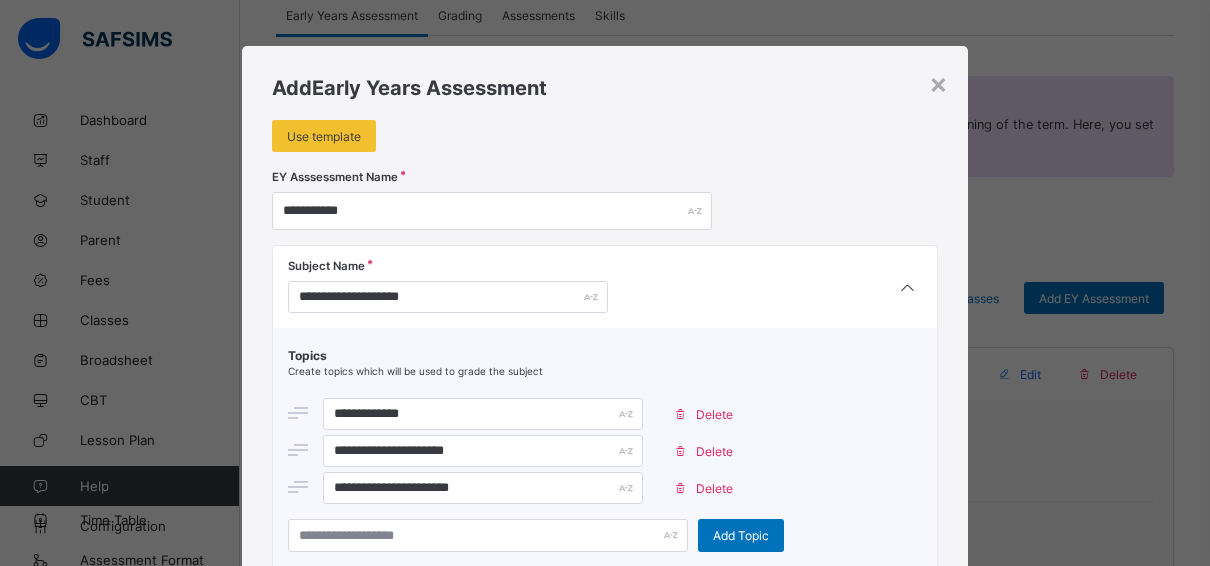 scroll, scrollTop: 0, scrollLeft: 0, axis: both 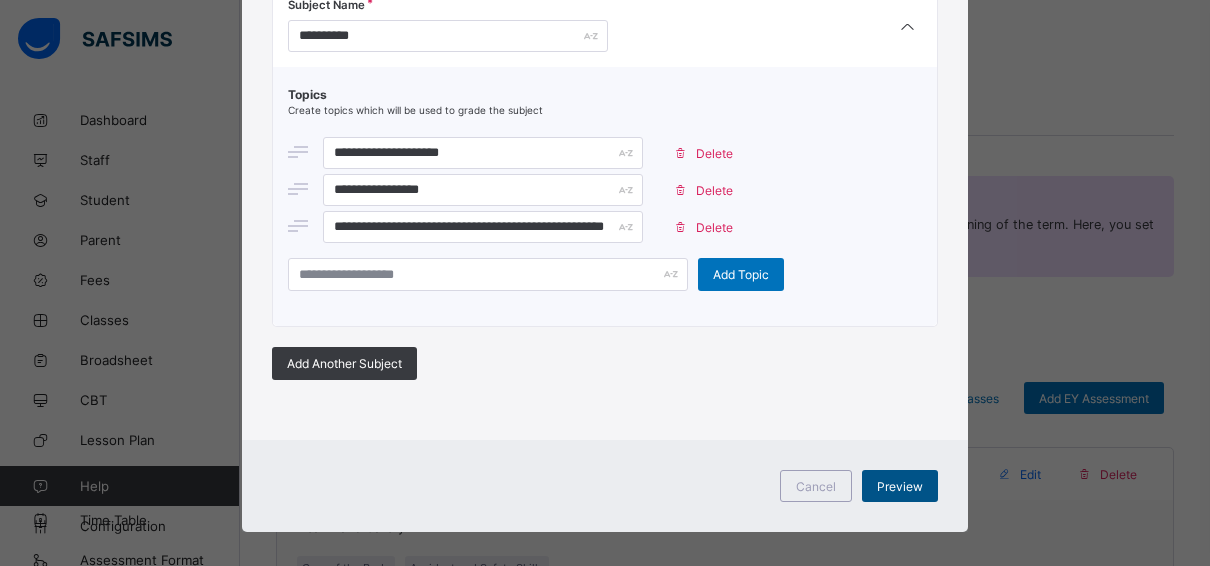 click on "Preview" at bounding box center (900, 486) 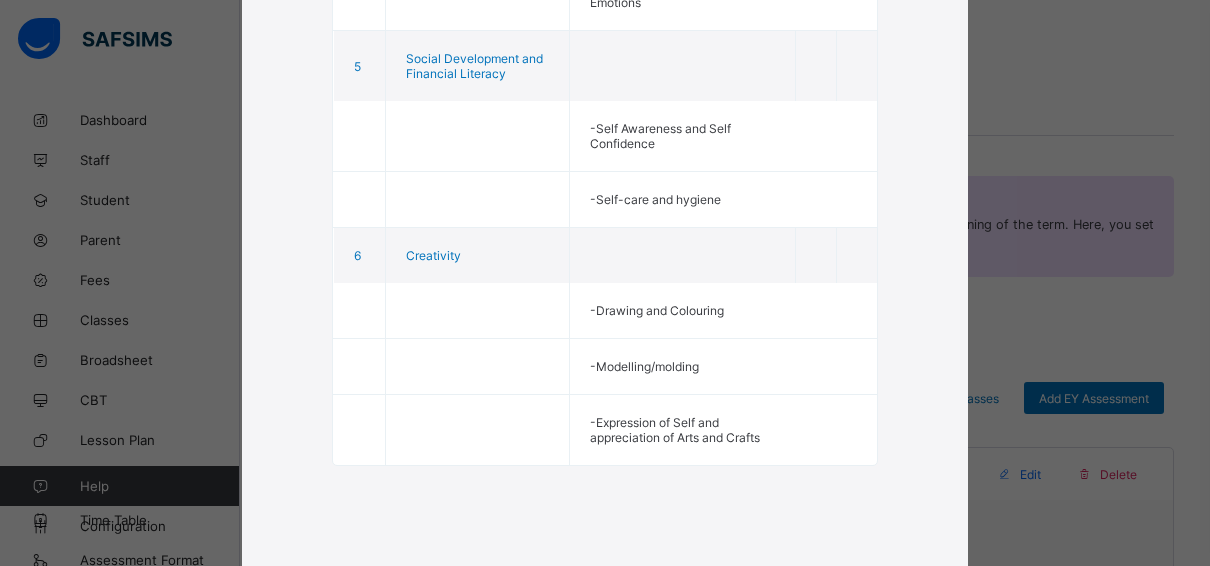 scroll, scrollTop: 1390, scrollLeft: 0, axis: vertical 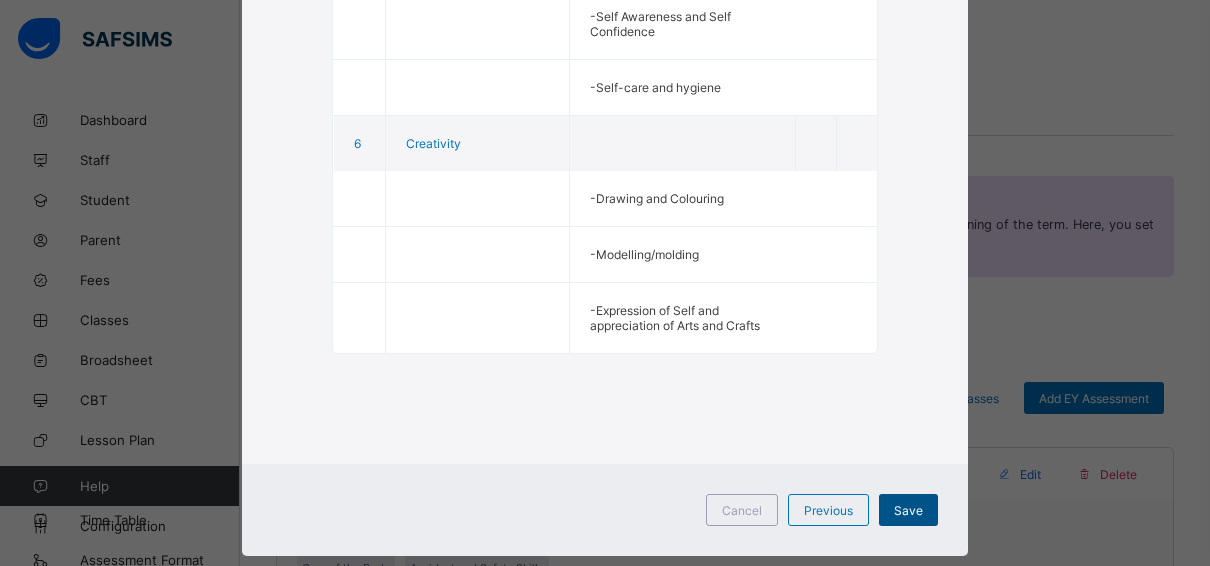 click on "Save" at bounding box center [908, 510] 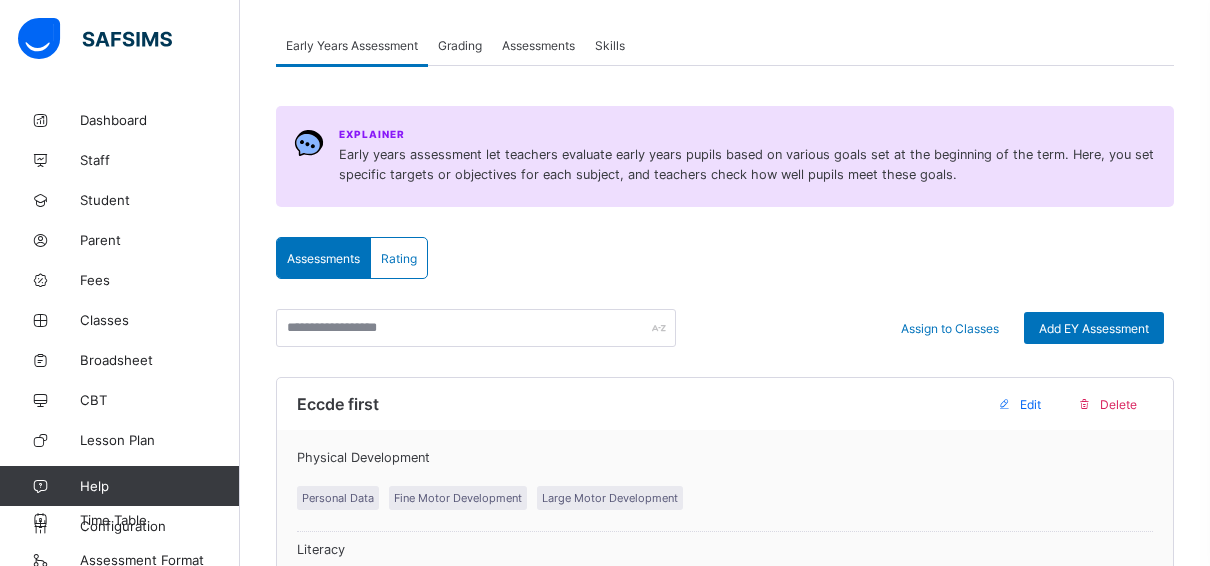 scroll, scrollTop: 200, scrollLeft: 0, axis: vertical 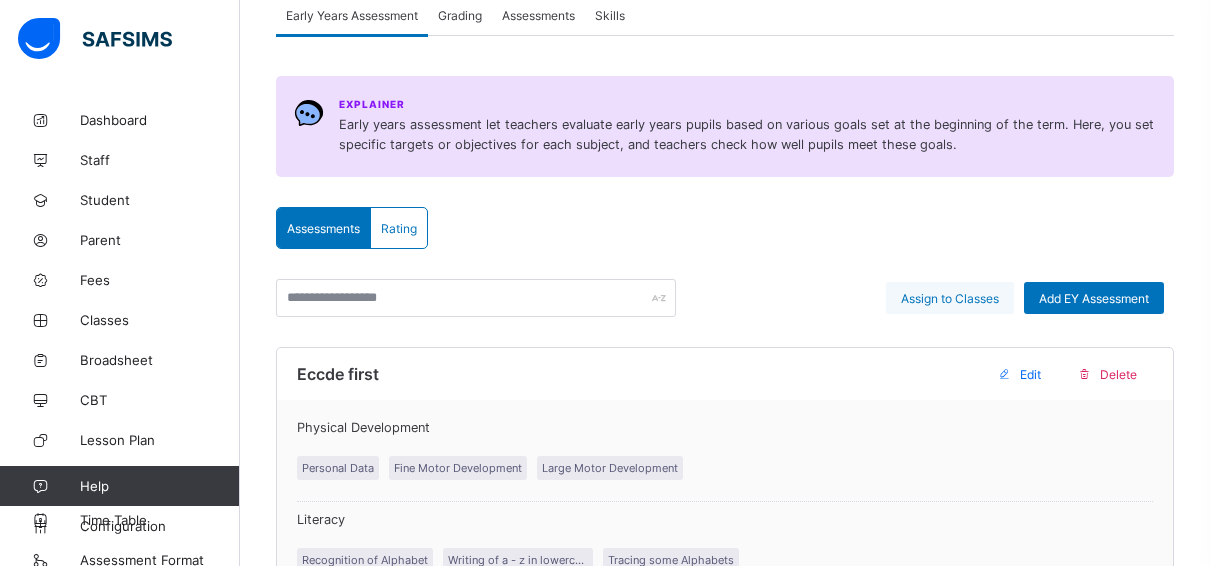 click on "Assign to Classes" at bounding box center (950, 298) 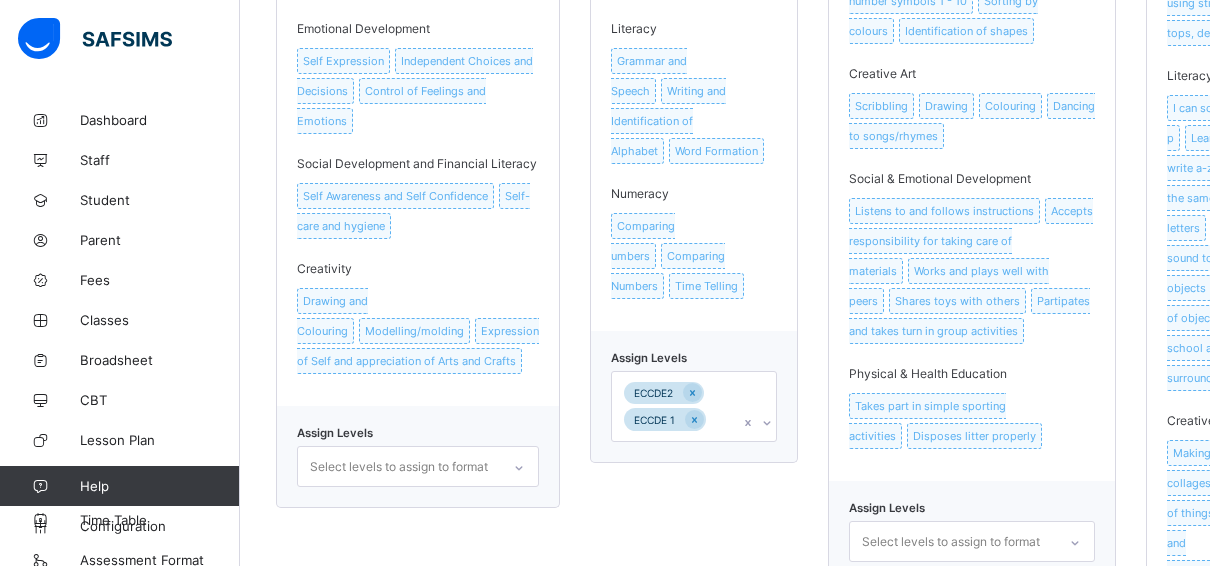 scroll, scrollTop: 1100, scrollLeft: 0, axis: vertical 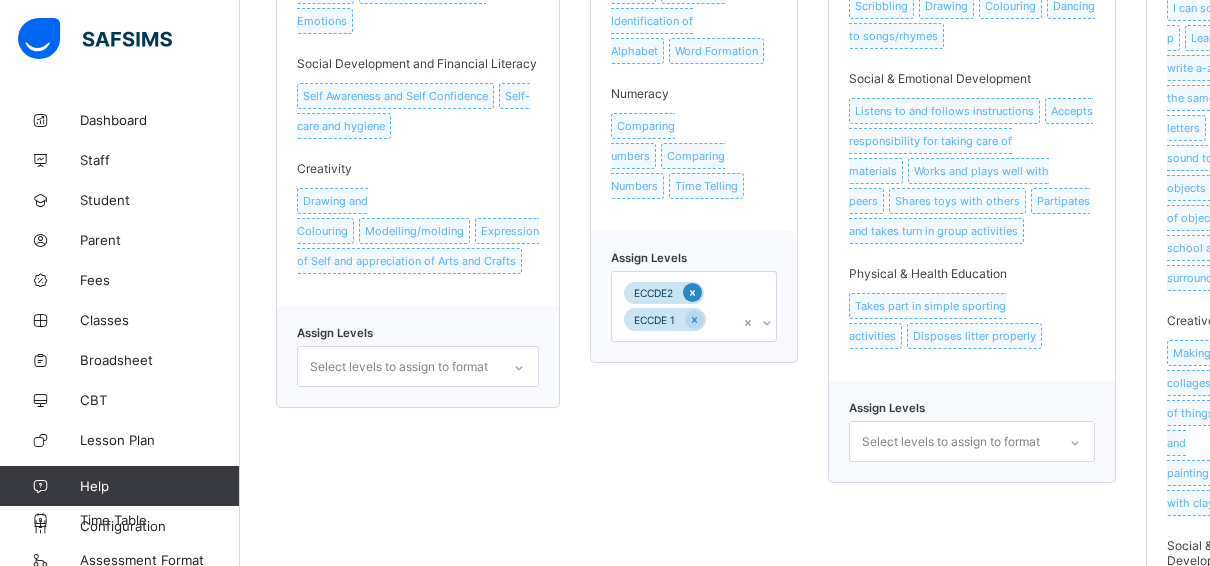 click 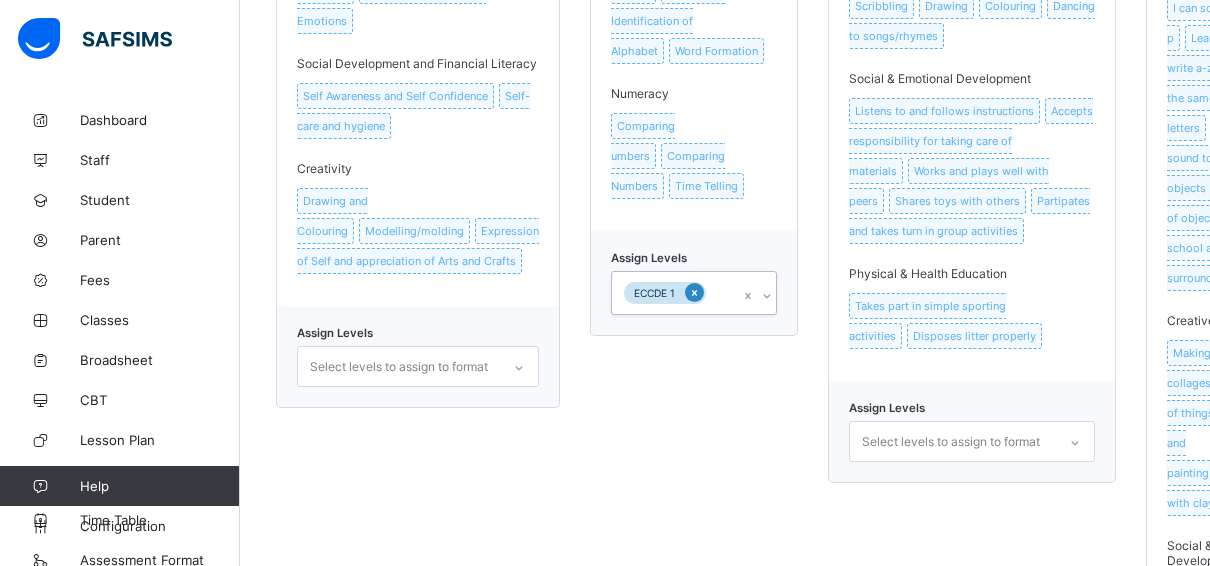click 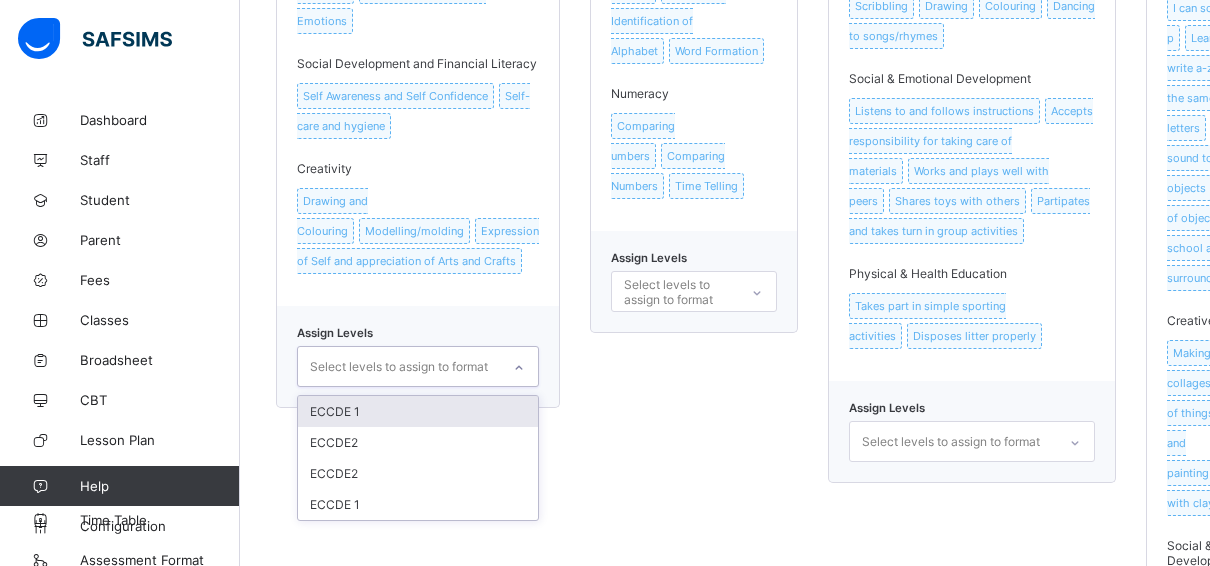 click at bounding box center [519, 368] 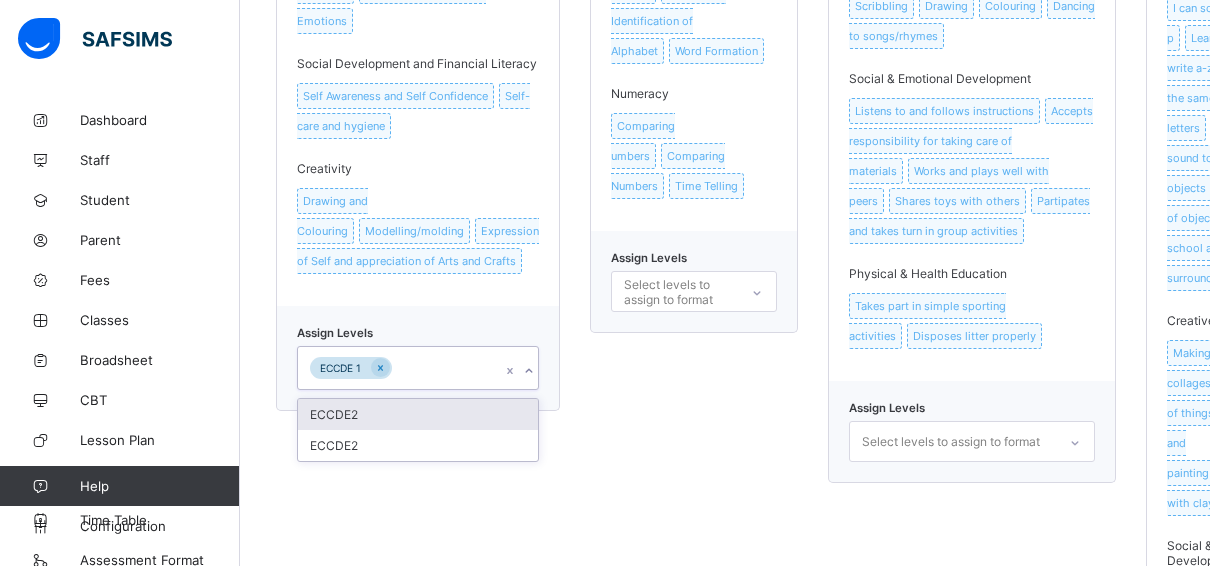 click on "ECCDE2" at bounding box center [418, 414] 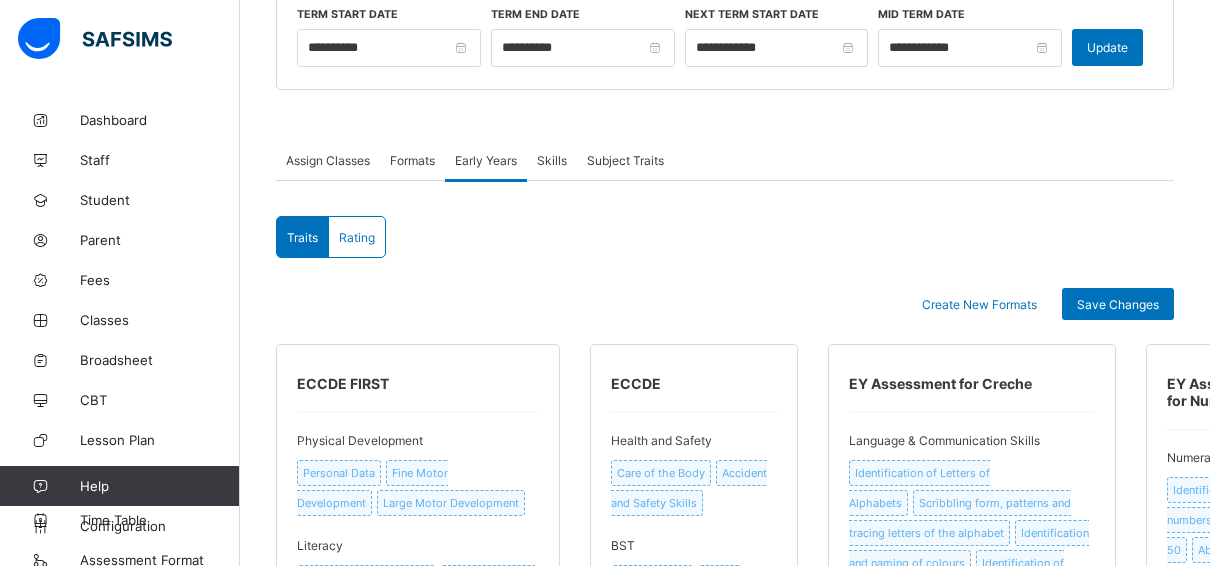 scroll, scrollTop: 333, scrollLeft: 0, axis: vertical 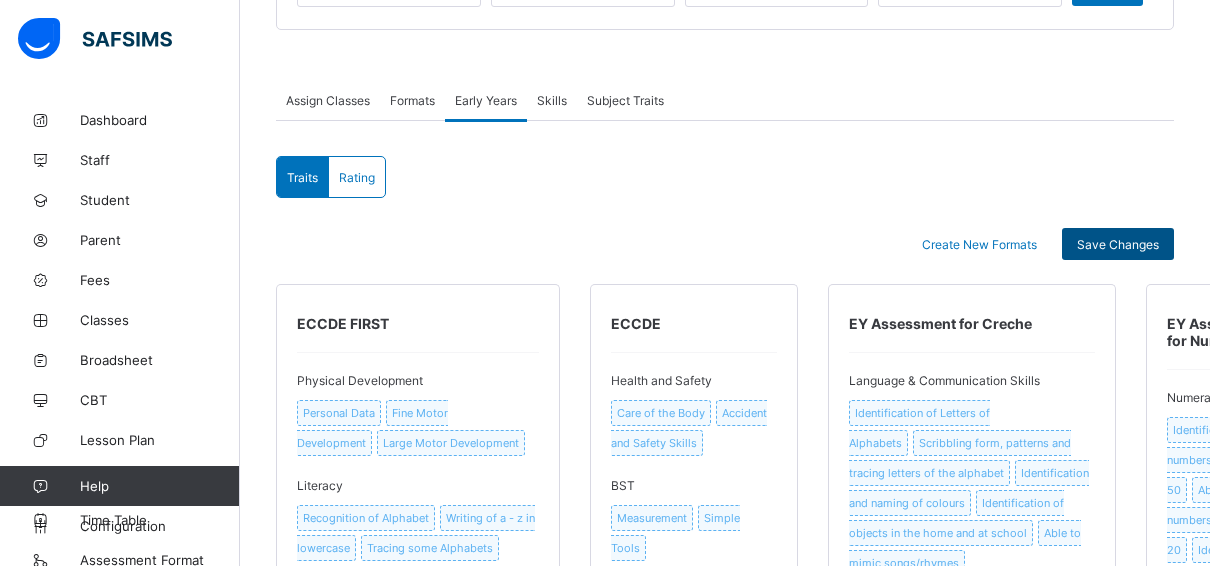 click on "Save Changes" at bounding box center [1118, 244] 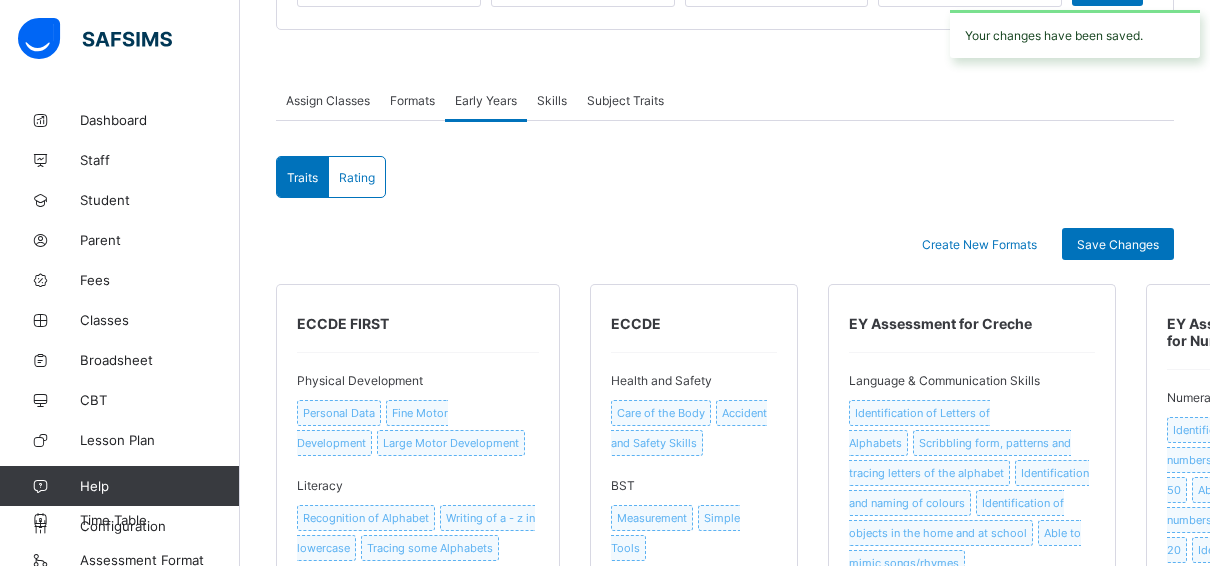 click on "Rating" at bounding box center (357, 177) 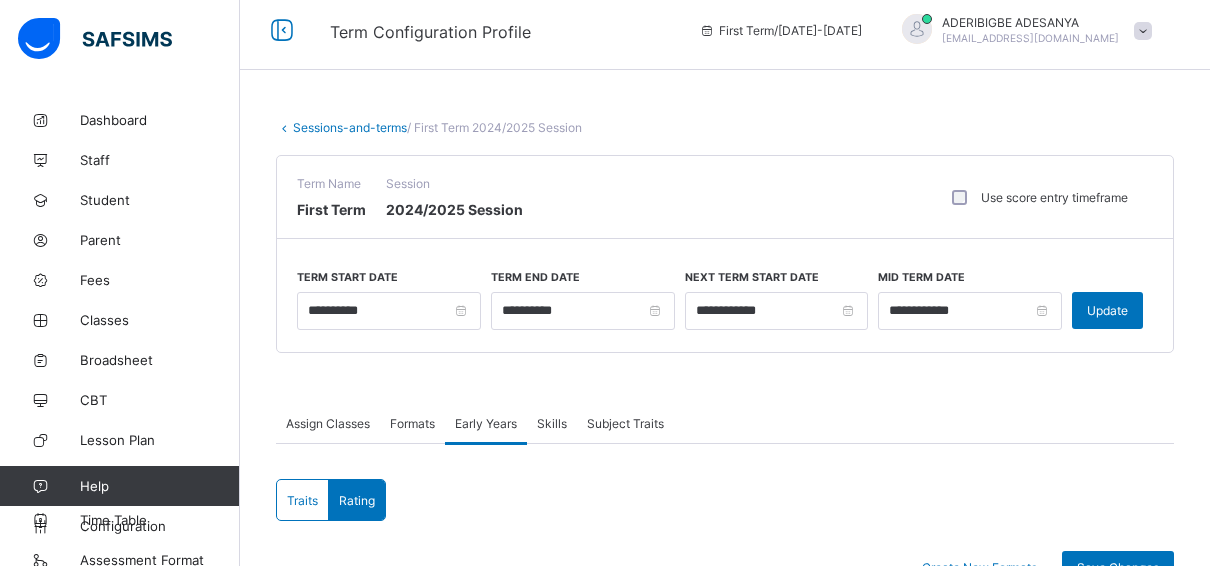 scroll, scrollTop: 0, scrollLeft: 0, axis: both 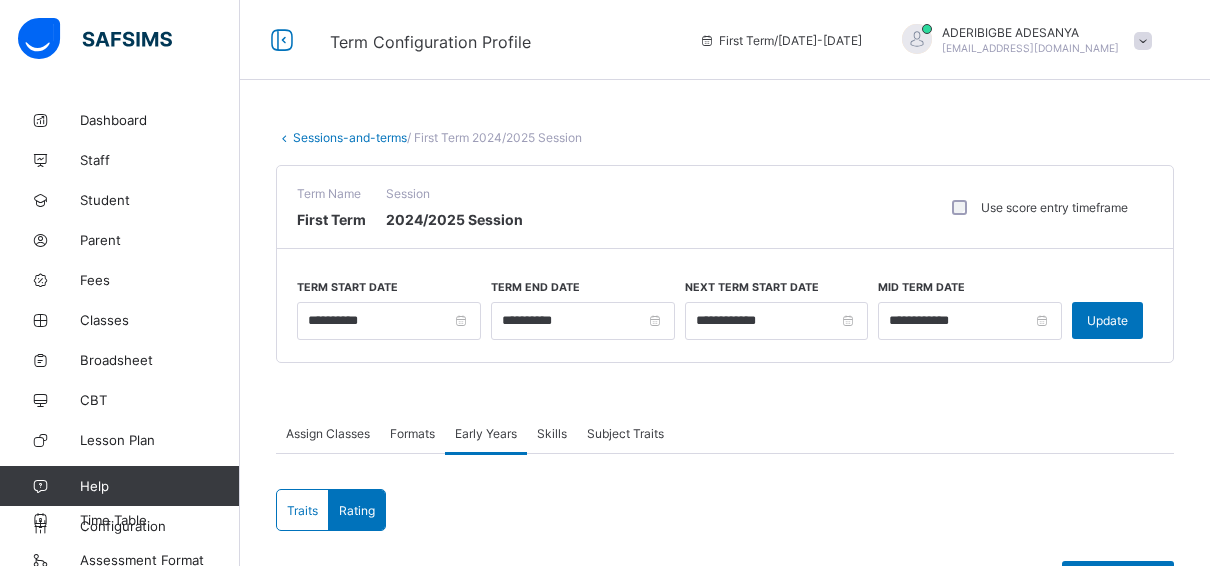 click on "Skills" at bounding box center (552, 433) 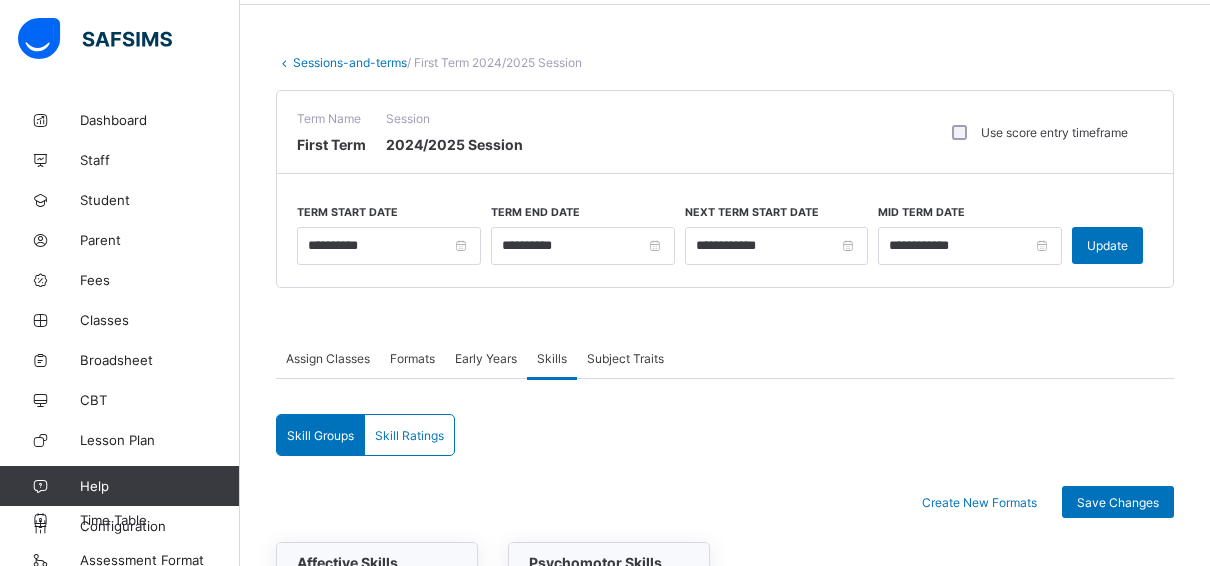 scroll, scrollTop: 0, scrollLeft: 0, axis: both 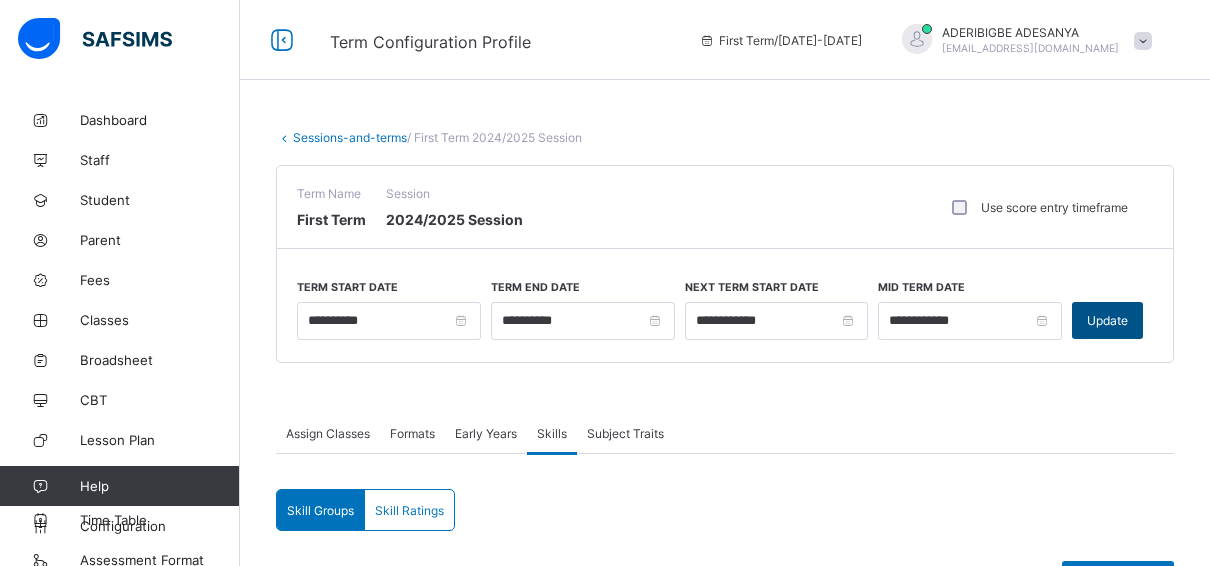 click on "Update" at bounding box center (1107, 320) 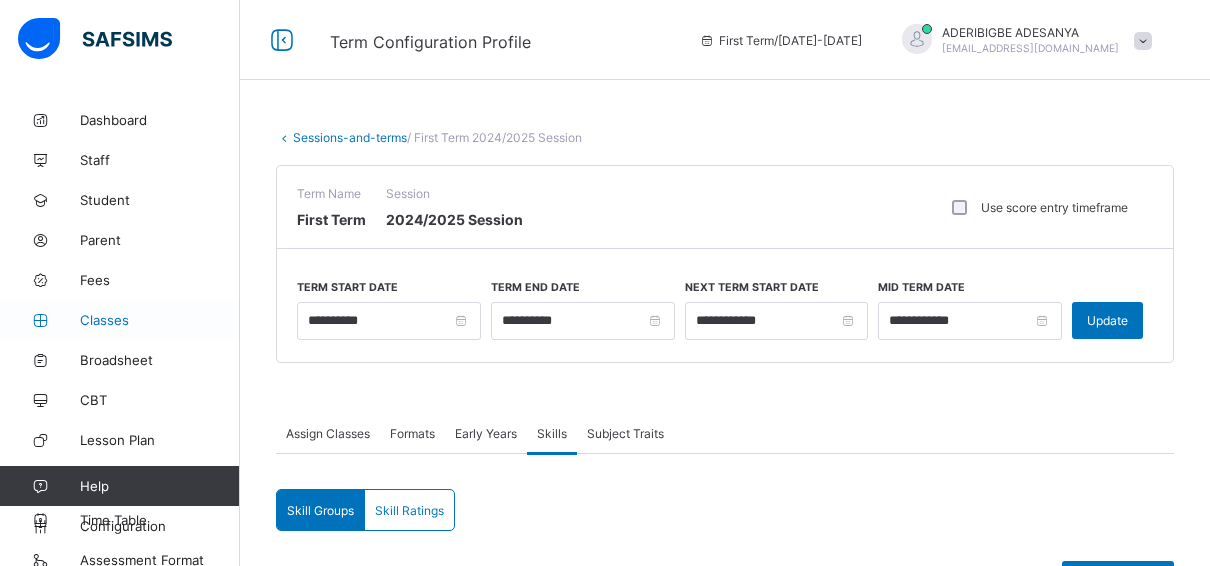 click on "Classes" at bounding box center (160, 320) 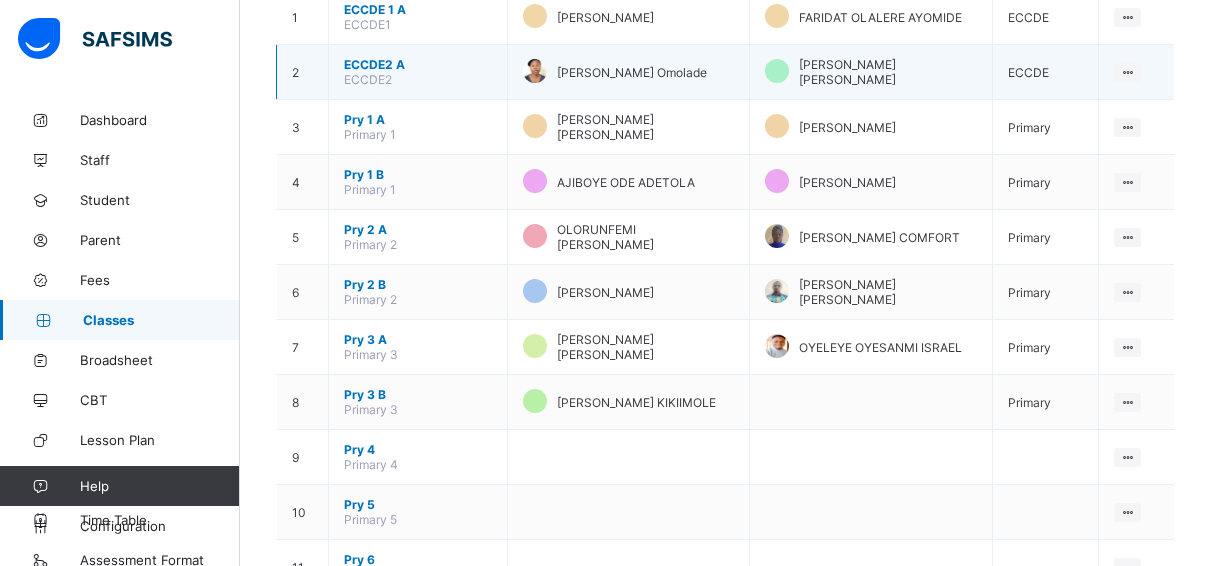 scroll, scrollTop: 0, scrollLeft: 0, axis: both 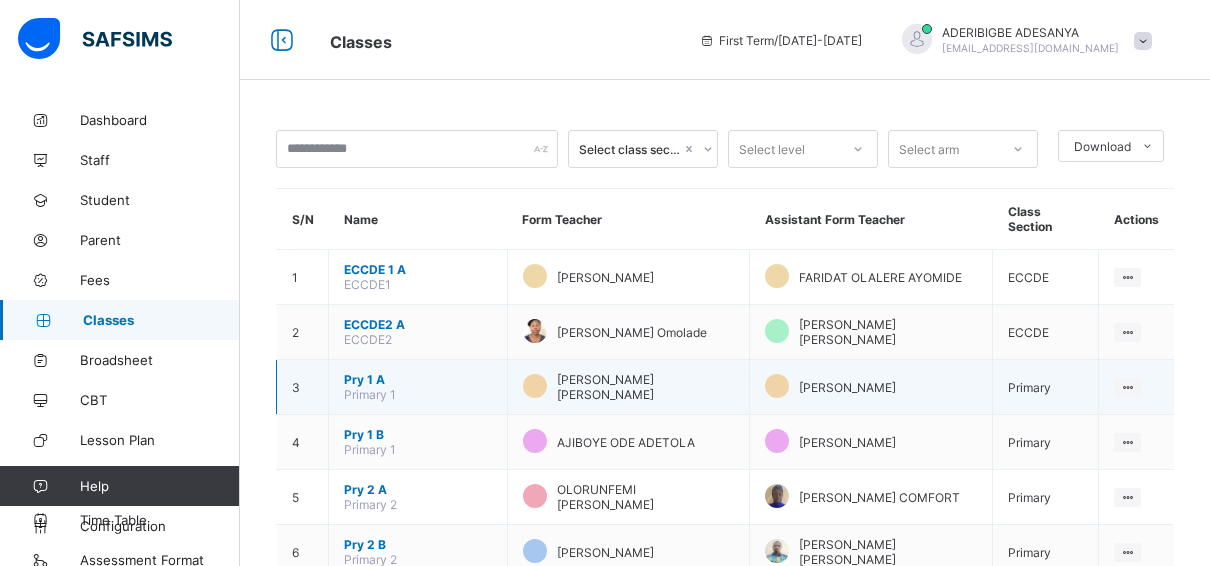 click on "Pry 1   A" at bounding box center (418, 379) 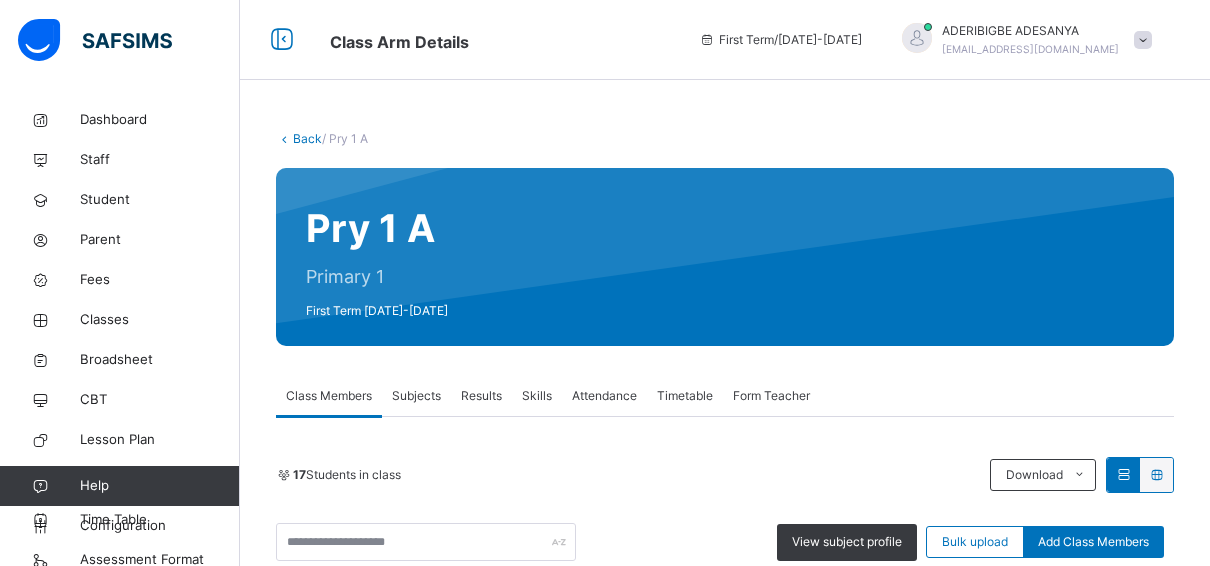 click on "Subjects" at bounding box center [416, 396] 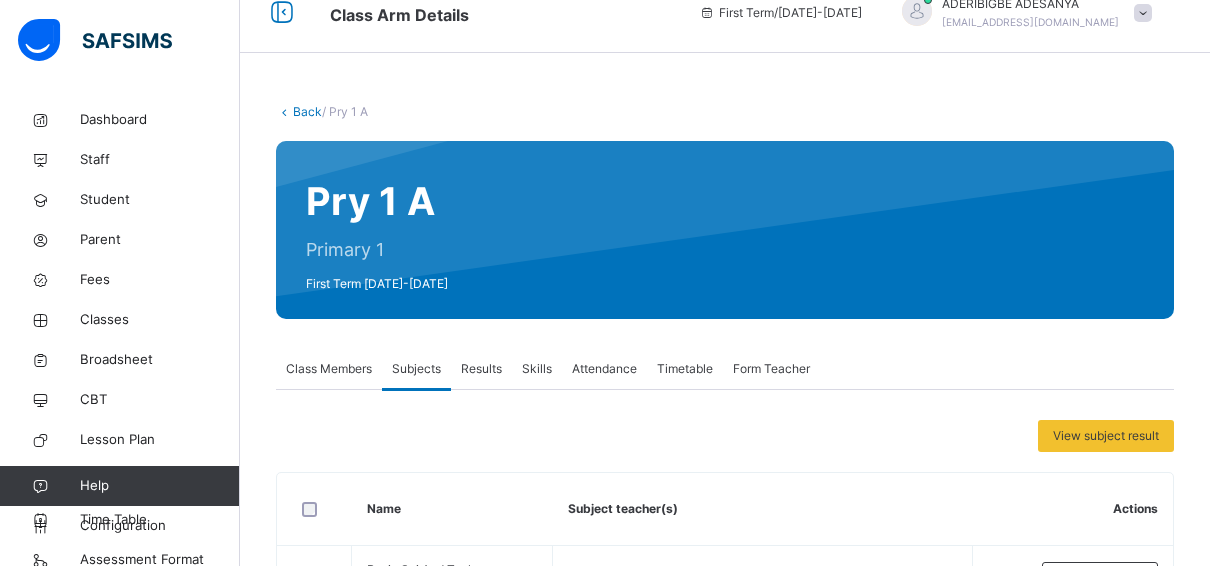 scroll, scrollTop: 0, scrollLeft: 0, axis: both 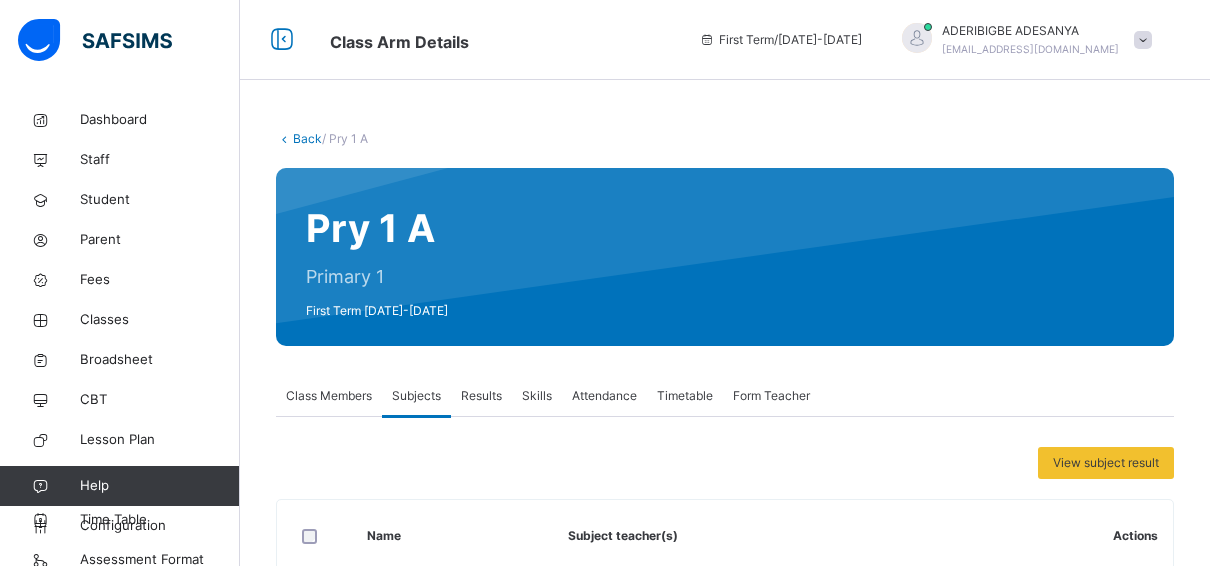 click on "Back" at bounding box center [307, 138] 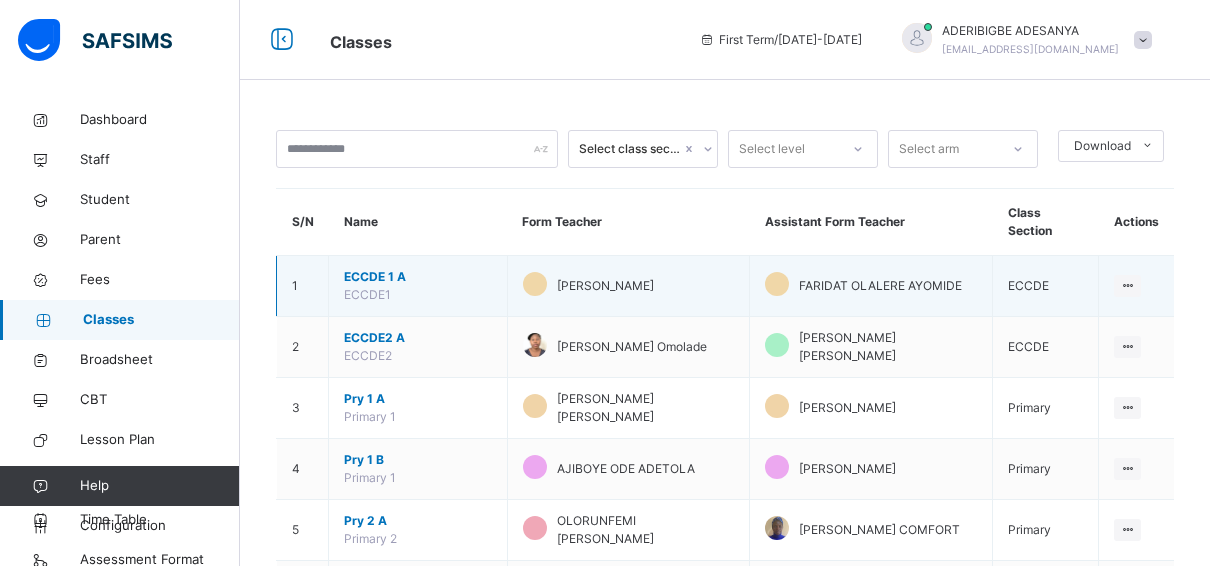 click on "ECCDE 1   A" at bounding box center [418, 277] 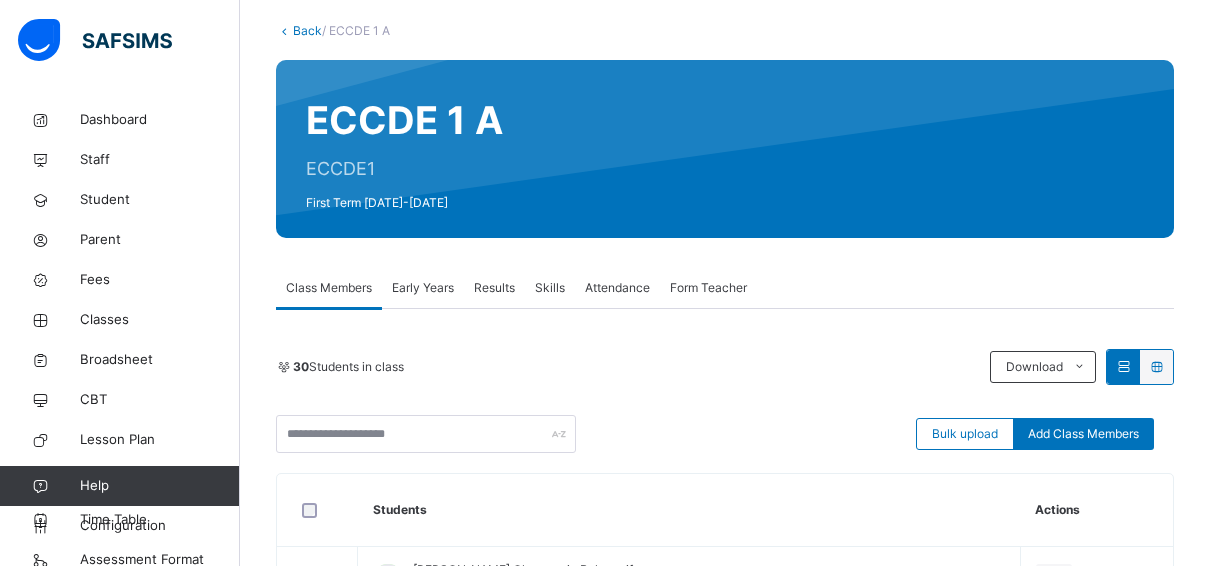 scroll, scrollTop: 100, scrollLeft: 0, axis: vertical 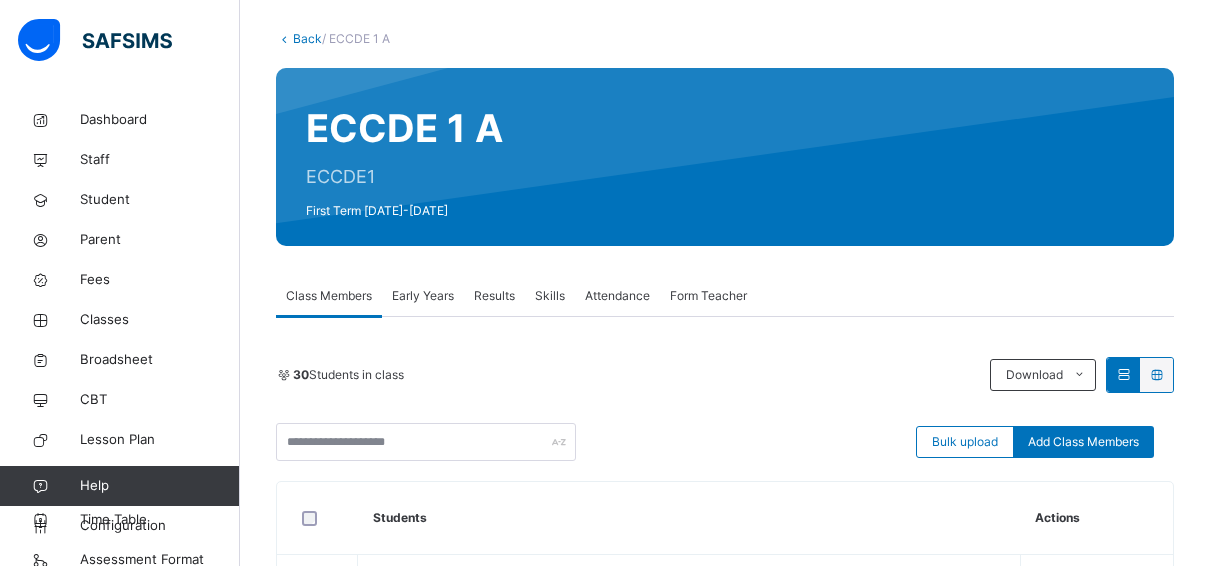 click on "Form Teacher" at bounding box center (708, 296) 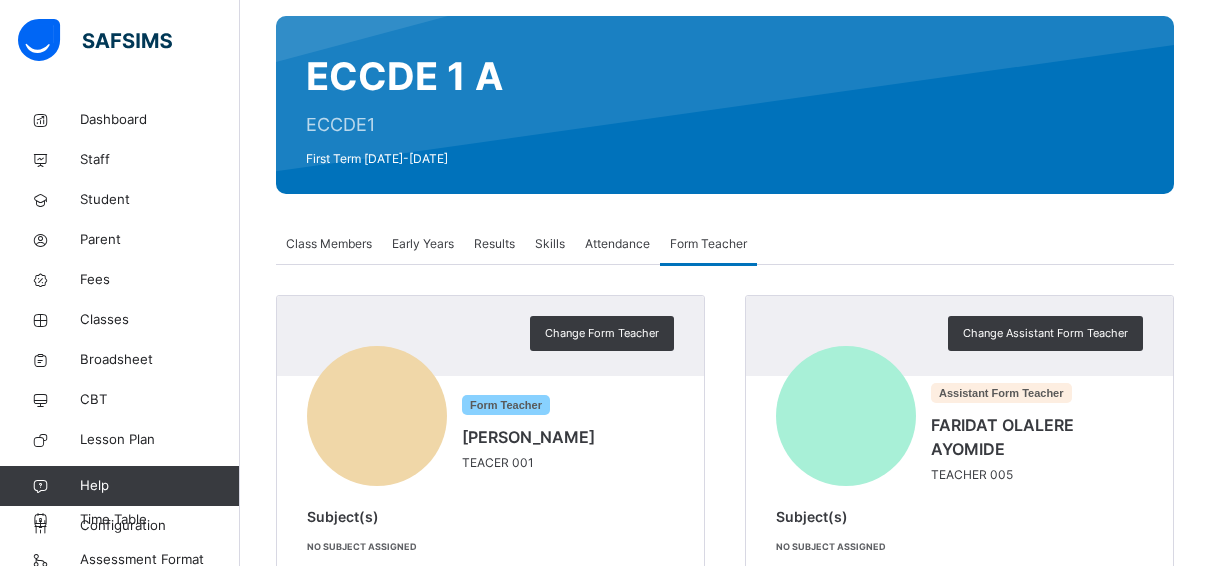 scroll, scrollTop: 120, scrollLeft: 0, axis: vertical 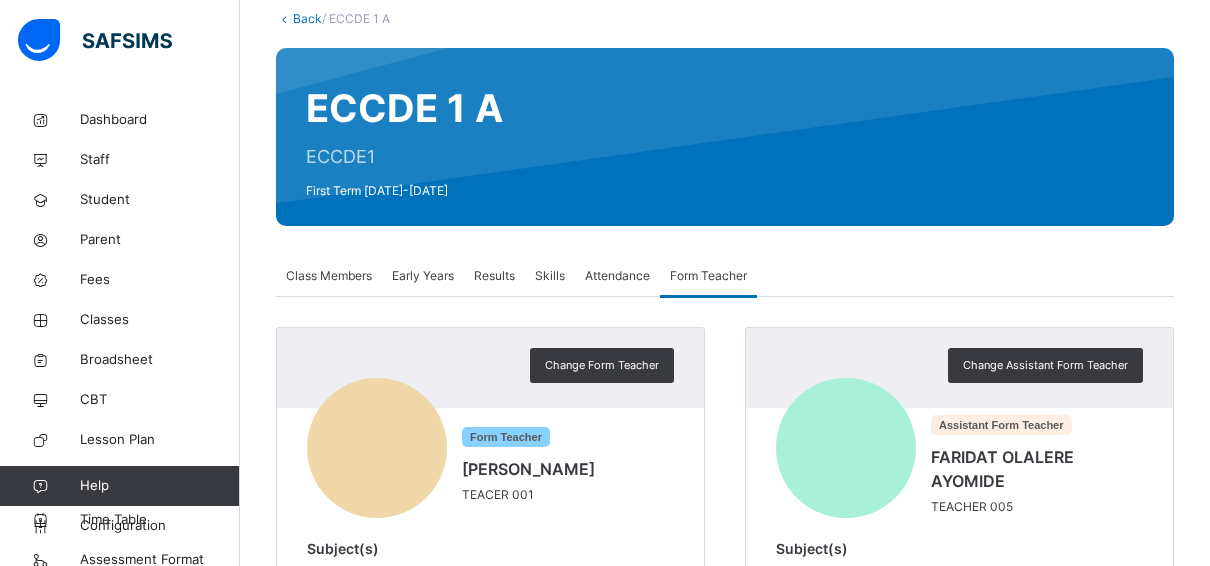 click on "Early Years" at bounding box center (423, 276) 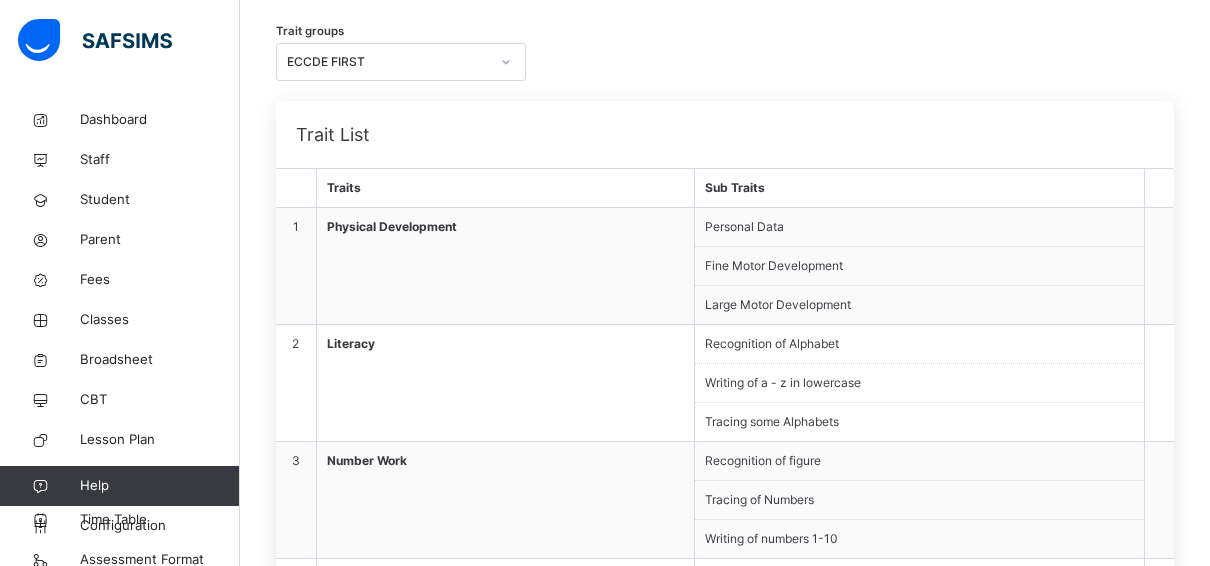 scroll, scrollTop: 0, scrollLeft: 0, axis: both 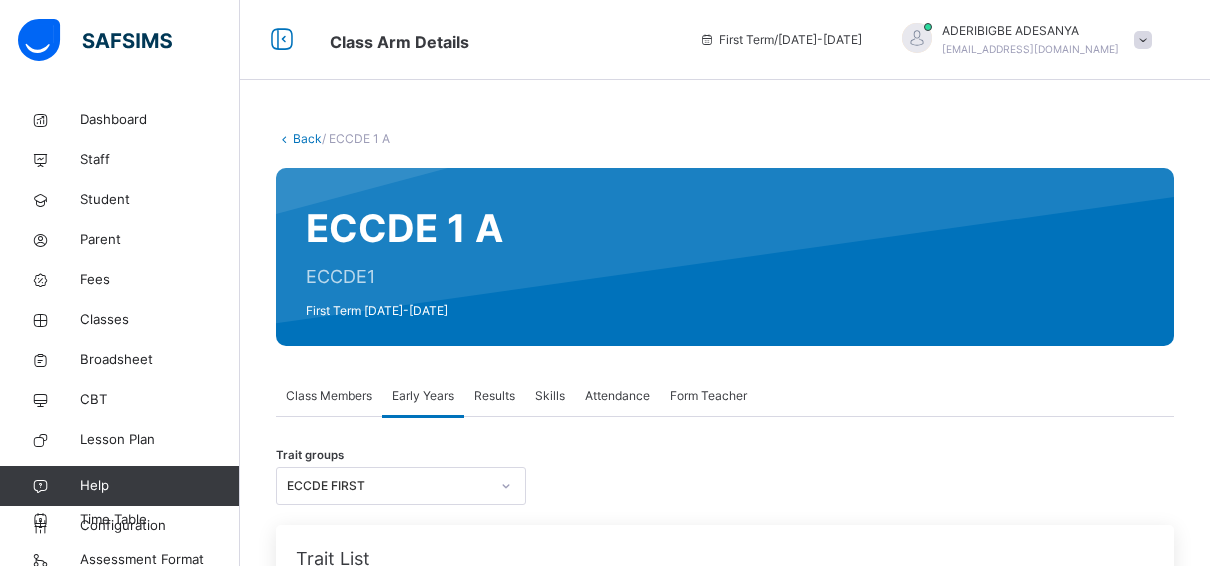 click on "Back" at bounding box center [307, 138] 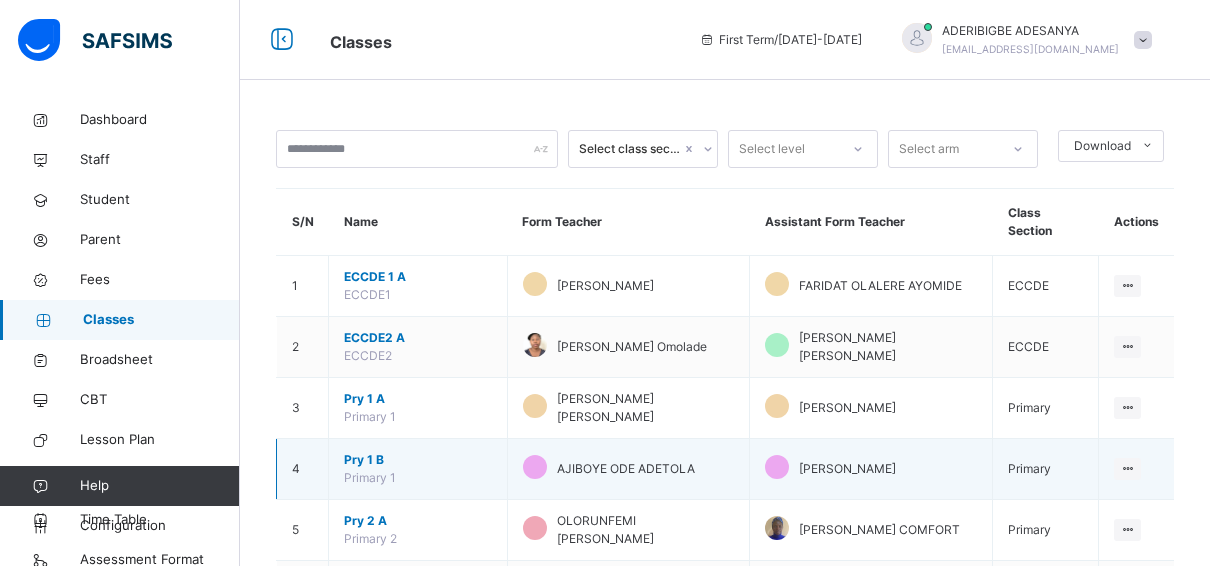 click on "Pry 1   B" at bounding box center [418, 460] 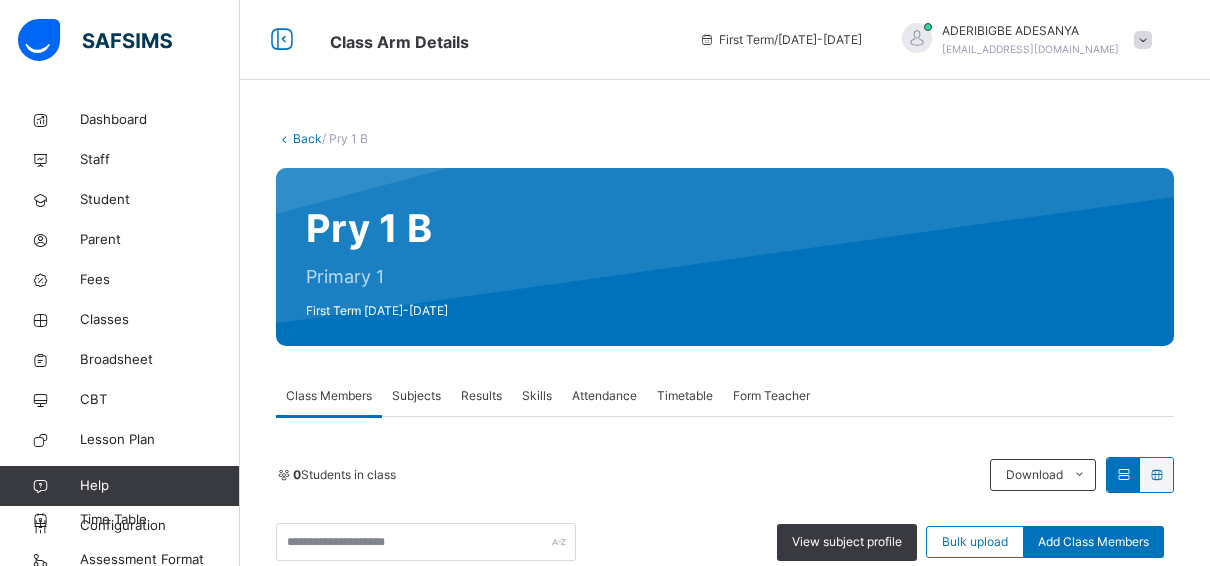 scroll, scrollTop: 300, scrollLeft: 0, axis: vertical 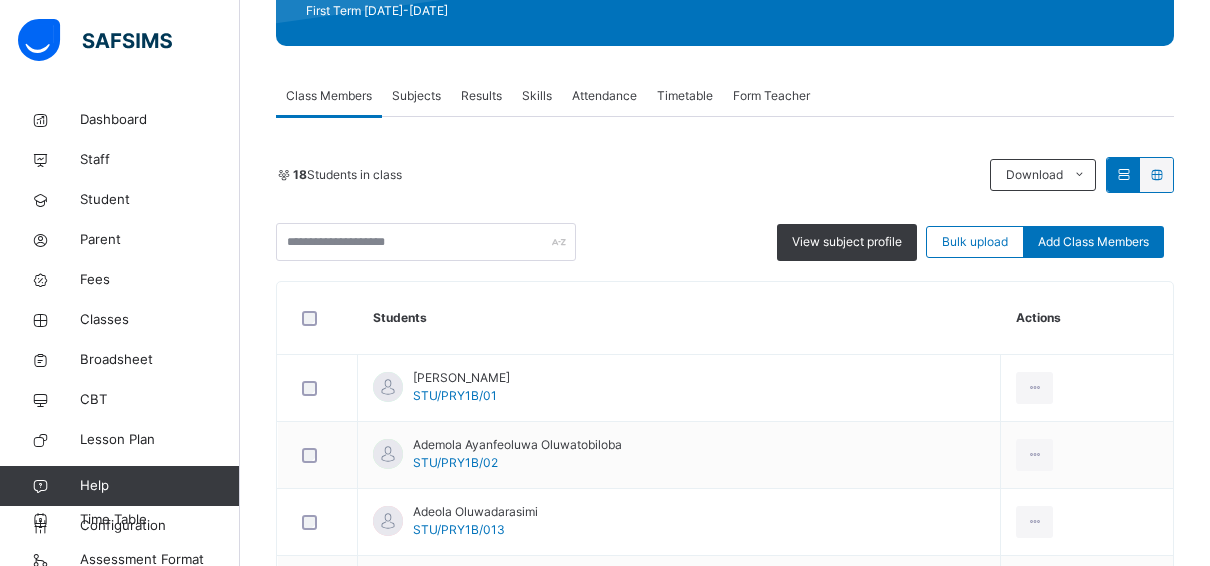 click on "Subjects" at bounding box center (416, 96) 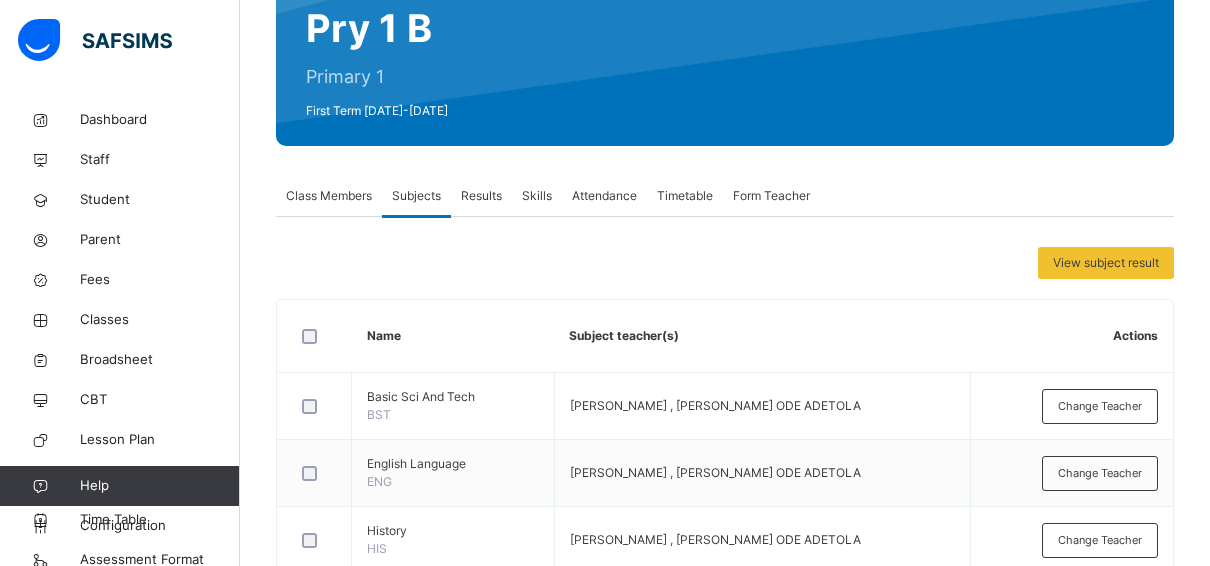 scroll, scrollTop: 0, scrollLeft: 0, axis: both 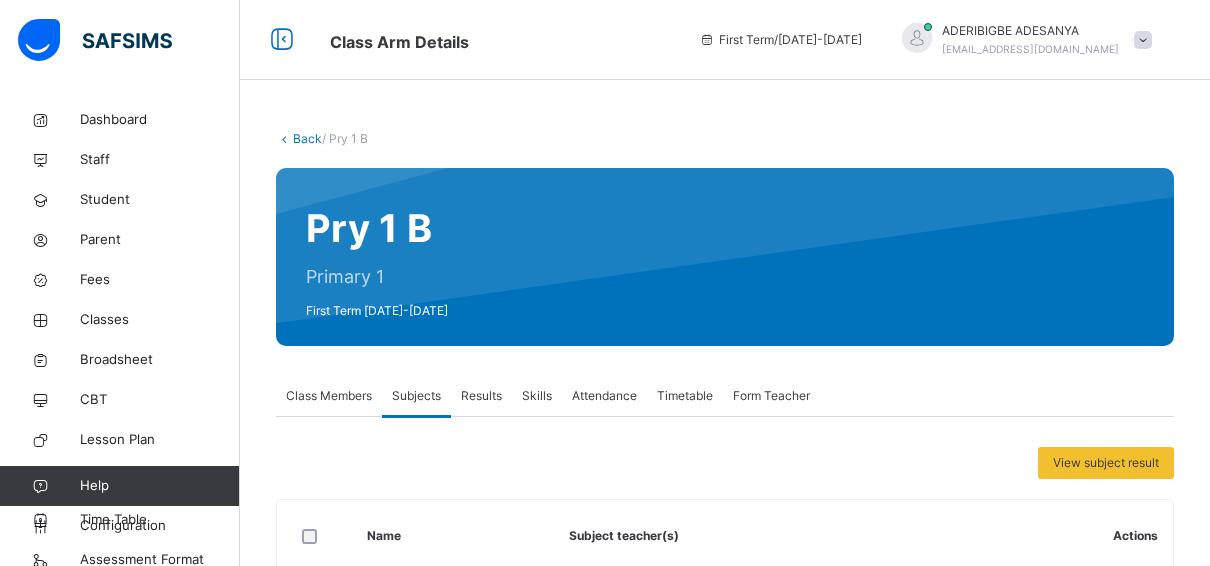 click on "Back" at bounding box center [307, 138] 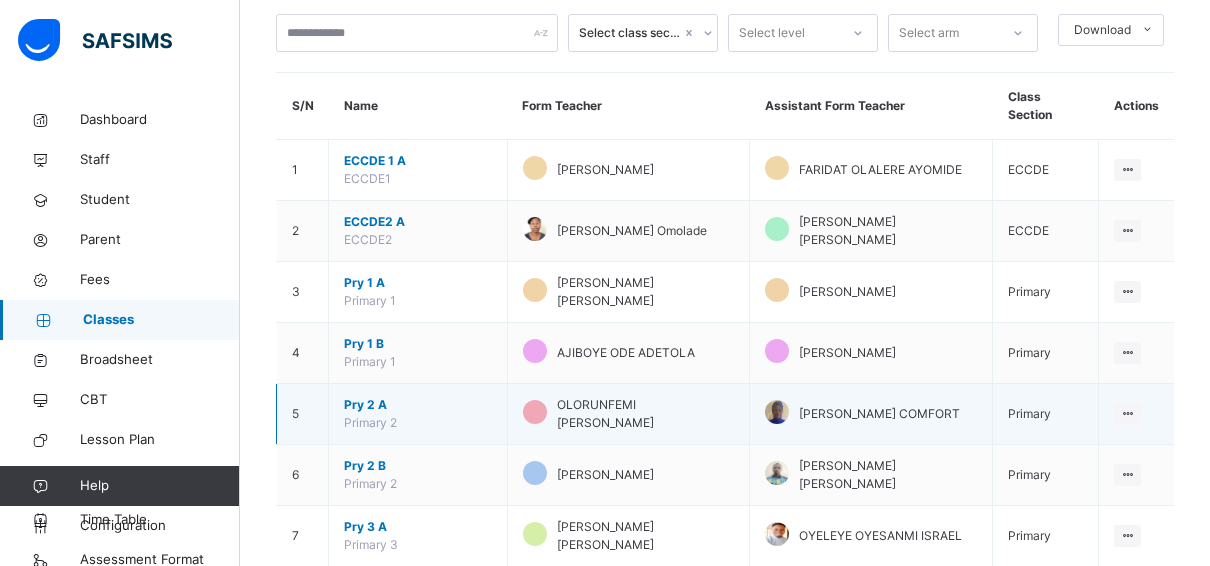 scroll, scrollTop: 200, scrollLeft: 0, axis: vertical 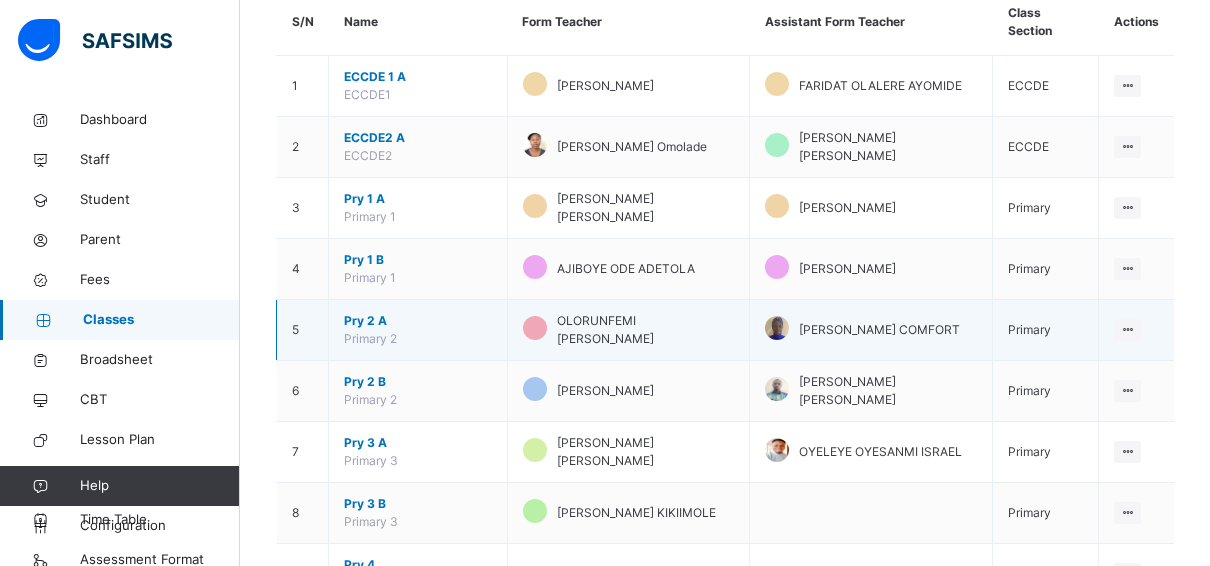 click on "Pry 2   A" at bounding box center [418, 321] 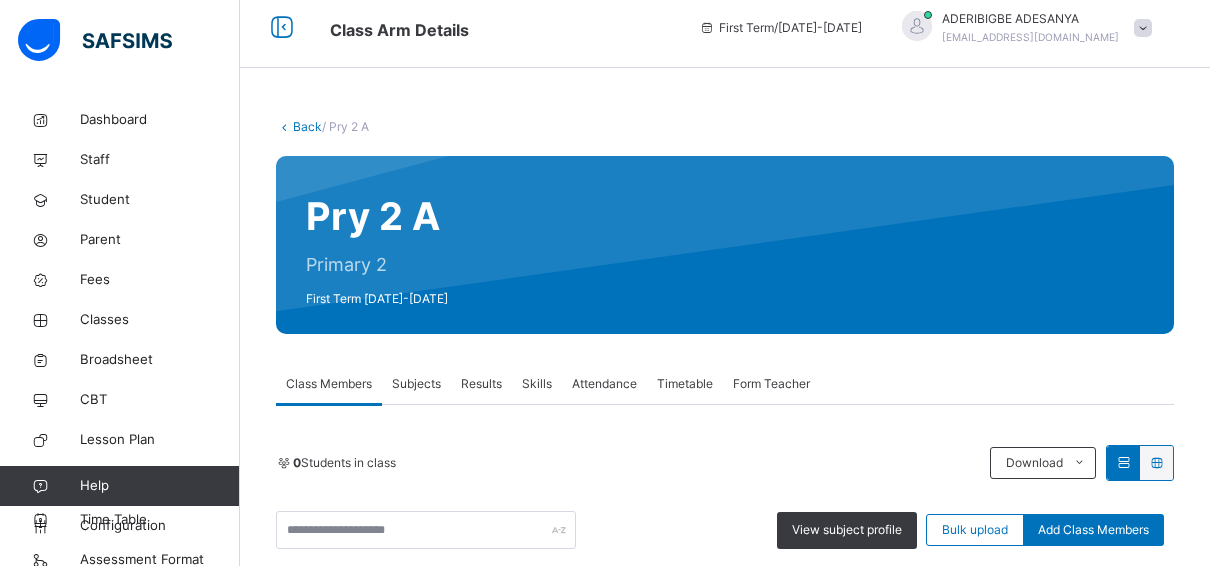 scroll, scrollTop: 200, scrollLeft: 0, axis: vertical 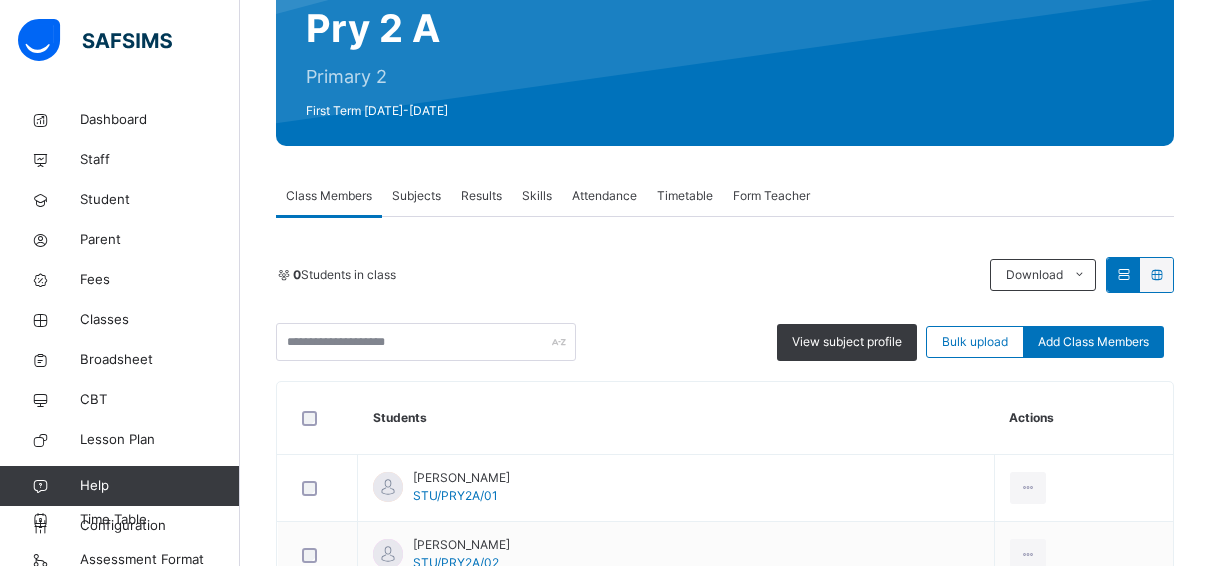 click on "Subjects" at bounding box center [416, 196] 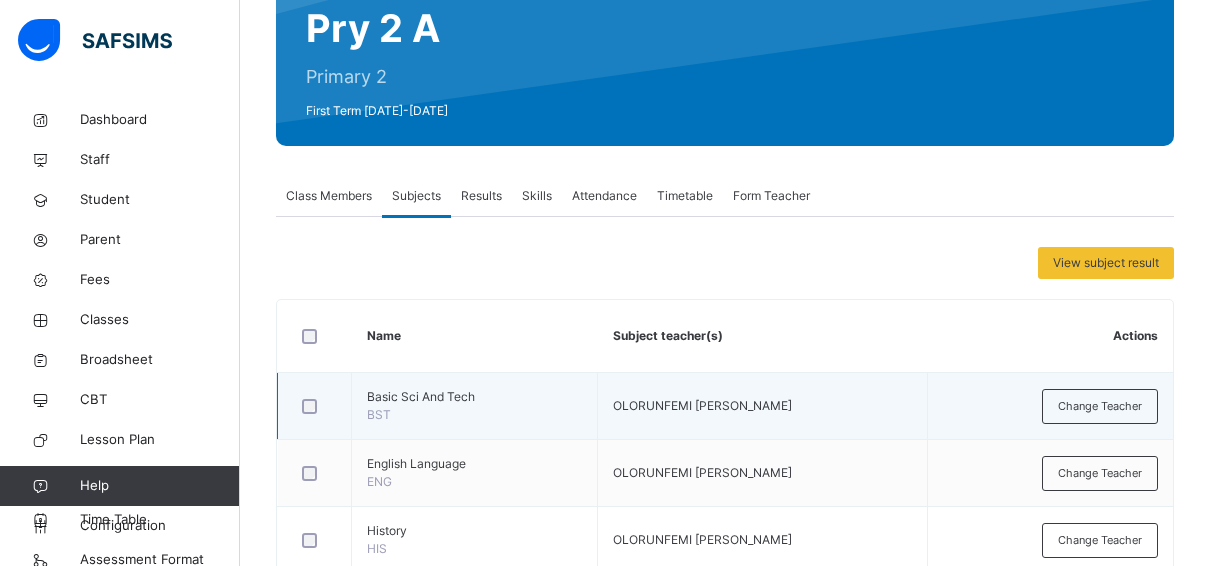 scroll, scrollTop: 300, scrollLeft: 0, axis: vertical 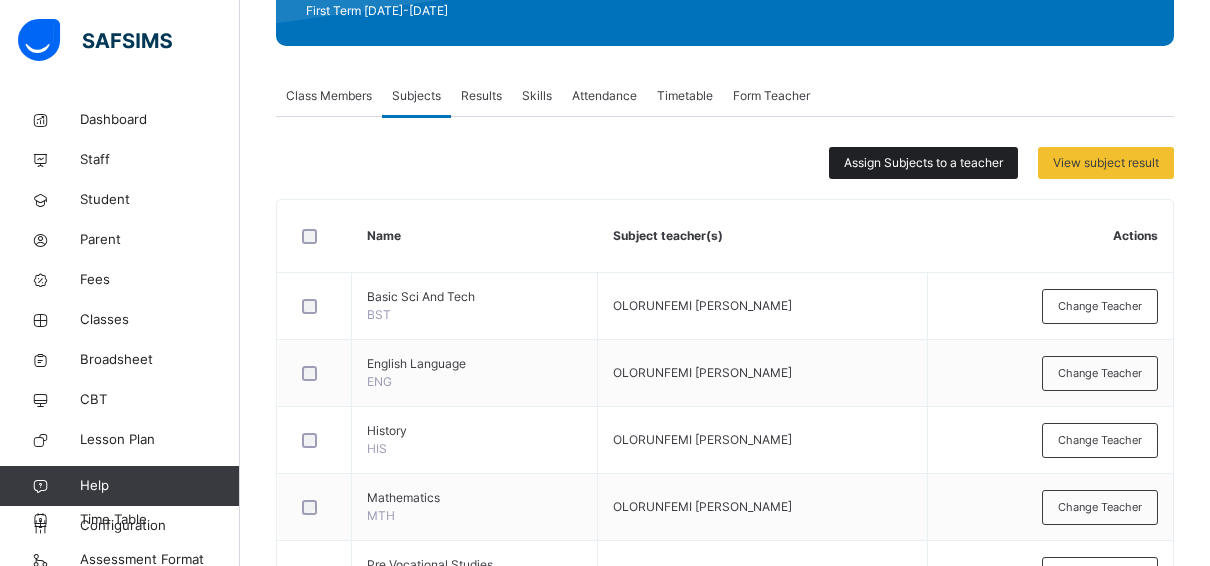 click on "Assign Subjects to a teacher" at bounding box center (923, 163) 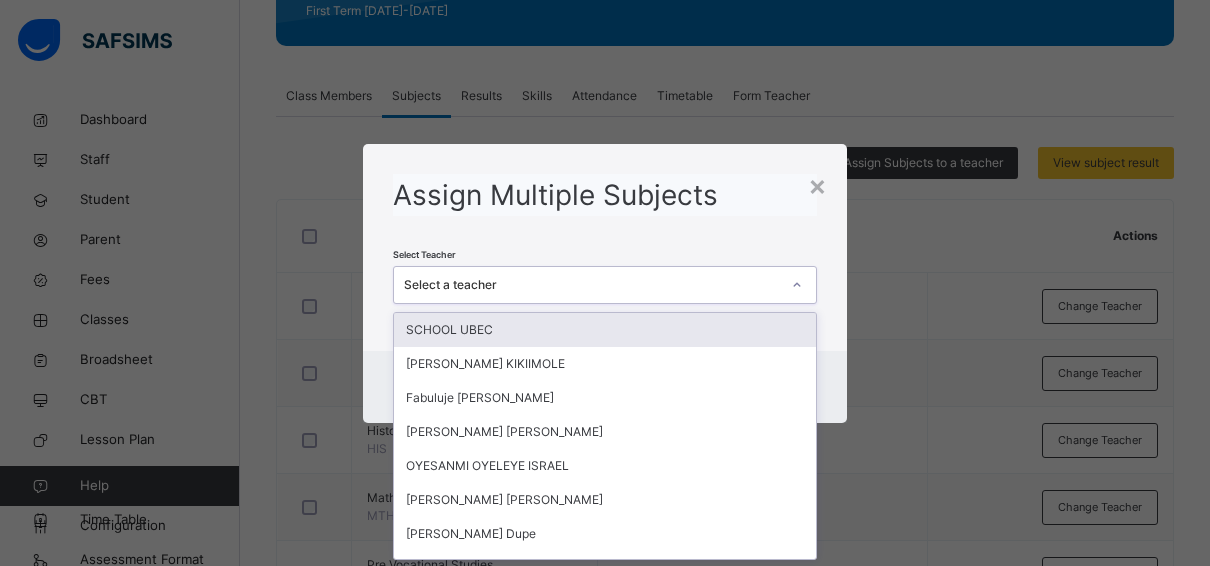 scroll, scrollTop: 0, scrollLeft: 0, axis: both 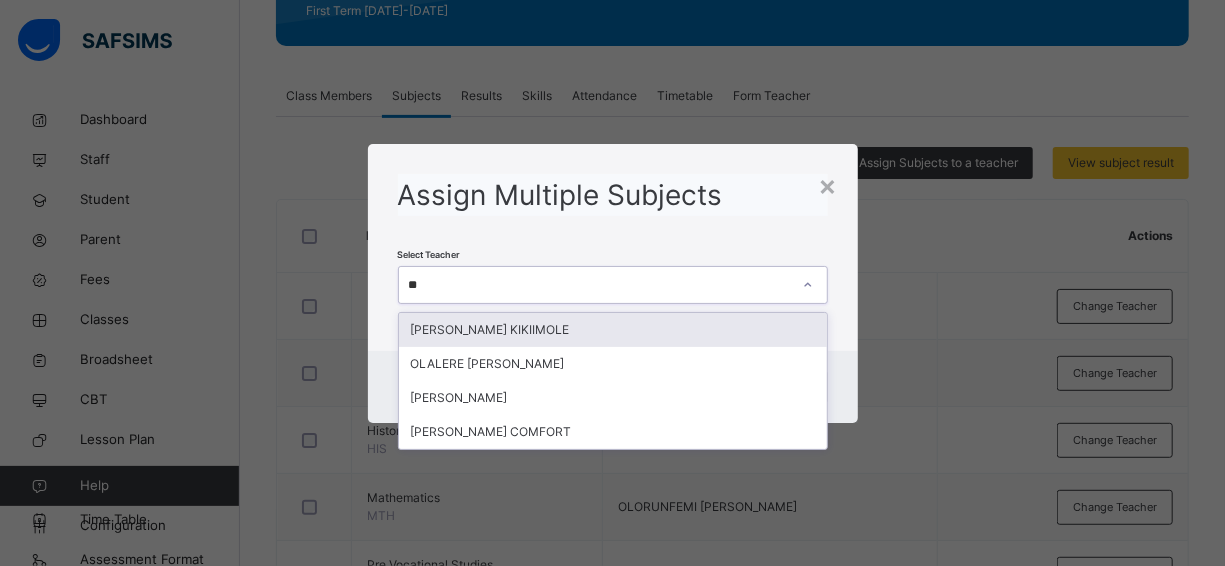 type on "***" 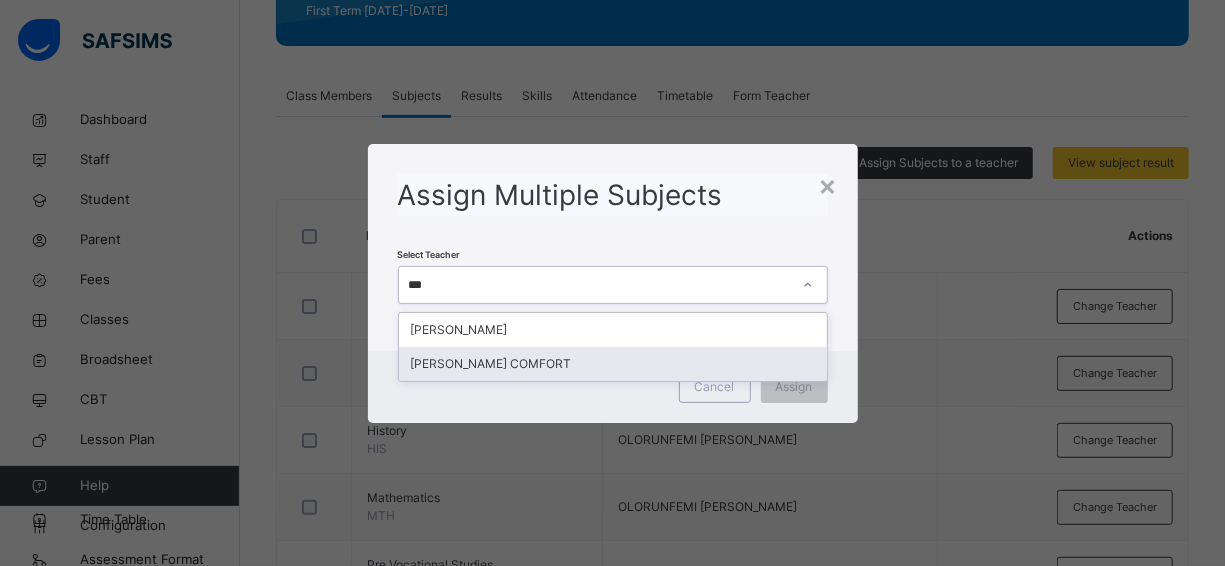 click on "[PERSON_NAME] COMFORT" at bounding box center [613, 364] 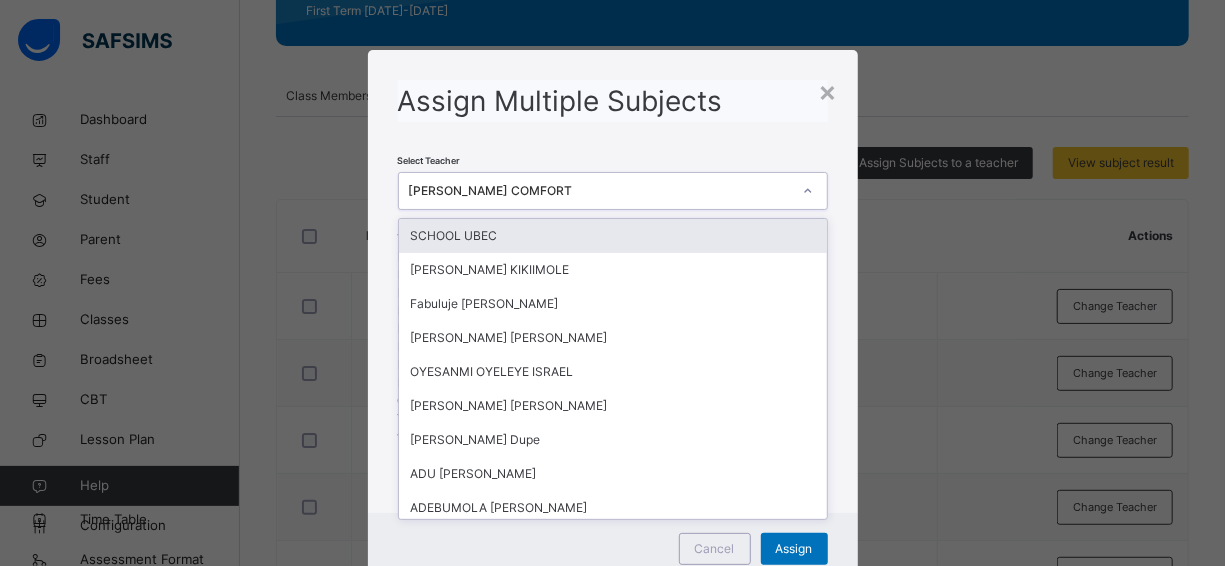 click on "[PERSON_NAME] COMFORT" at bounding box center [600, 191] 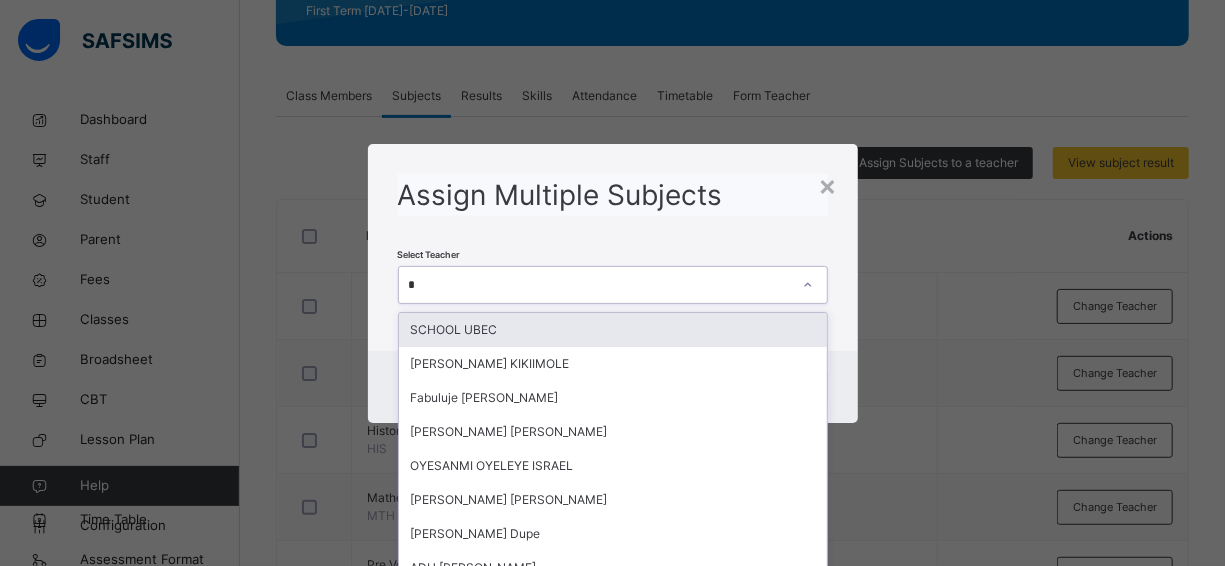 type on "**" 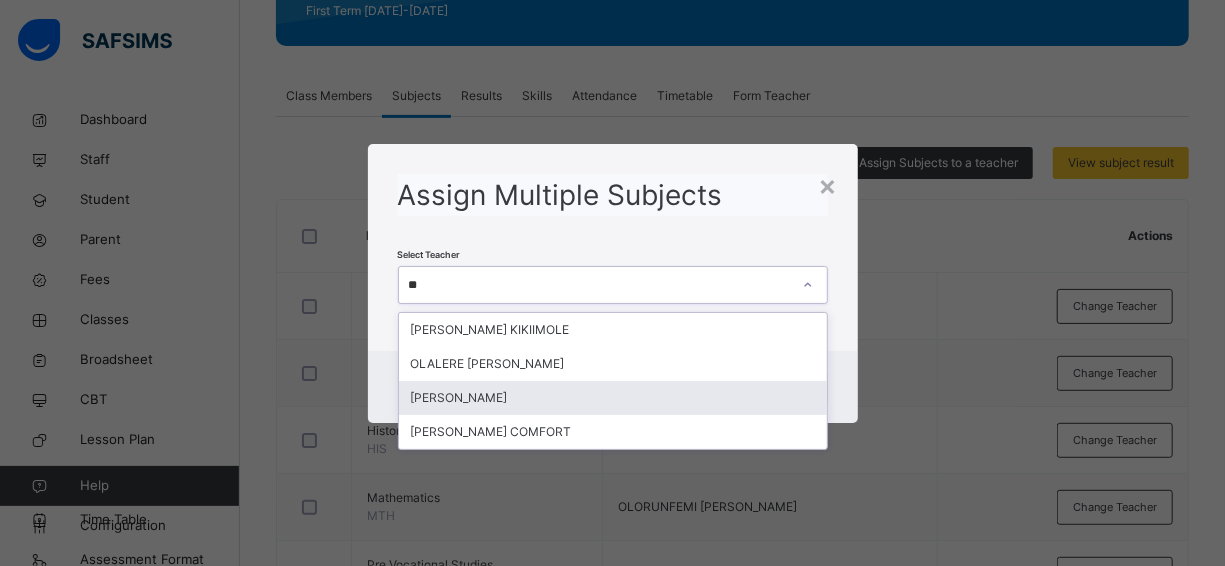 click on "[PERSON_NAME]" at bounding box center [613, 398] 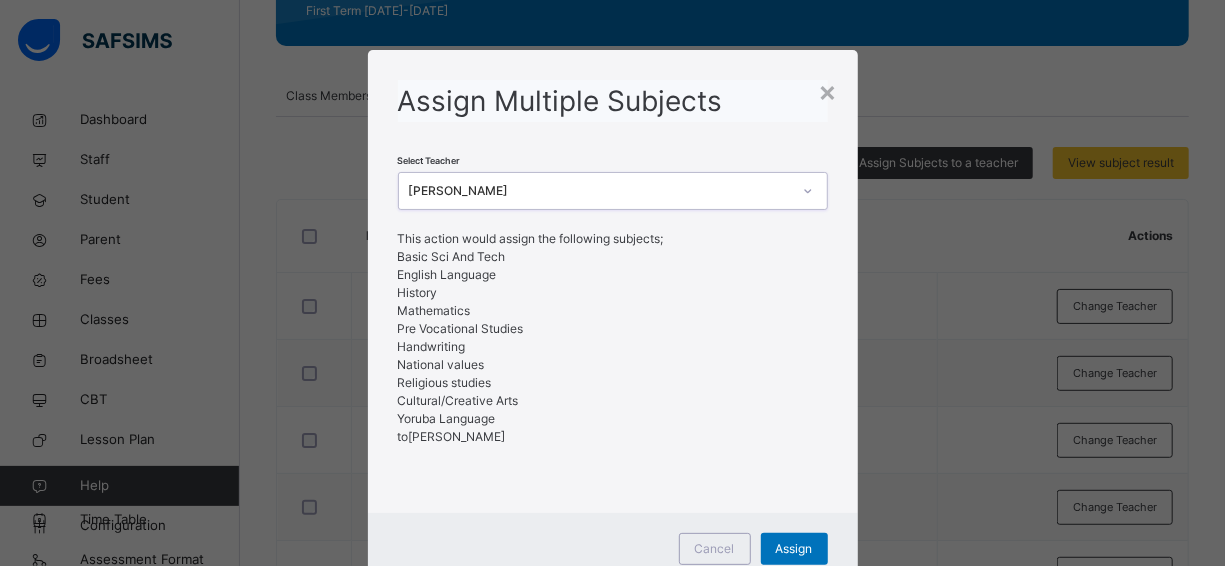 click on "× Assign Multiple Subjects Select Teacher   option [PERSON_NAME], selected.     0 results available. Select is focused ,type to refine list, press Down to open the menu,  AREGBESOLA [PERSON_NAME]   This action would assign the following subjects;   Basic Sci And Tech English Language History Mathematics Pre Vocational Studies Handwriting National values Religious studies Cultural/Creative Arts Yoruba Language   to  AREGBESOLA [PERSON_NAME] Assign" at bounding box center [612, 283] 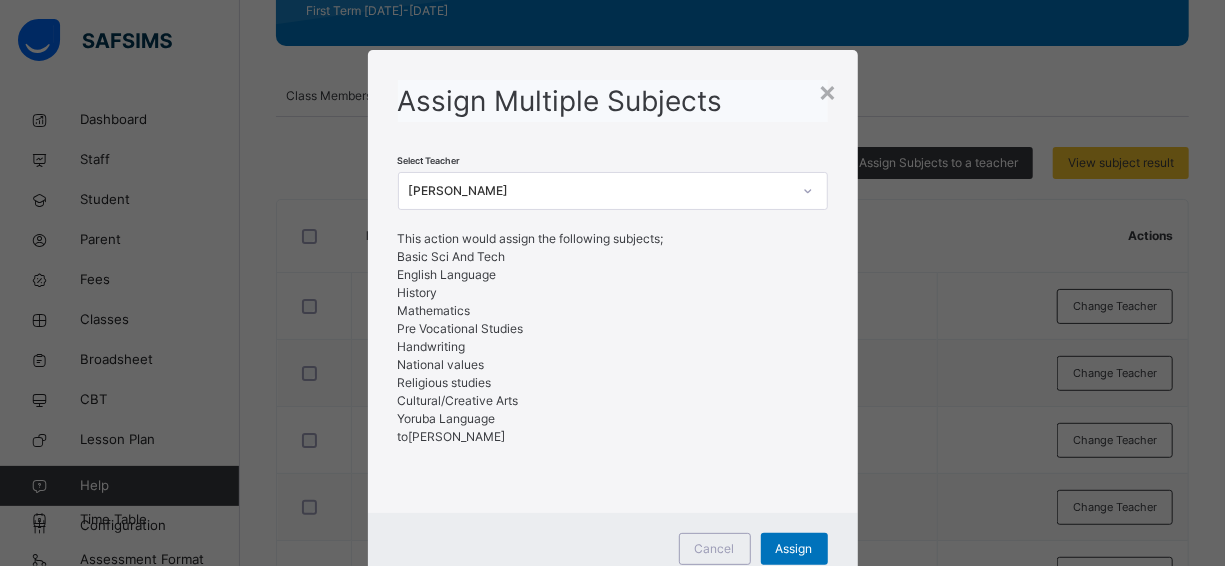 click on "[PERSON_NAME]" at bounding box center [600, 191] 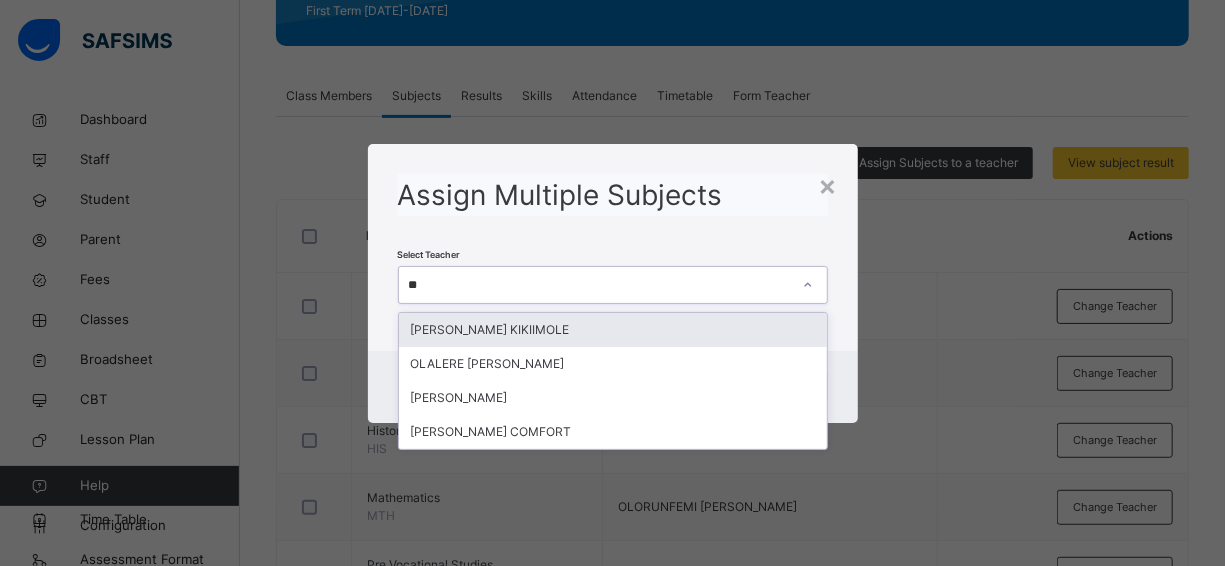 type on "***" 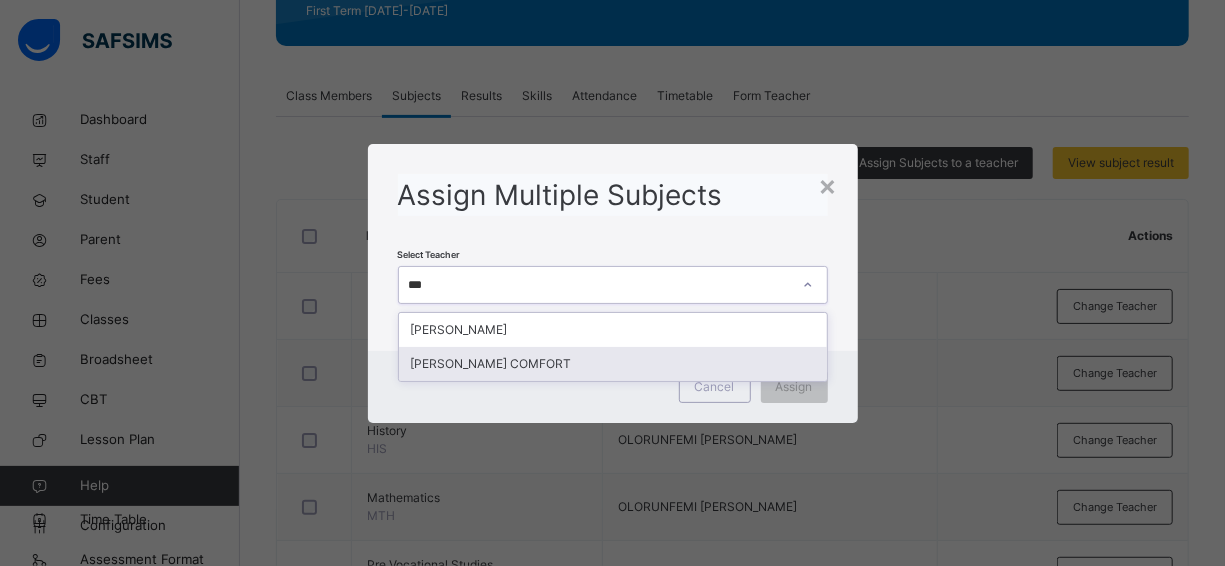 click on "[PERSON_NAME] COMFORT" at bounding box center [613, 364] 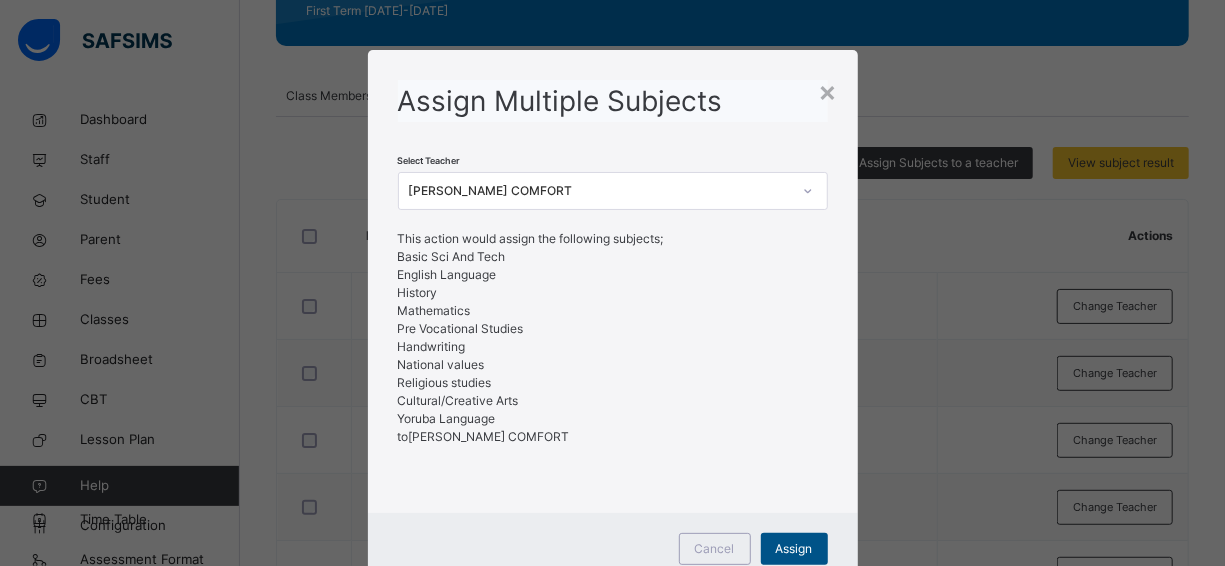 click on "Assign" at bounding box center (794, 549) 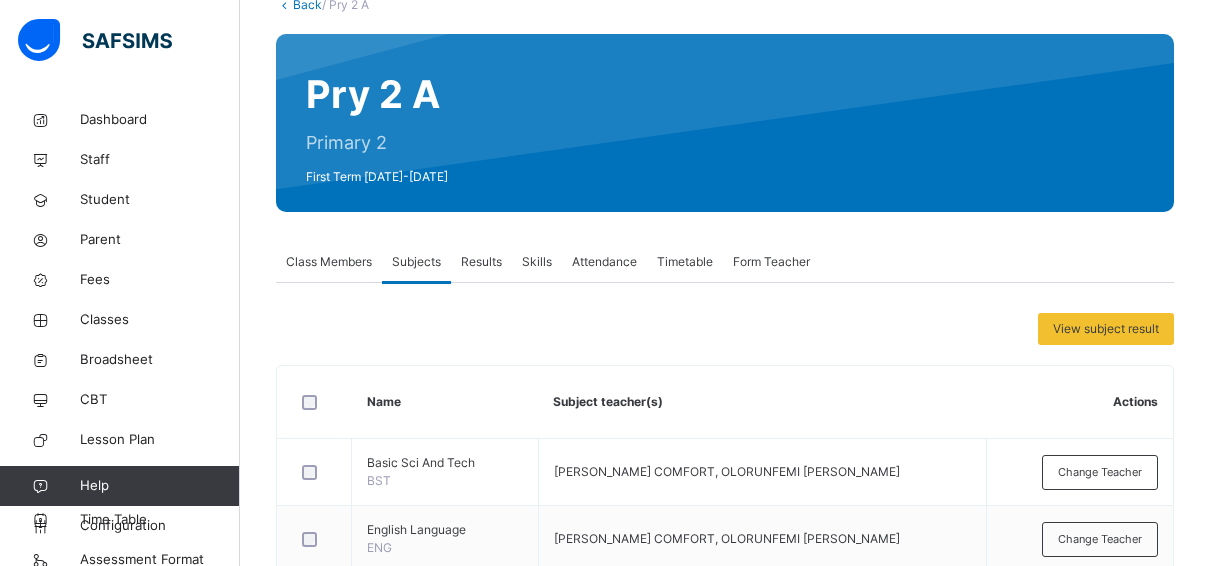scroll, scrollTop: 100, scrollLeft: 0, axis: vertical 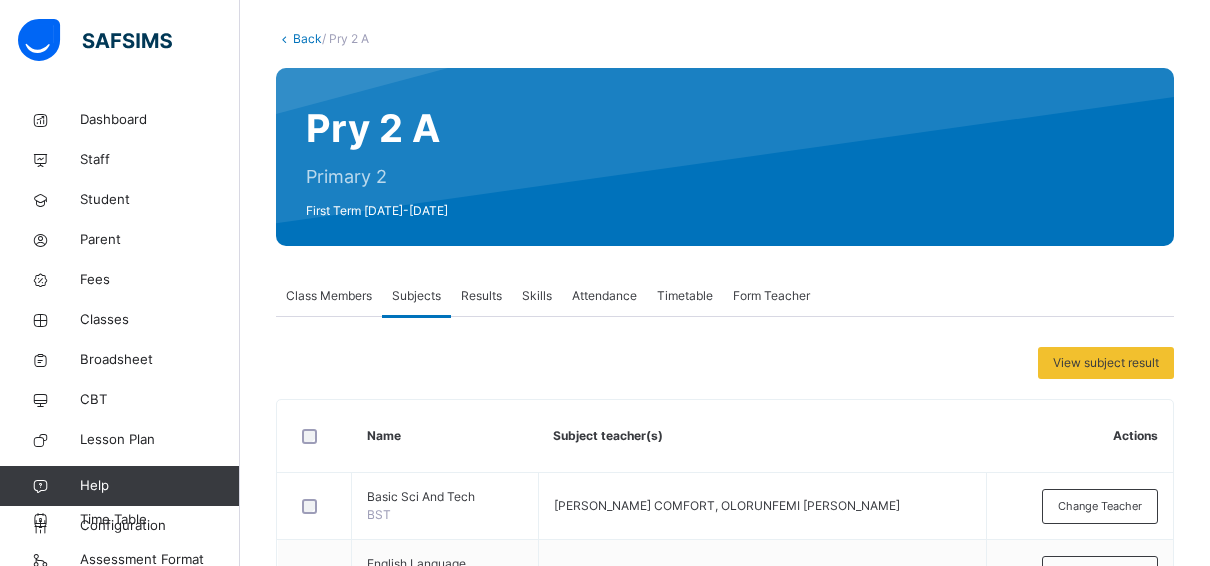 click on "Back" at bounding box center (307, 38) 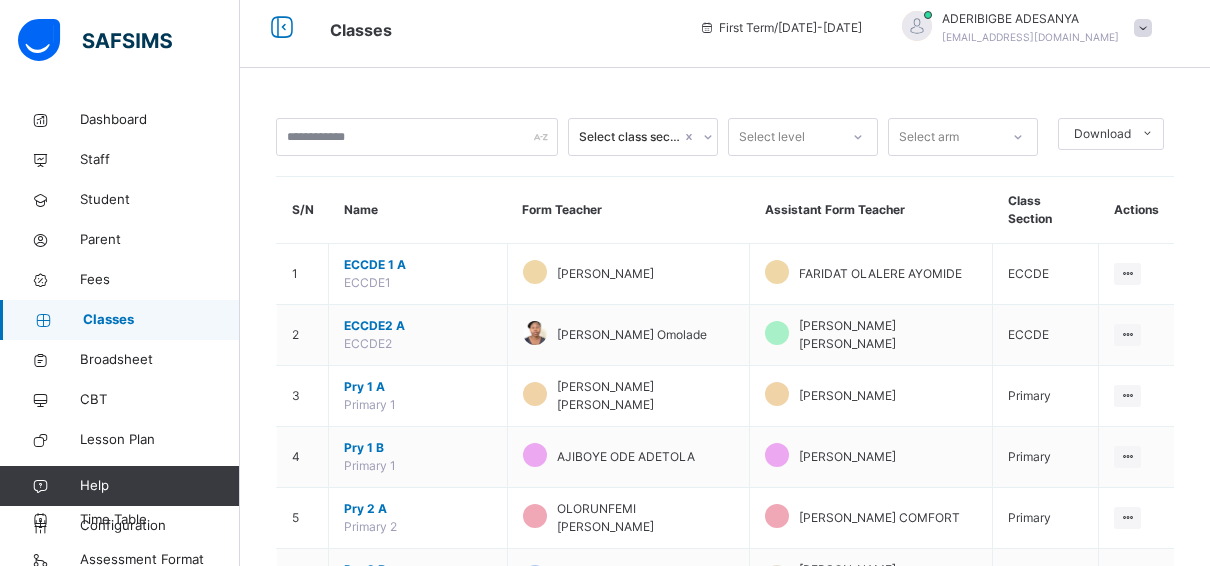 scroll, scrollTop: 100, scrollLeft: 0, axis: vertical 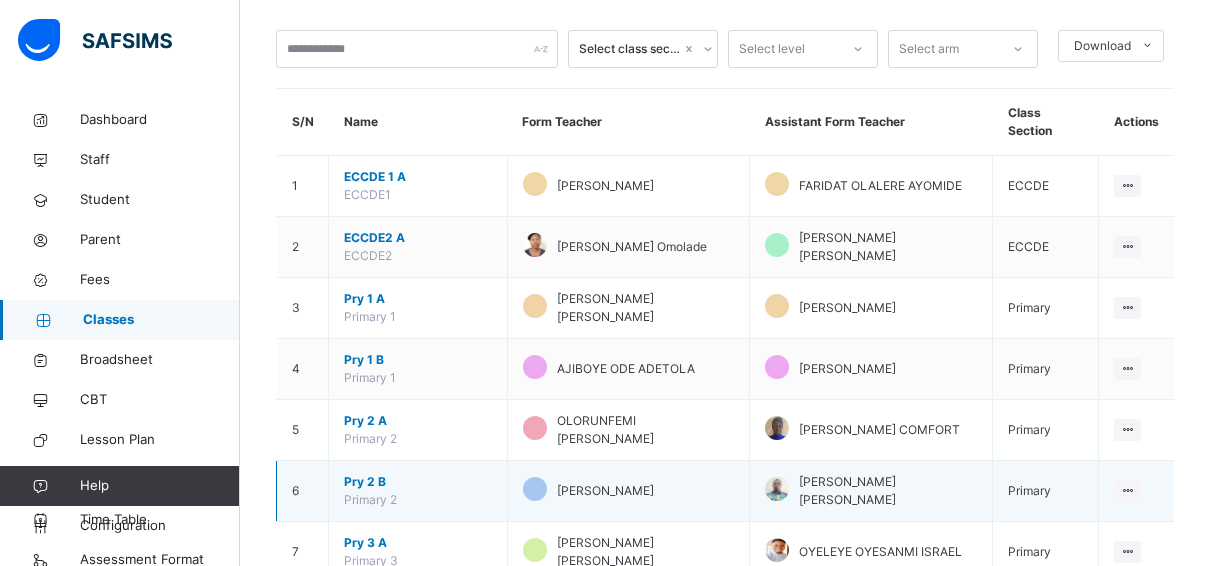 click on "Pry 2   B" at bounding box center [418, 482] 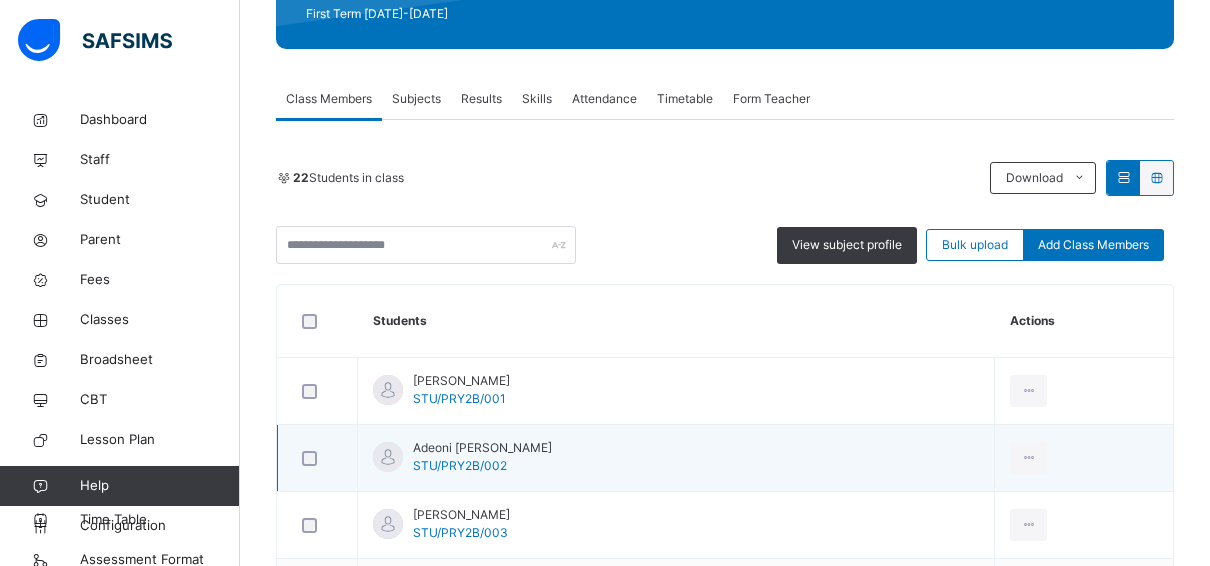 scroll, scrollTop: 300, scrollLeft: 0, axis: vertical 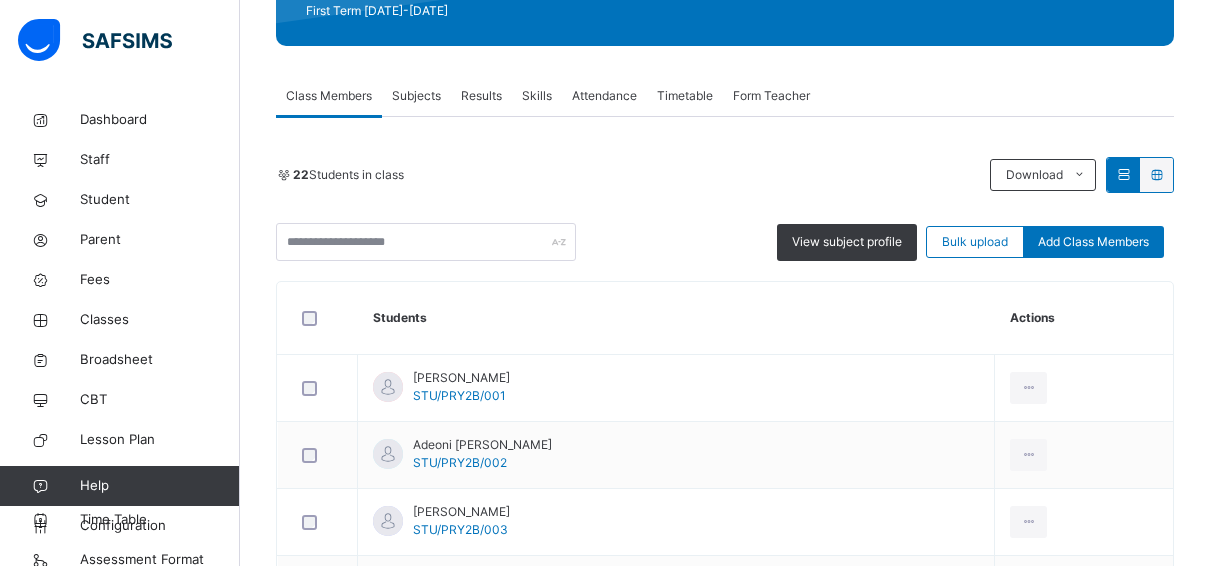 click on "Subjects" at bounding box center (416, 96) 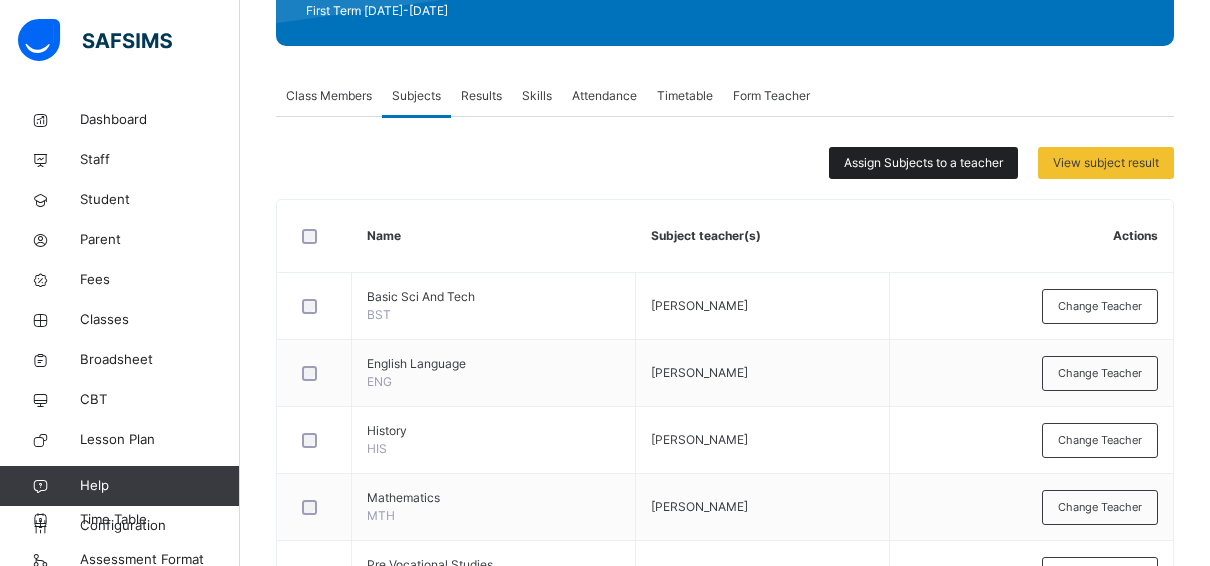 click on "Assign Subjects to a teacher" at bounding box center (923, 163) 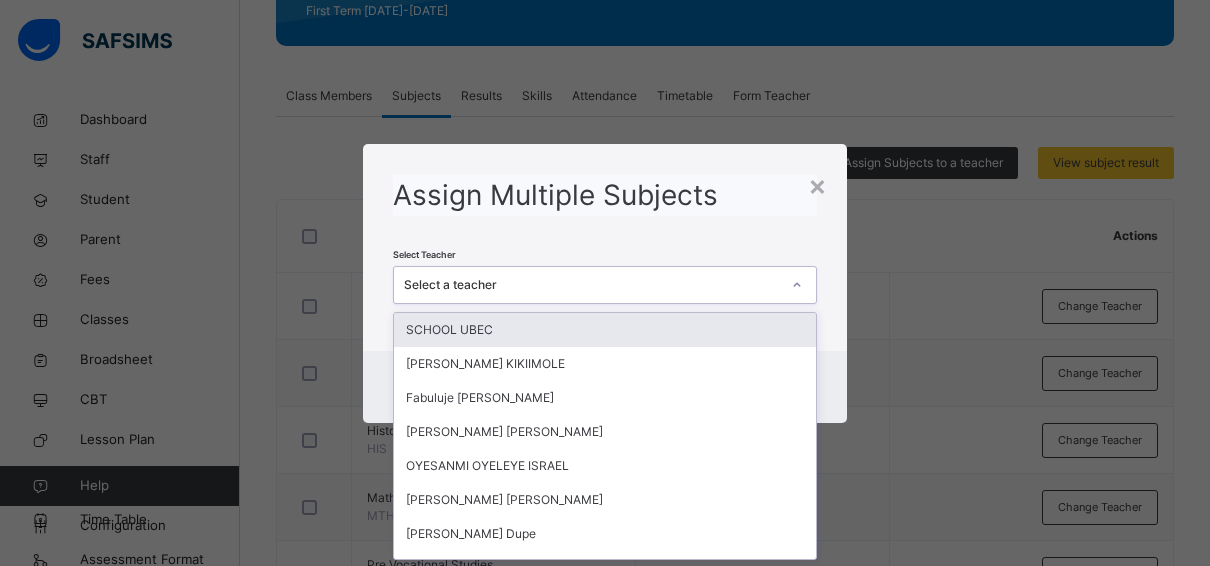 scroll, scrollTop: 0, scrollLeft: 0, axis: both 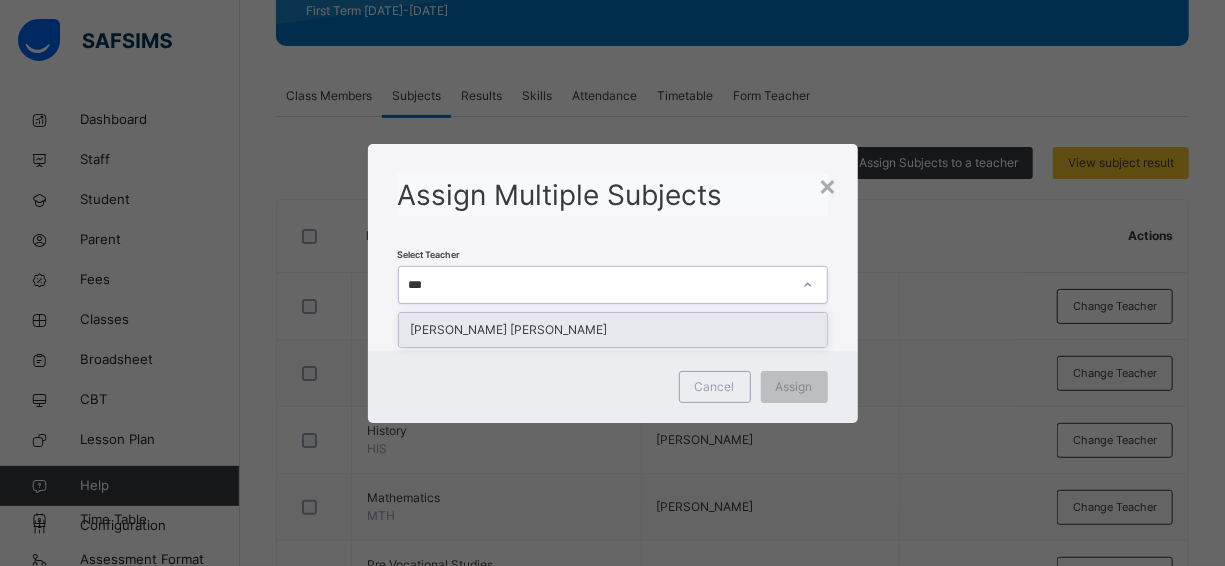 type on "****" 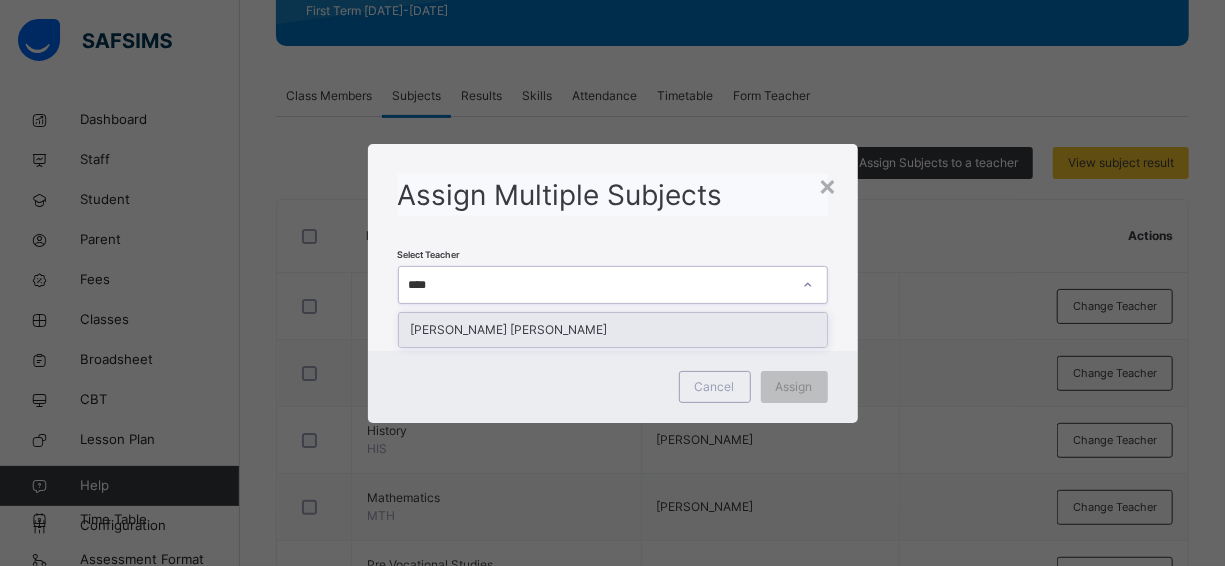 click on "[PERSON_NAME] [PERSON_NAME]" at bounding box center (613, 330) 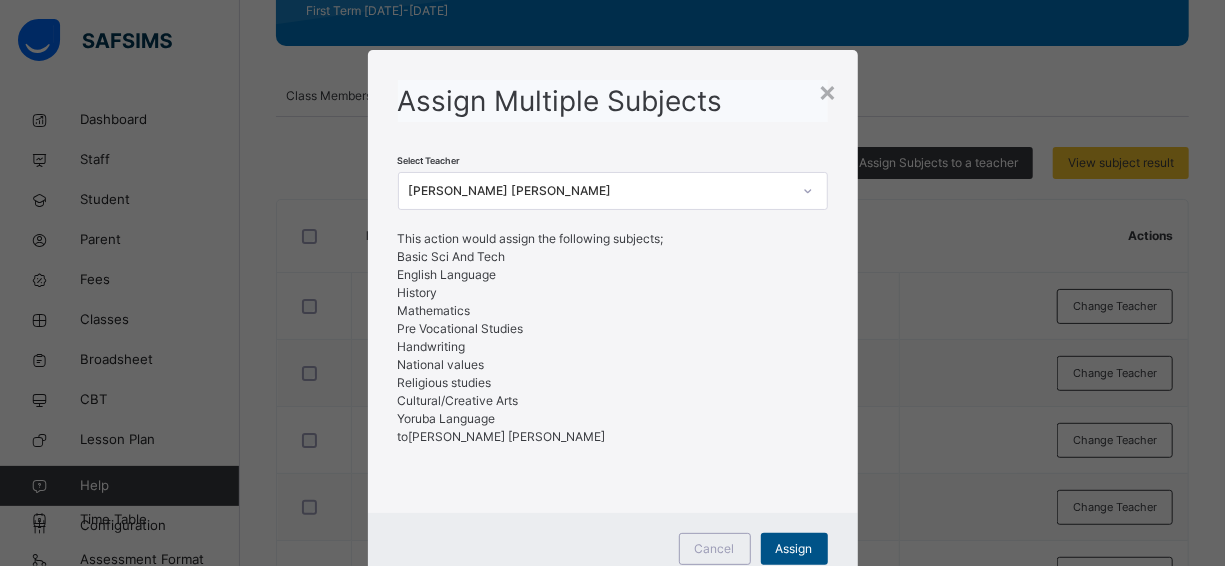 click on "Assign" at bounding box center [794, 549] 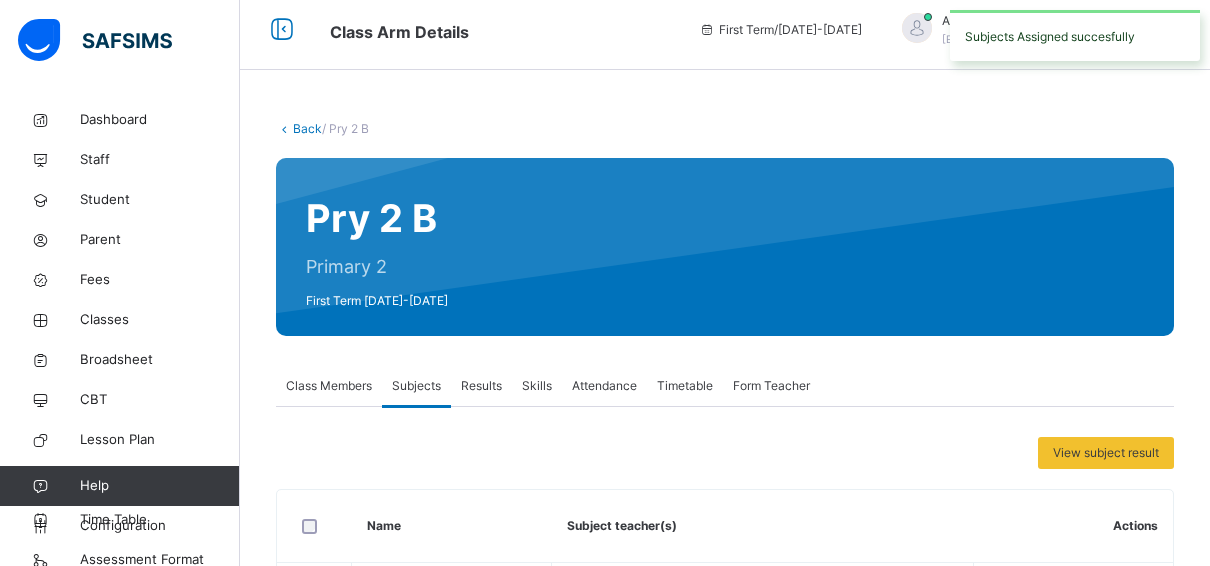 scroll, scrollTop: 0, scrollLeft: 0, axis: both 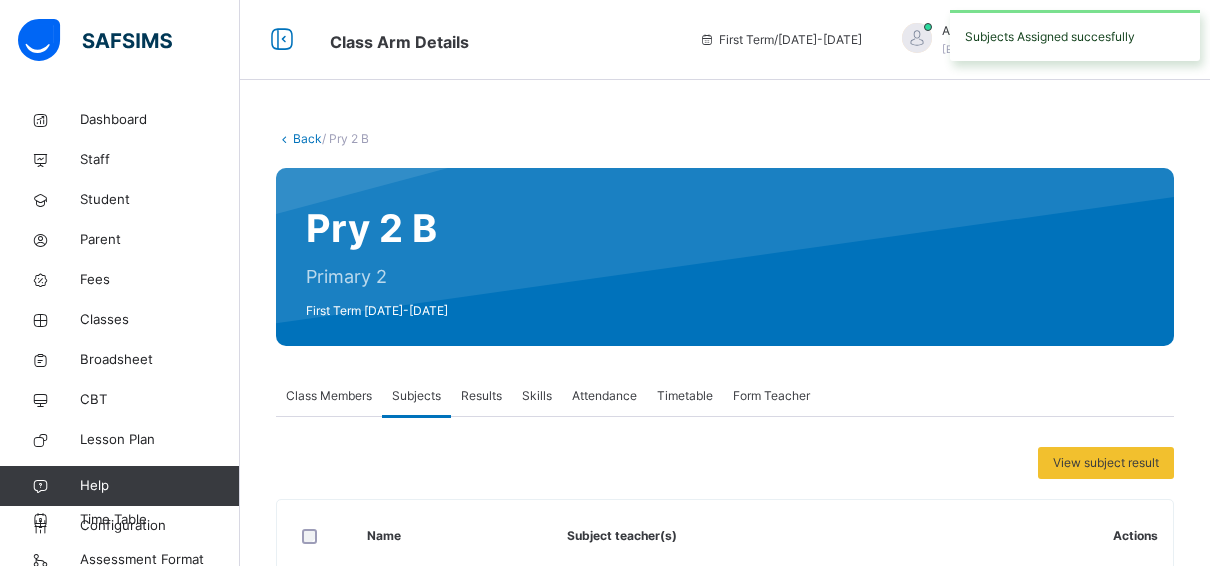 click on "Back" at bounding box center (307, 138) 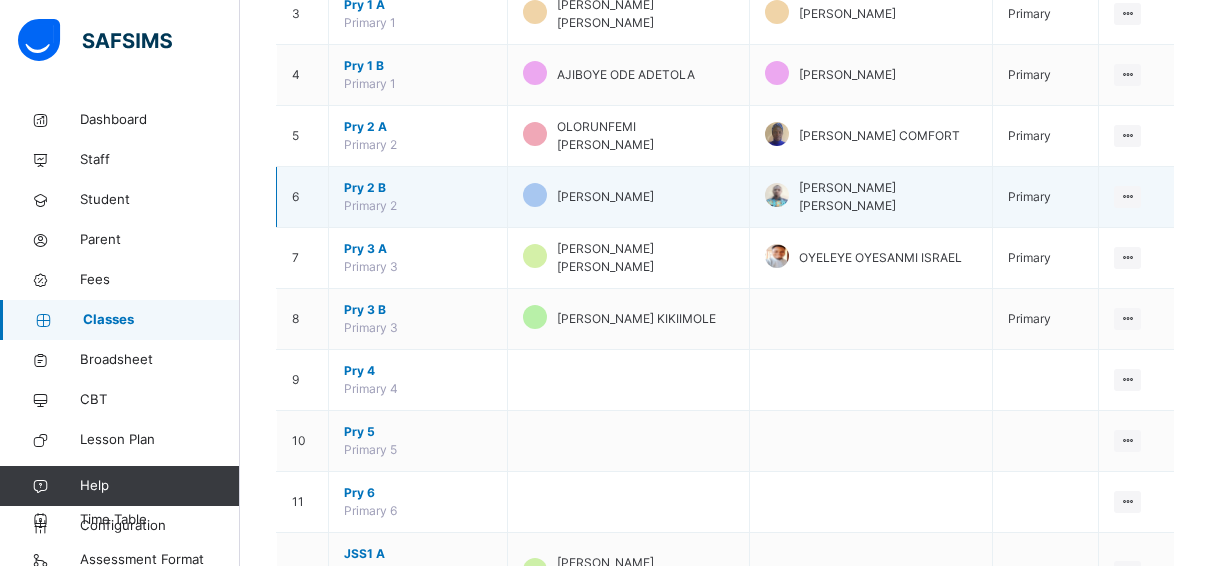 scroll, scrollTop: 400, scrollLeft: 0, axis: vertical 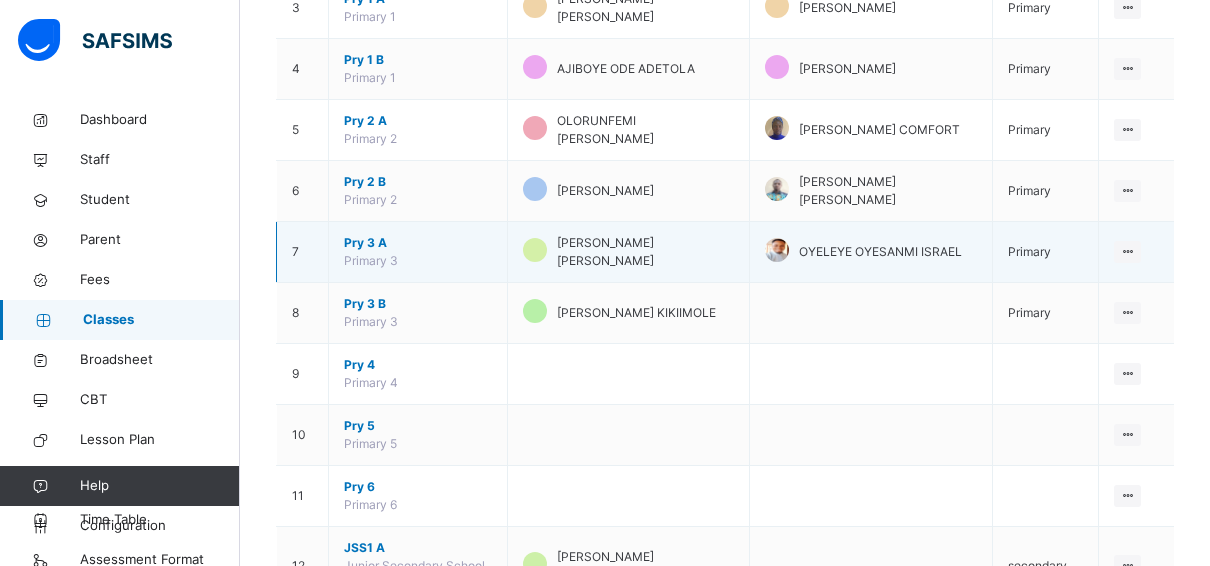 click on "Pry 3   A" at bounding box center (418, 243) 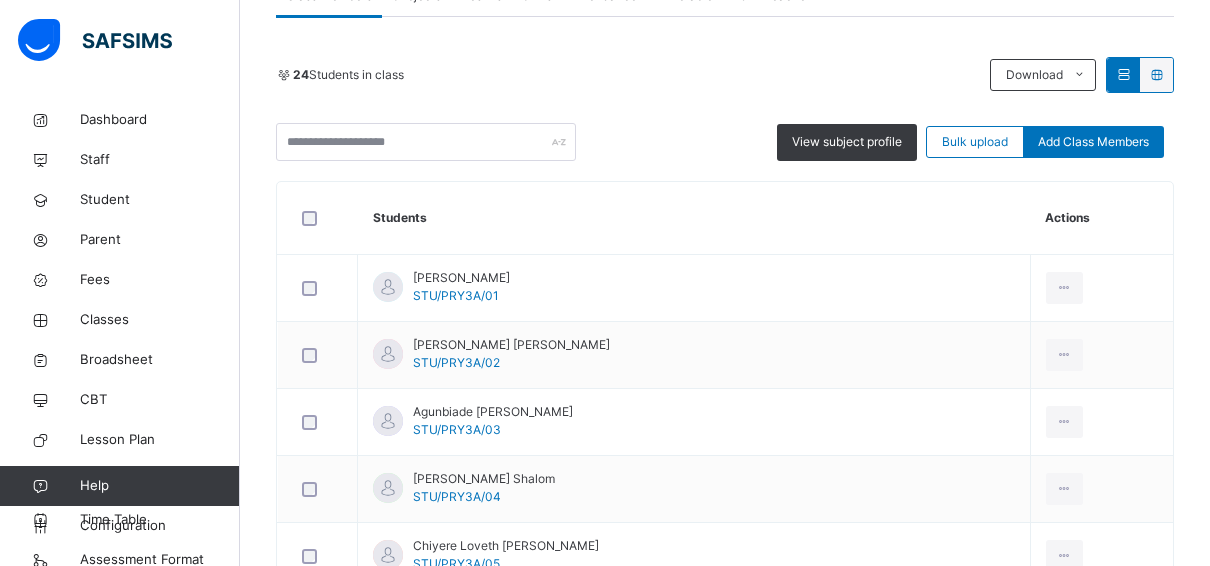 scroll, scrollTop: 0, scrollLeft: 0, axis: both 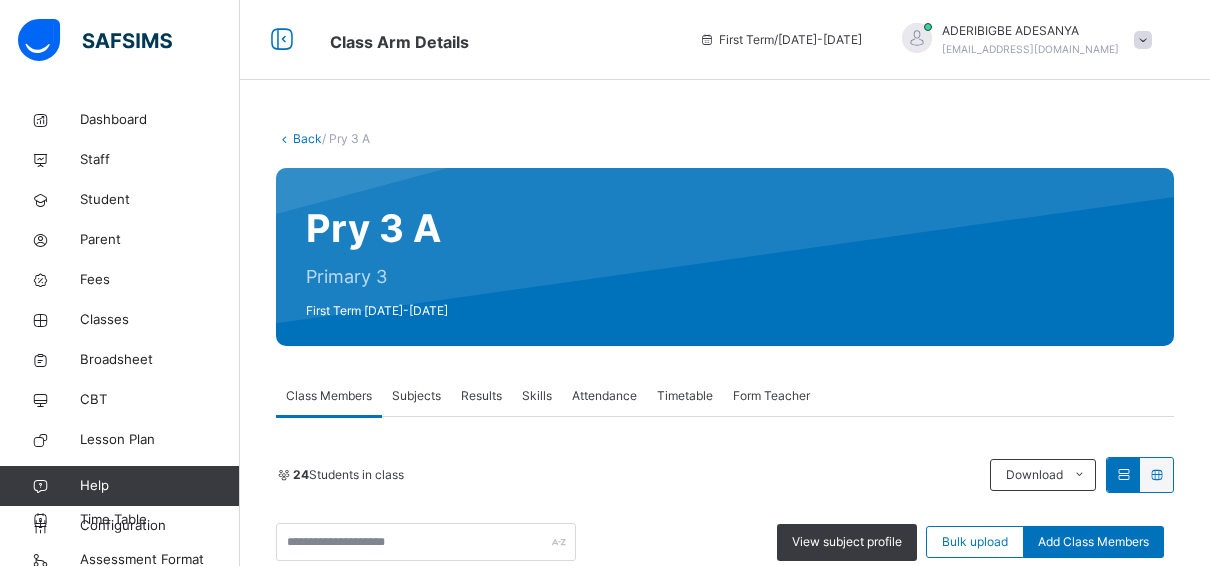 click on "Subjects" at bounding box center (416, 396) 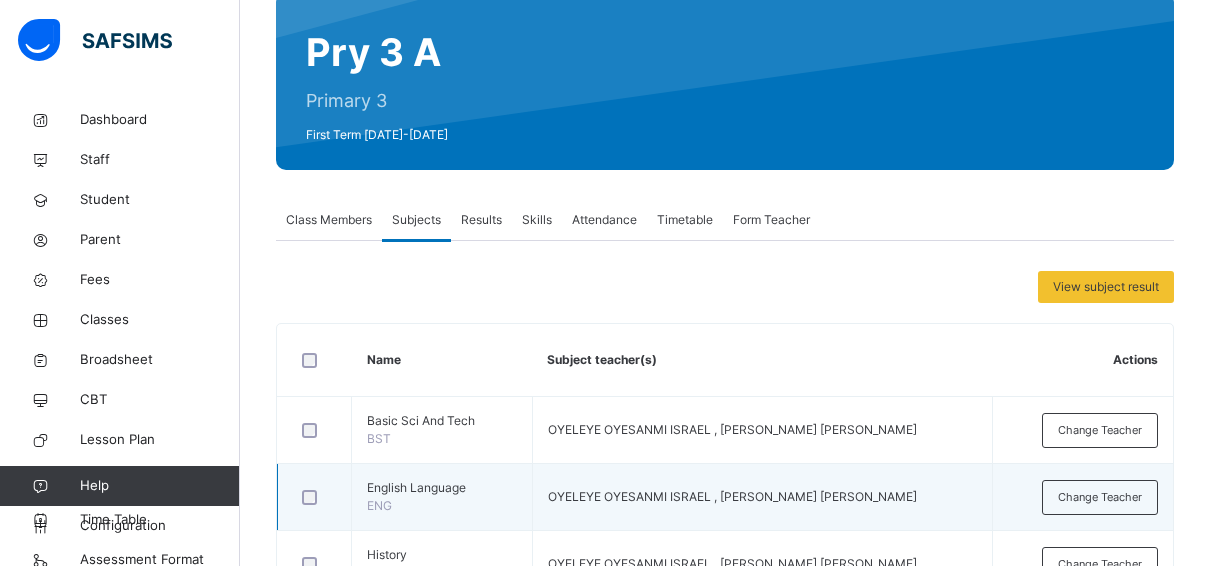 scroll, scrollTop: 0, scrollLeft: 0, axis: both 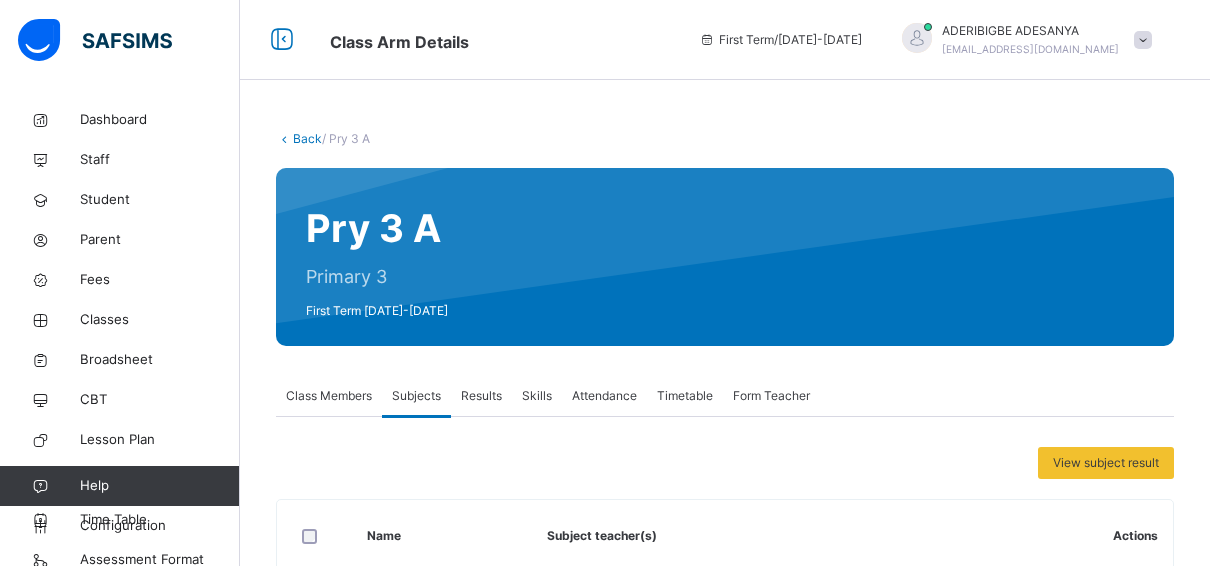 click at bounding box center [284, 138] 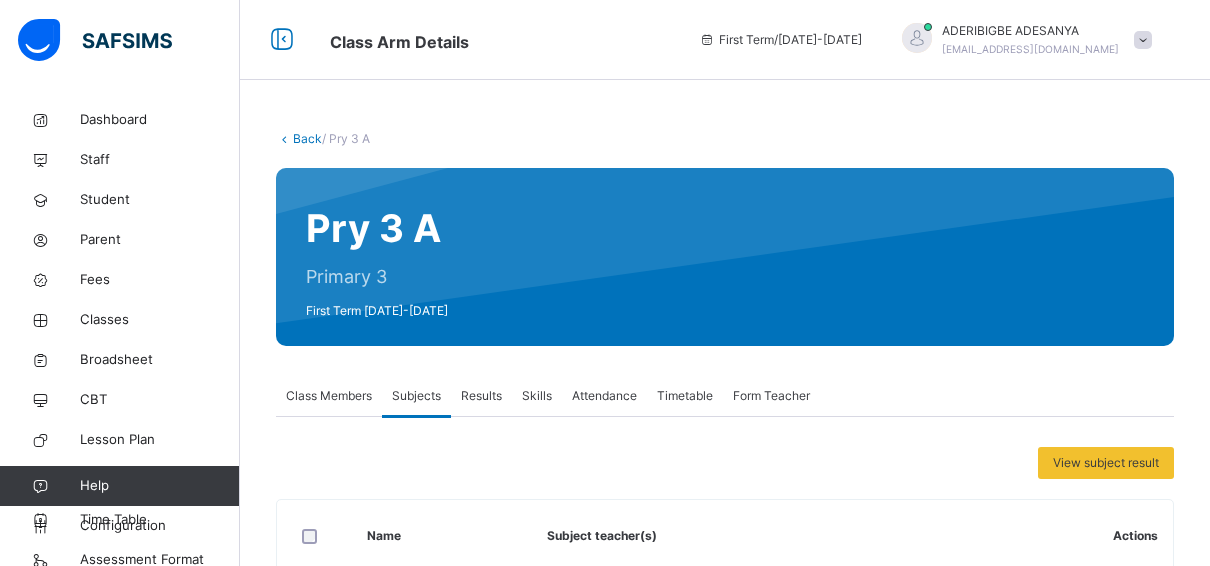 click on "Back" at bounding box center [307, 138] 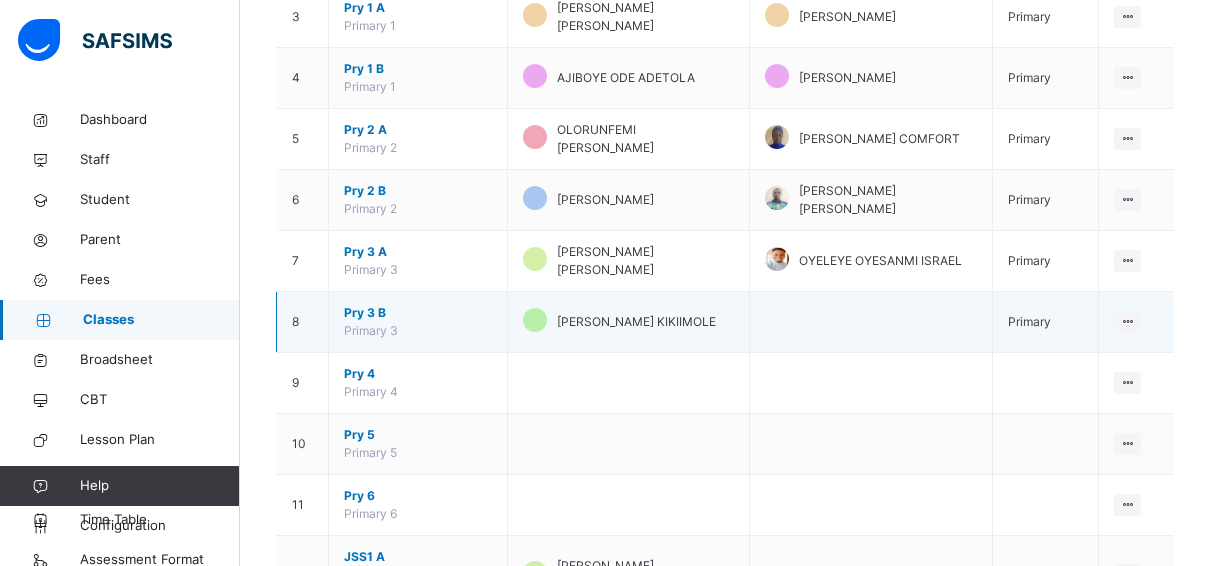 scroll, scrollTop: 400, scrollLeft: 0, axis: vertical 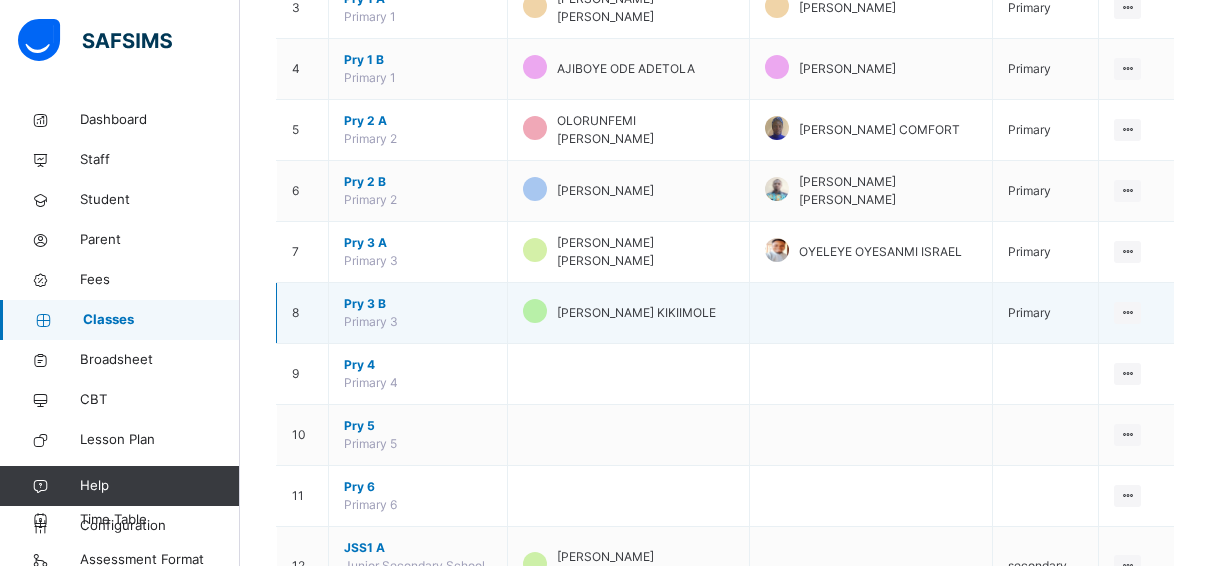 click on "Pry 3   B" at bounding box center (418, 304) 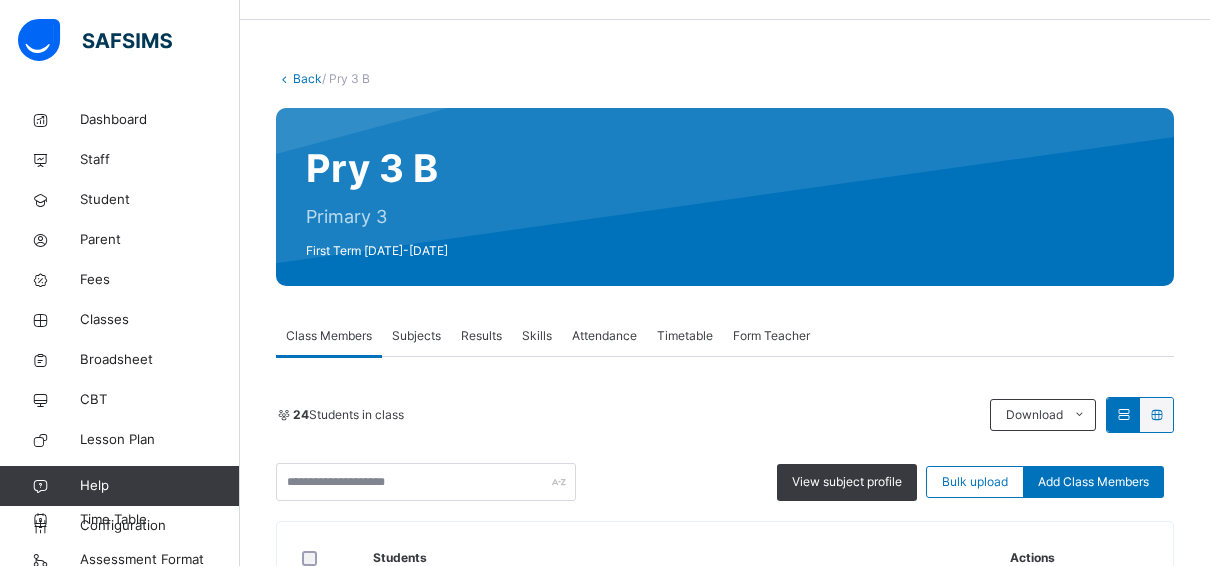 scroll, scrollTop: 0, scrollLeft: 0, axis: both 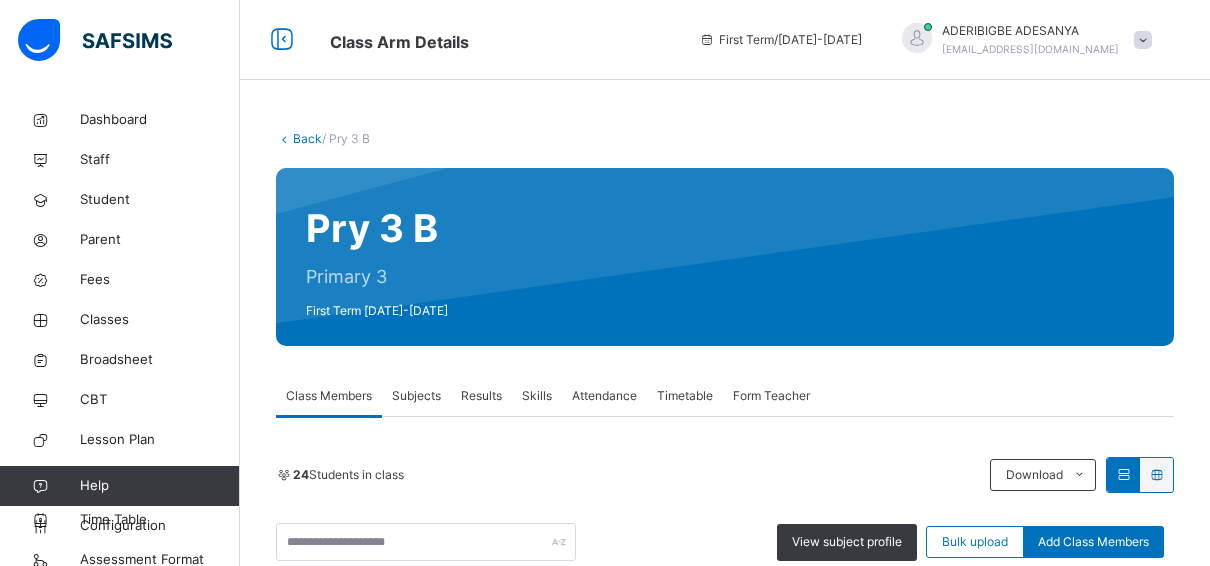 click on "Subjects" at bounding box center (416, 396) 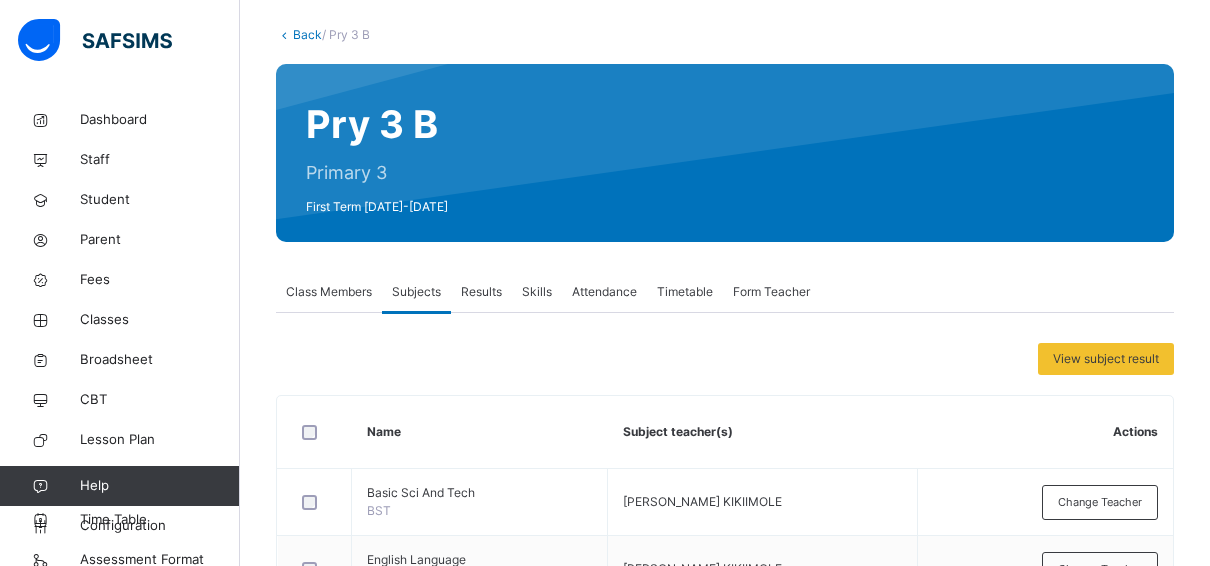scroll, scrollTop: 100, scrollLeft: 0, axis: vertical 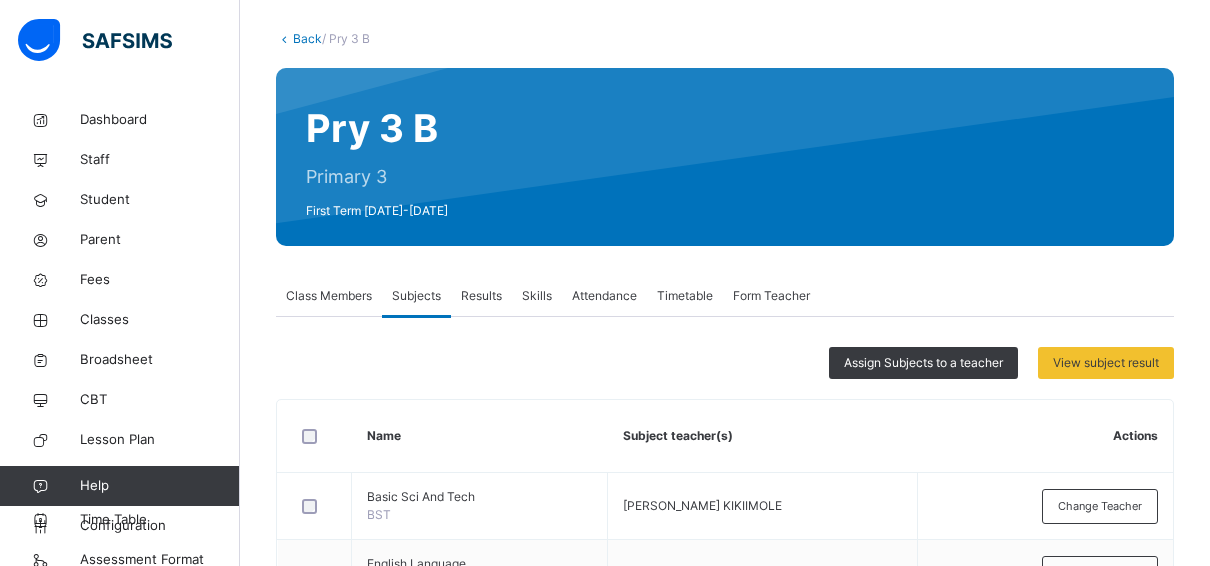 click on "Assign Subjects to a teacher" at bounding box center [923, 363] 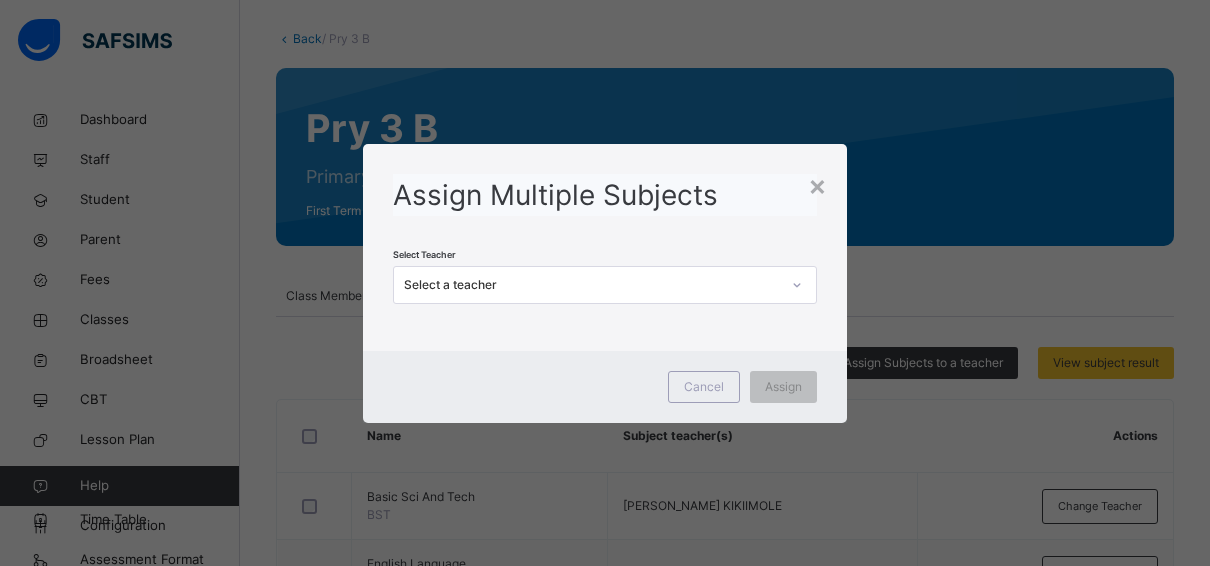 scroll, scrollTop: 0, scrollLeft: 0, axis: both 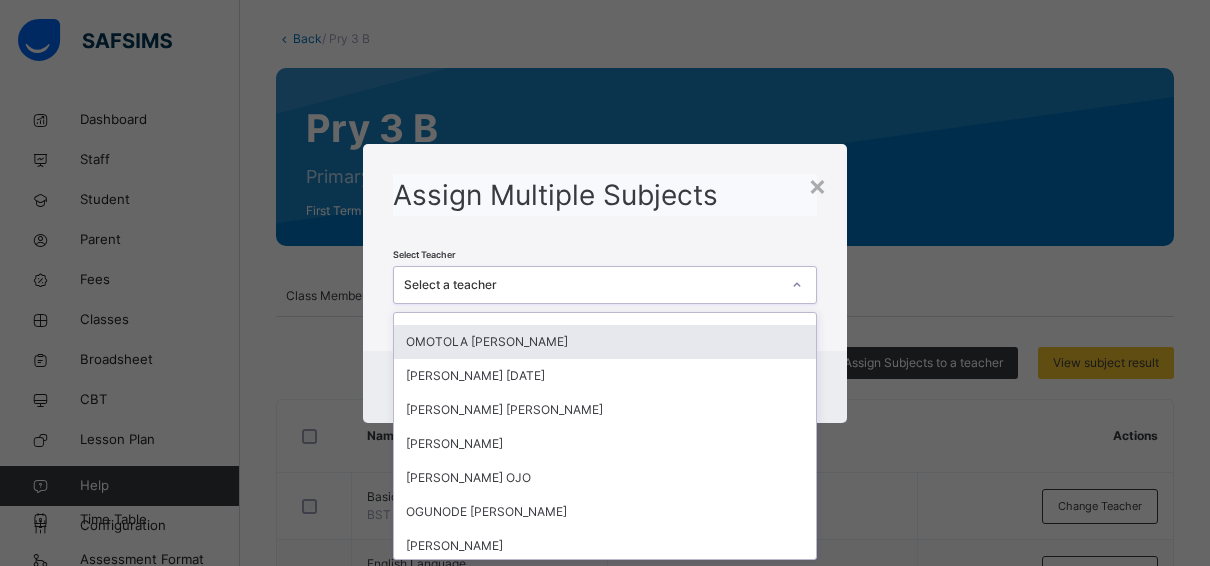 click on "OMOTOLA [PERSON_NAME]" at bounding box center (605, 342) 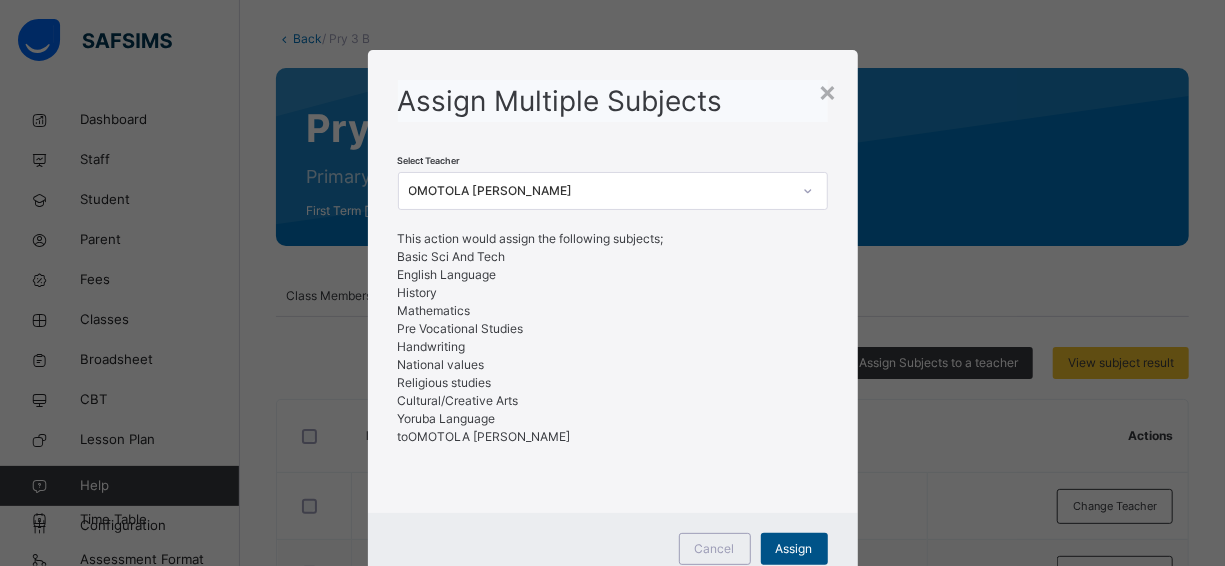 click on "Assign" at bounding box center (794, 549) 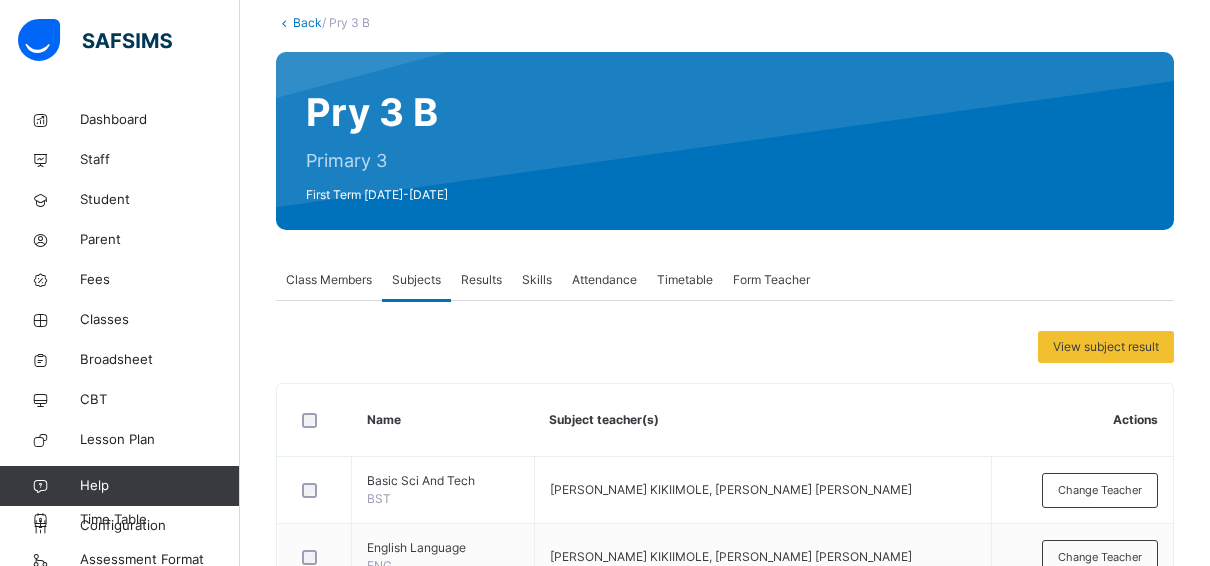 scroll, scrollTop: 0, scrollLeft: 0, axis: both 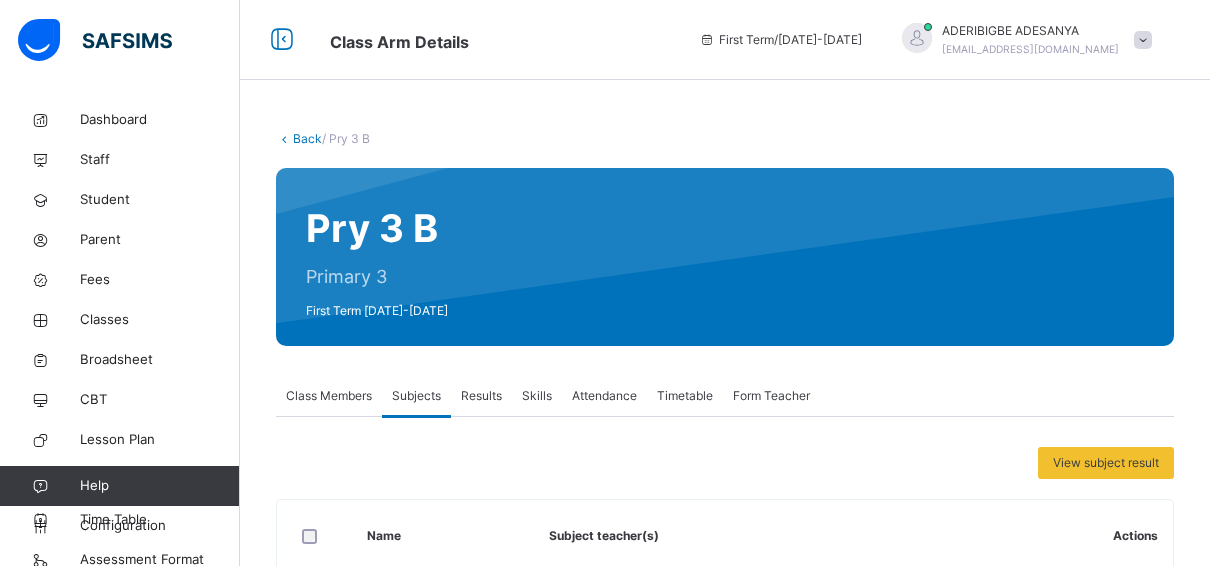 click on "Back" at bounding box center (307, 138) 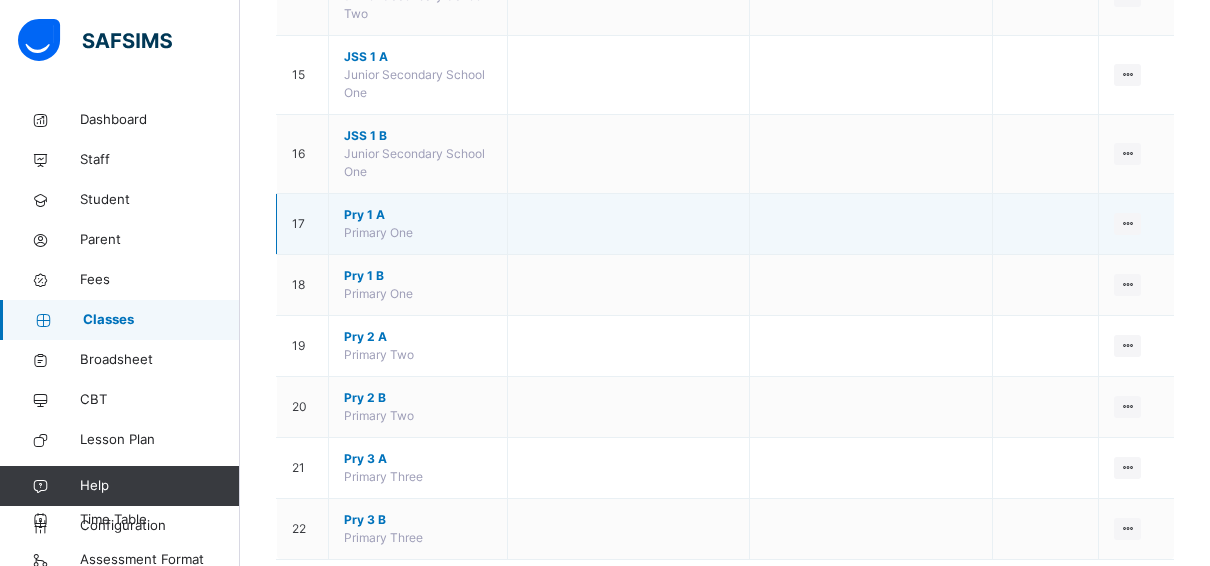 scroll, scrollTop: 1164, scrollLeft: 0, axis: vertical 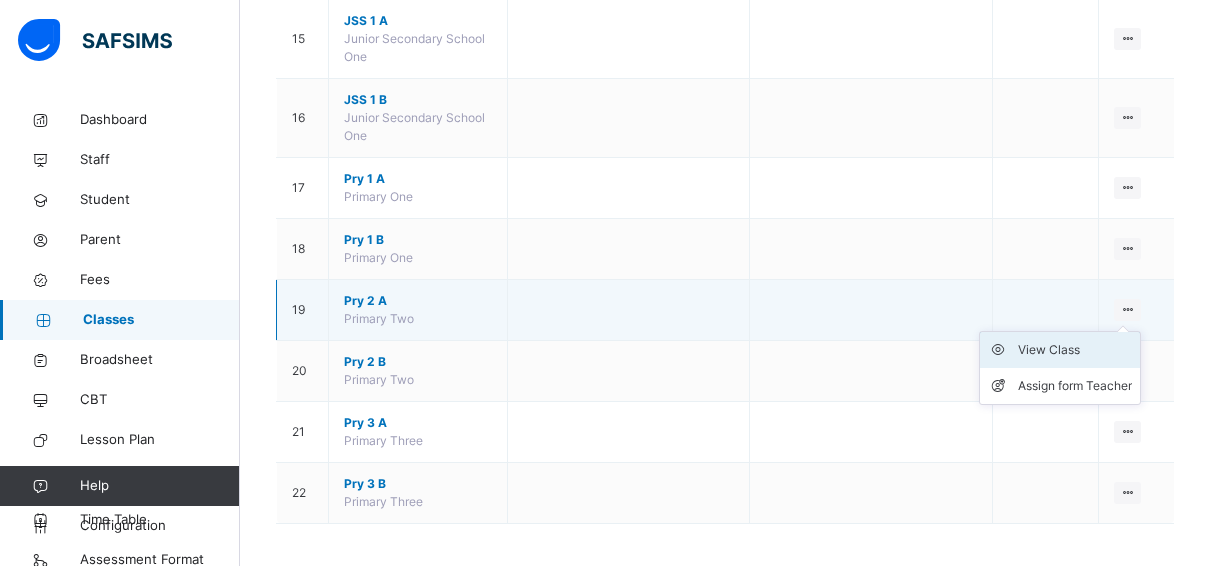 click on "View Class" at bounding box center [1075, 350] 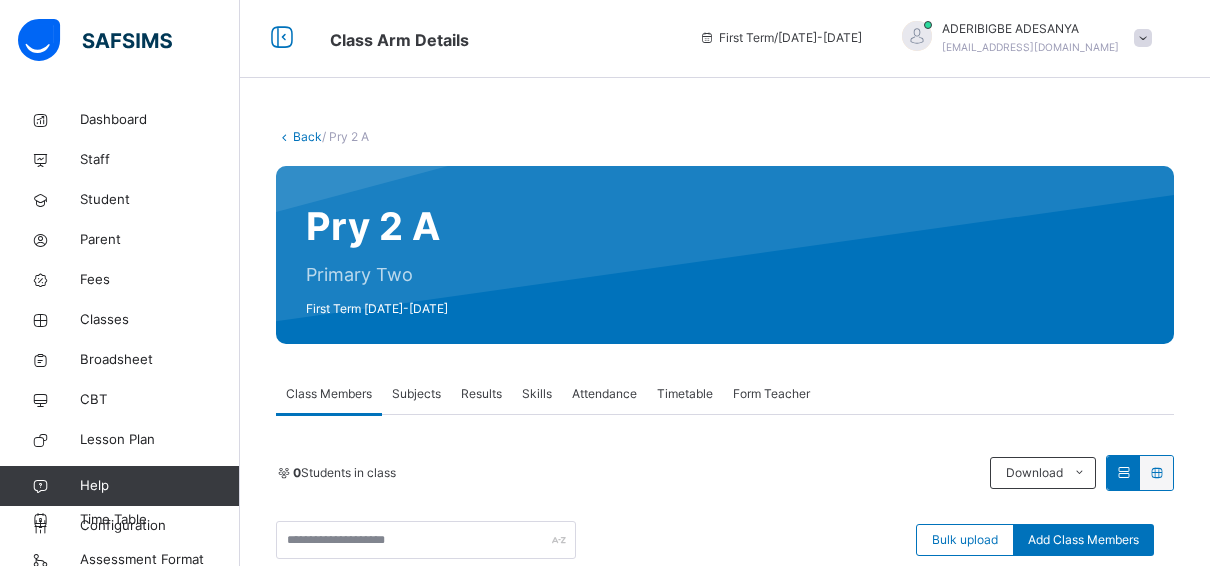 scroll, scrollTop: 0, scrollLeft: 0, axis: both 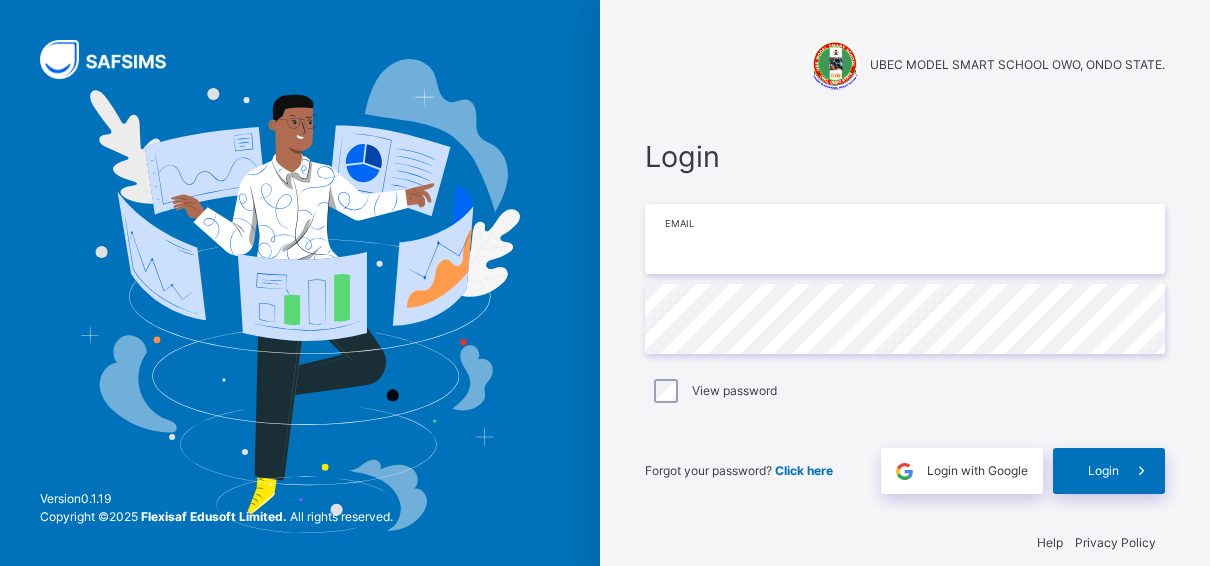 click at bounding box center [905, 239] 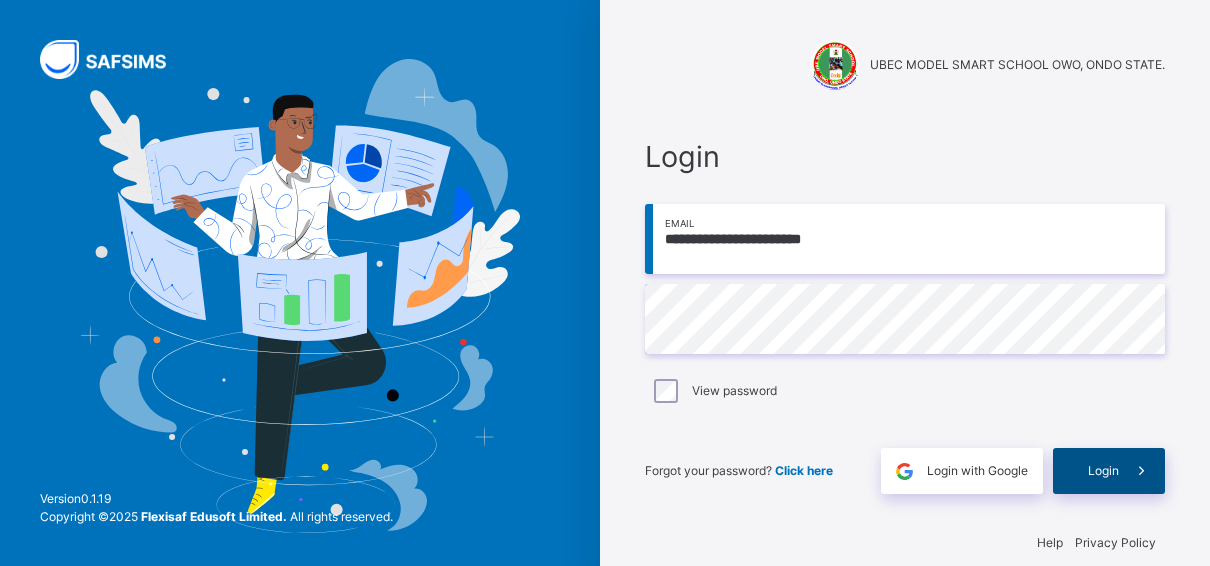 click on "Login" at bounding box center [1109, 471] 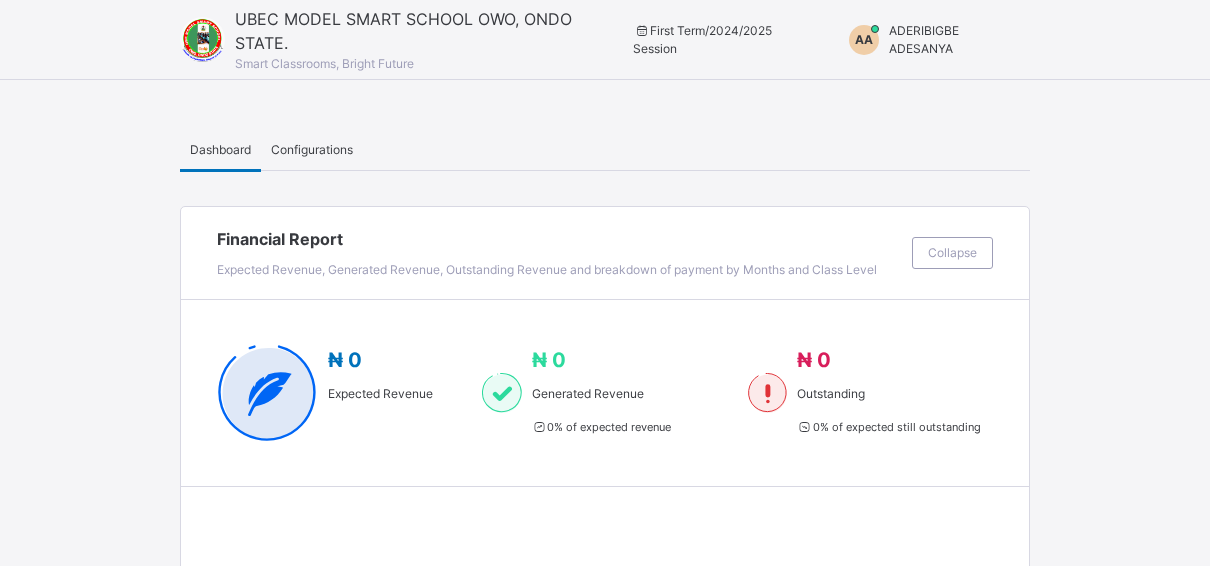 click on "Configurations" at bounding box center [312, 150] 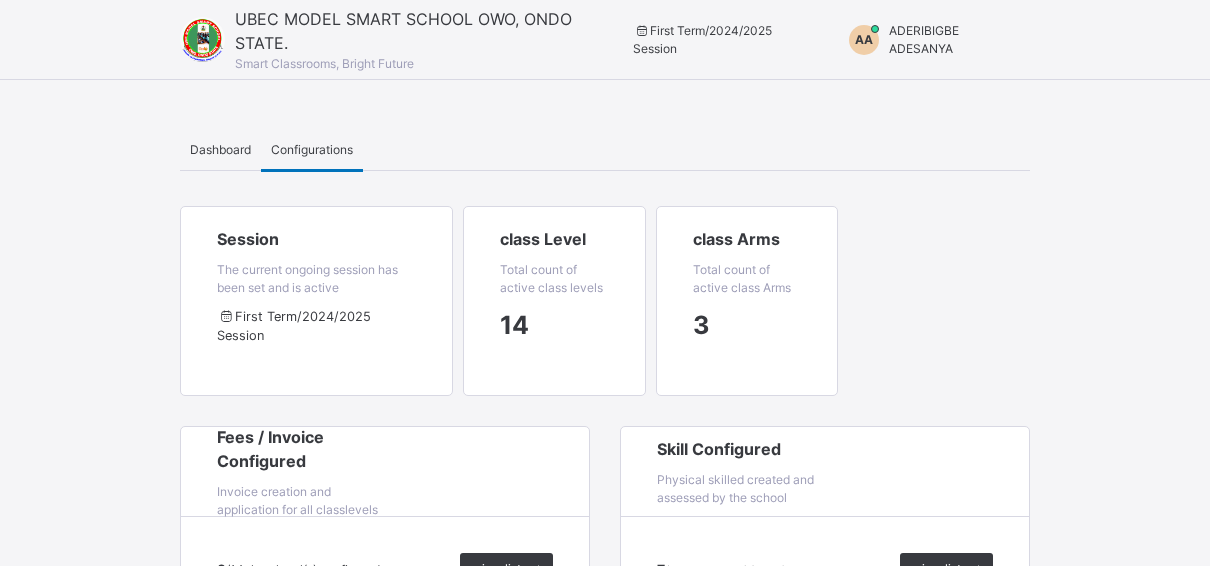 click on "ADERIBIGBE ADESANYA" at bounding box center (924, 39) 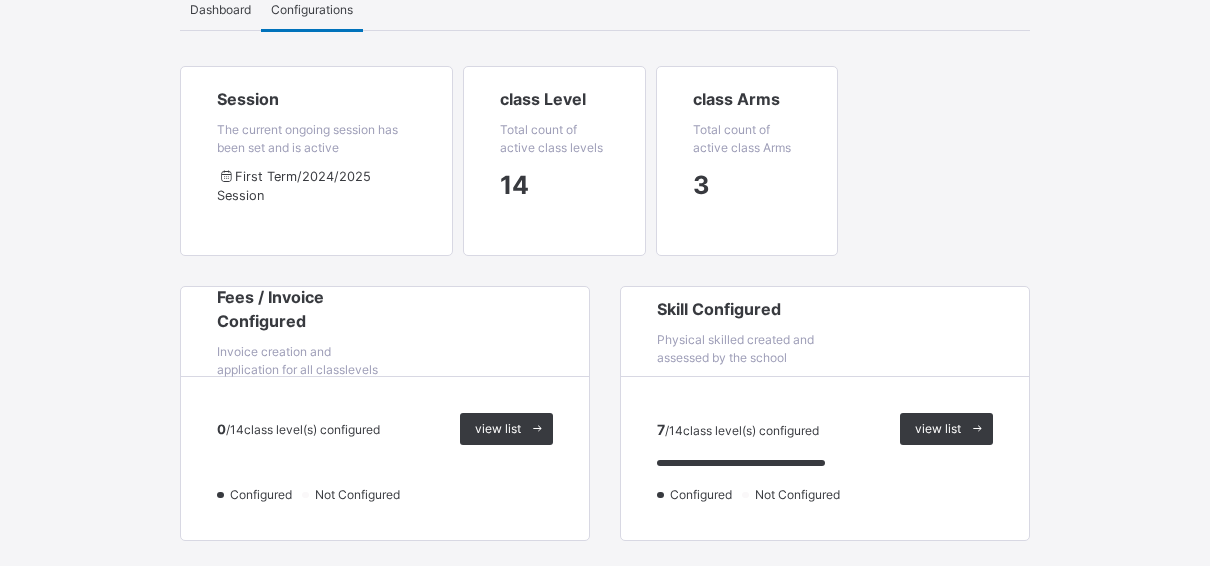 scroll, scrollTop: 0, scrollLeft: 0, axis: both 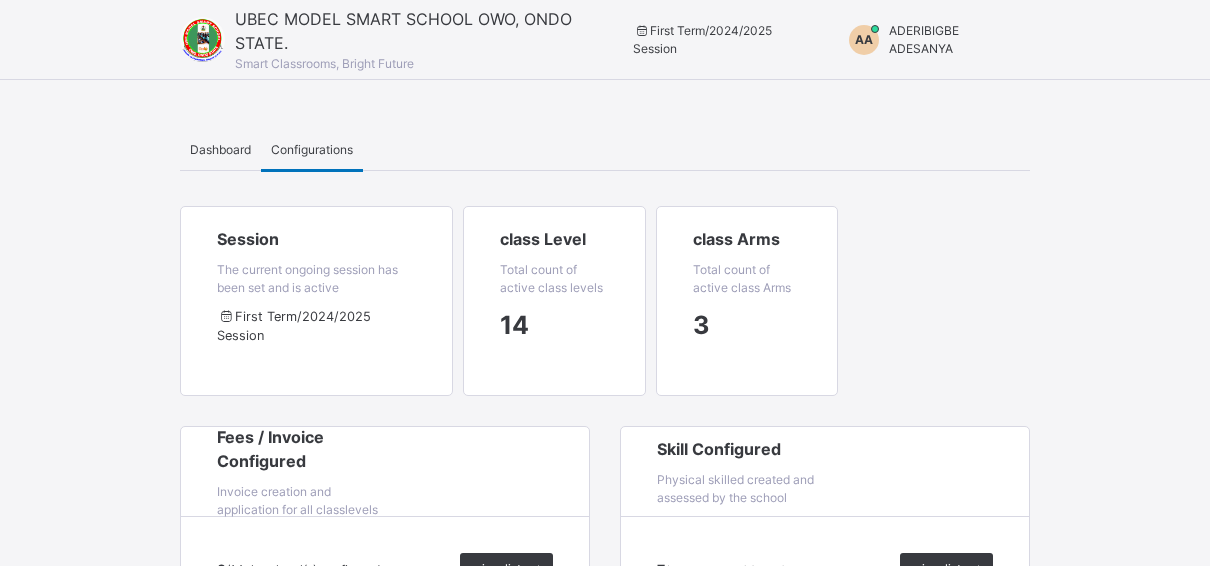 click on "ADERIBIGBE ADESANYA" at bounding box center [924, 39] 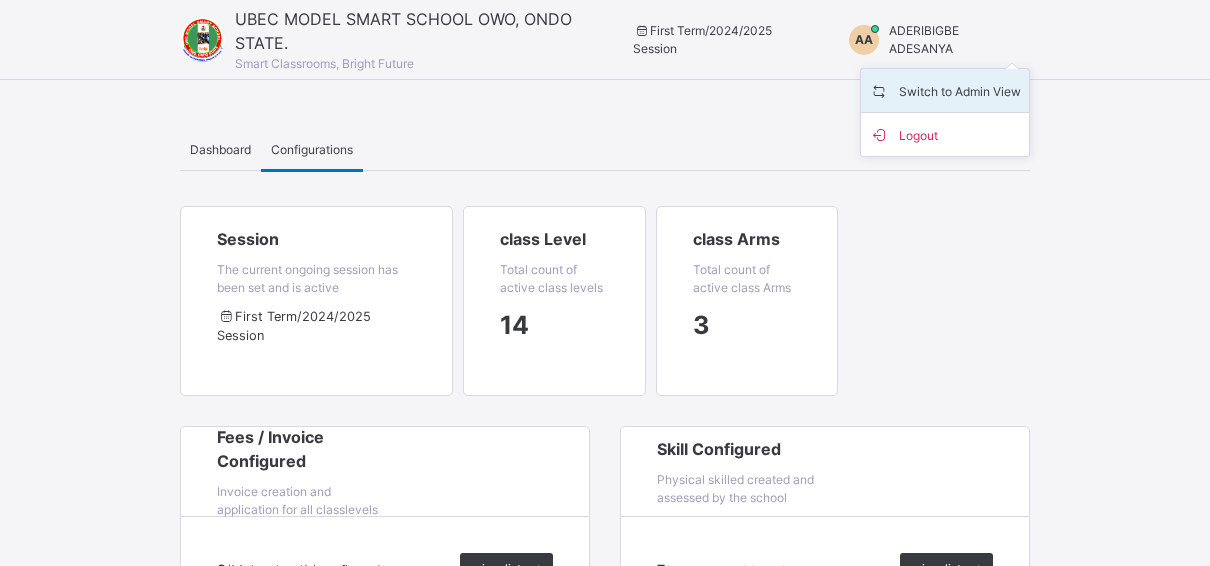 click on "Switch to Admin View" at bounding box center [945, 90] 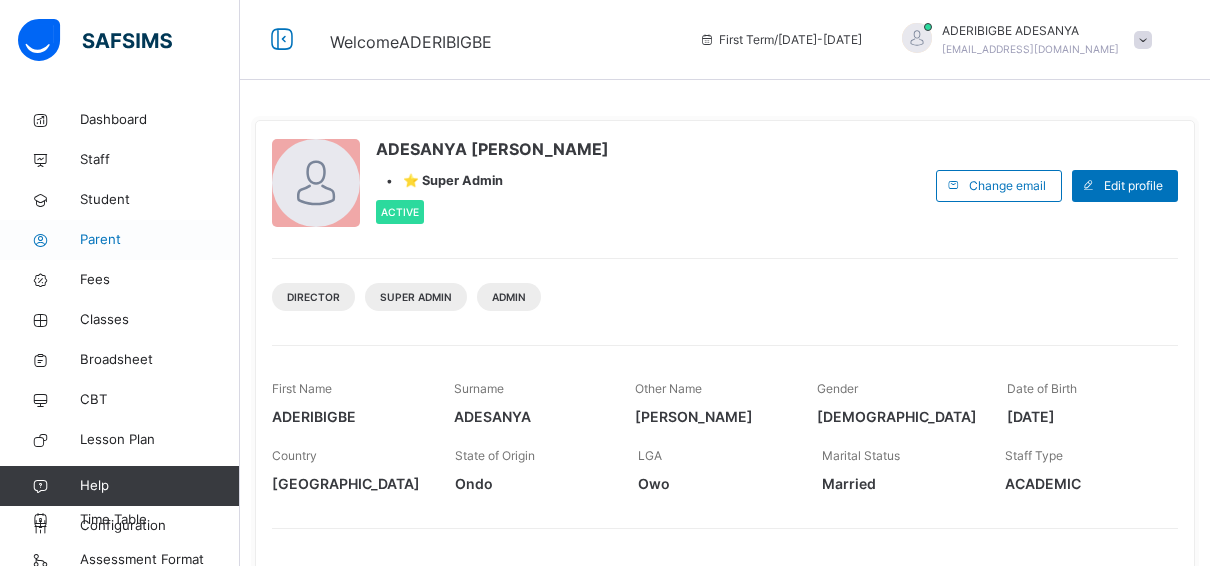 click on "Parent" at bounding box center (160, 240) 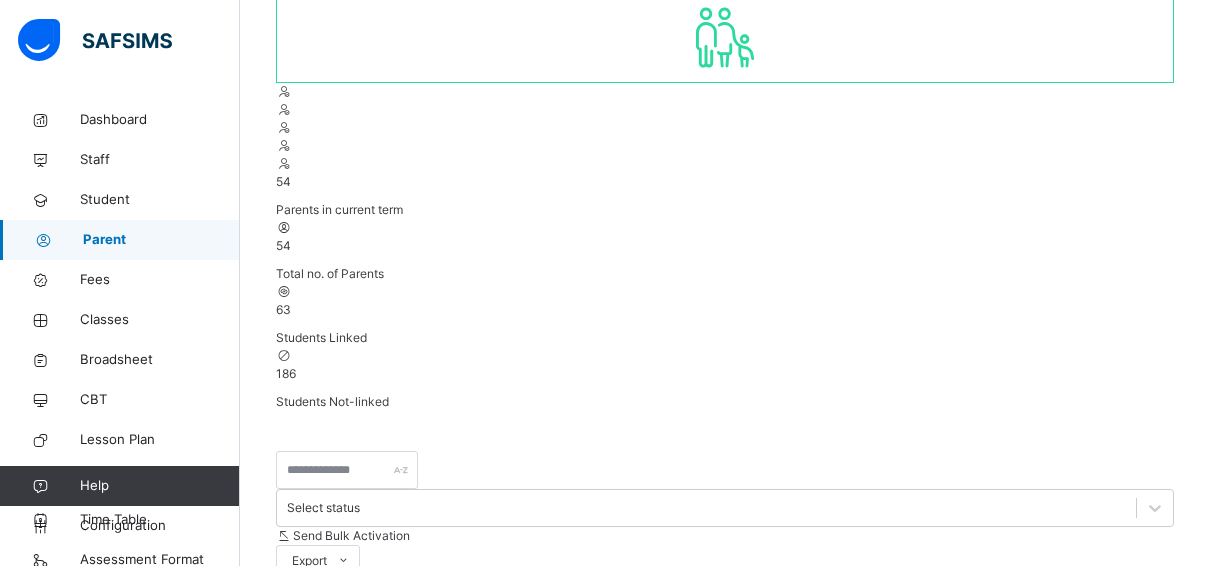 scroll, scrollTop: 0, scrollLeft: 0, axis: both 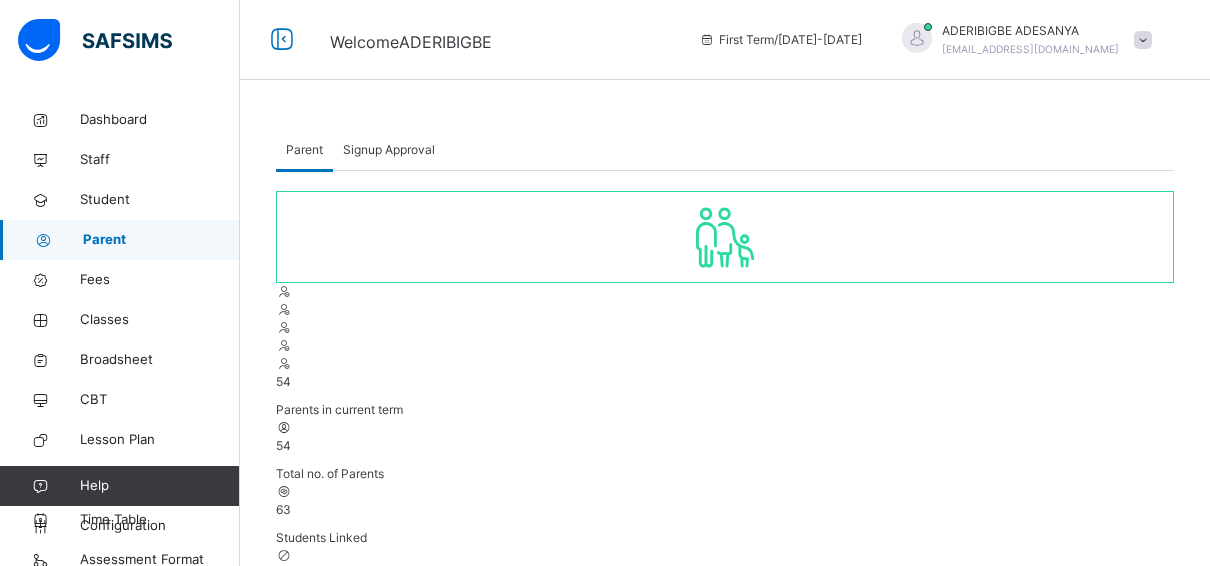 click on "Signup Approval" at bounding box center [389, 150] 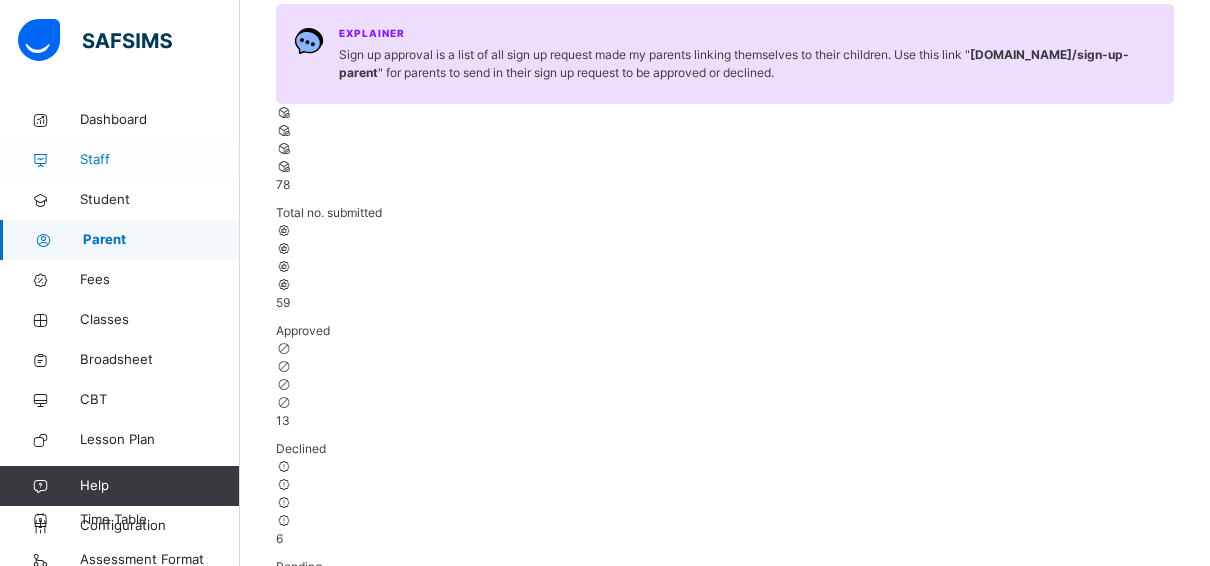 scroll, scrollTop: 0, scrollLeft: 0, axis: both 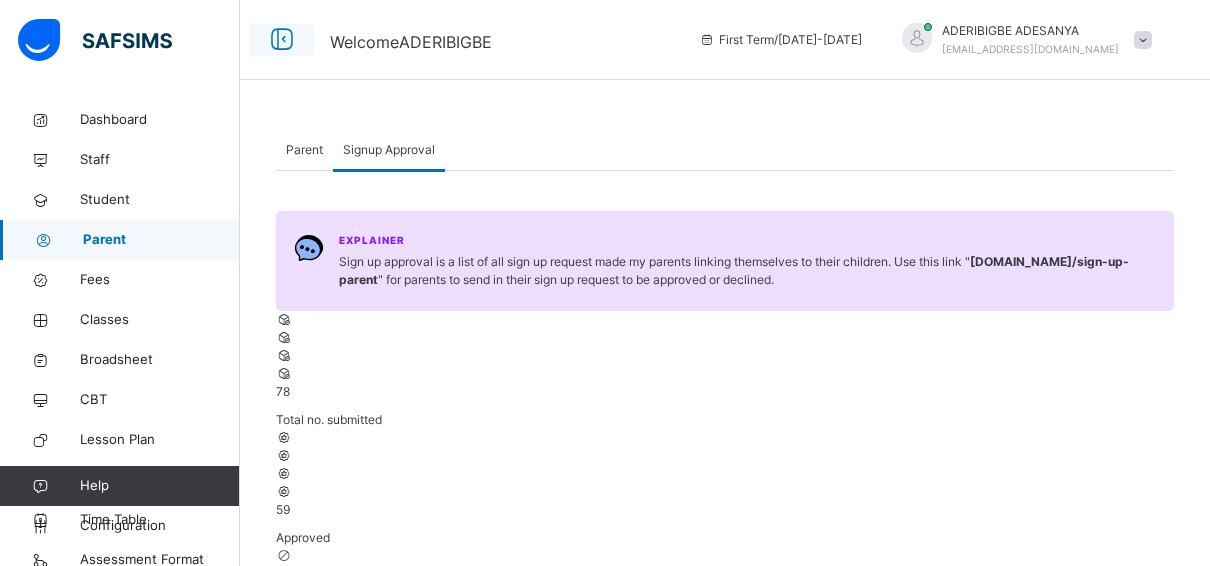 click at bounding box center (282, 40) 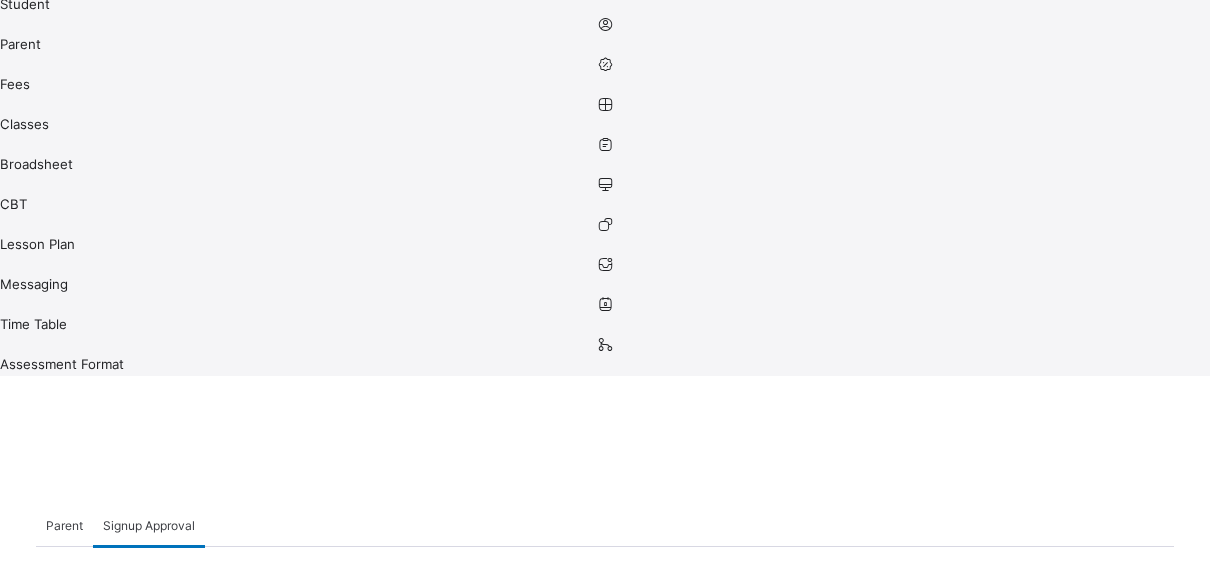scroll, scrollTop: 400, scrollLeft: 0, axis: vertical 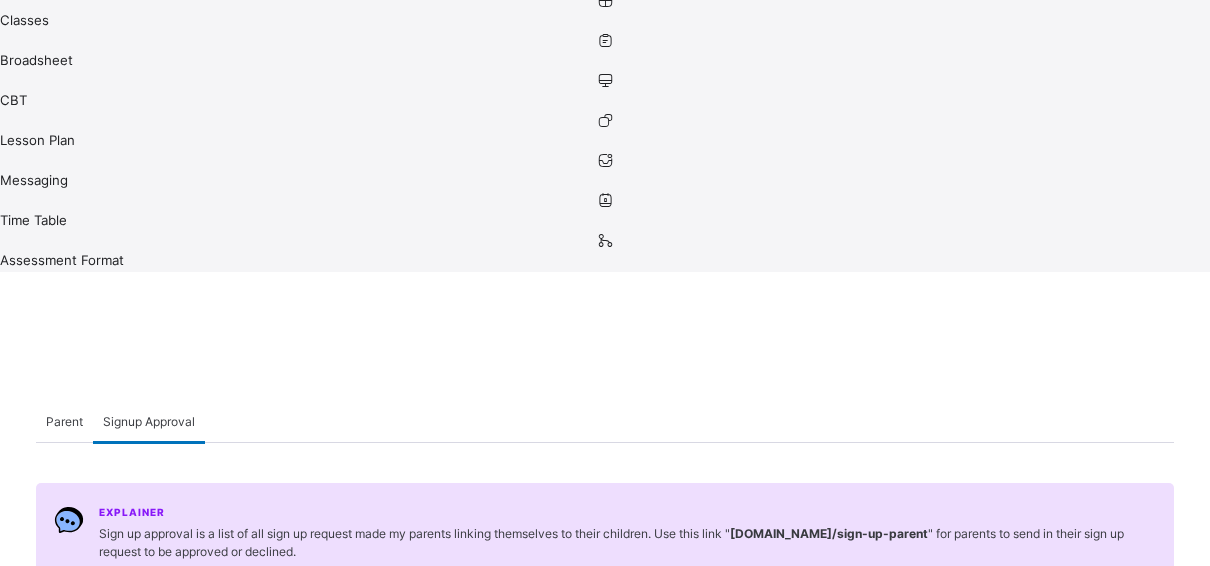 click on "Review" at bounding box center [979, 1122] 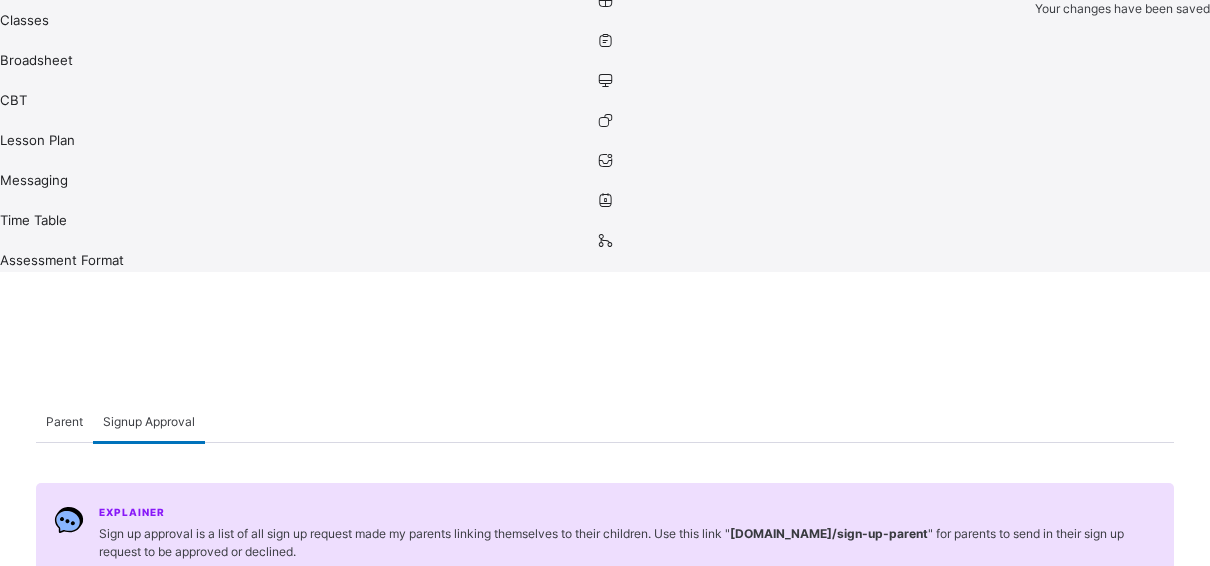 click on "Review" at bounding box center [979, 1154] 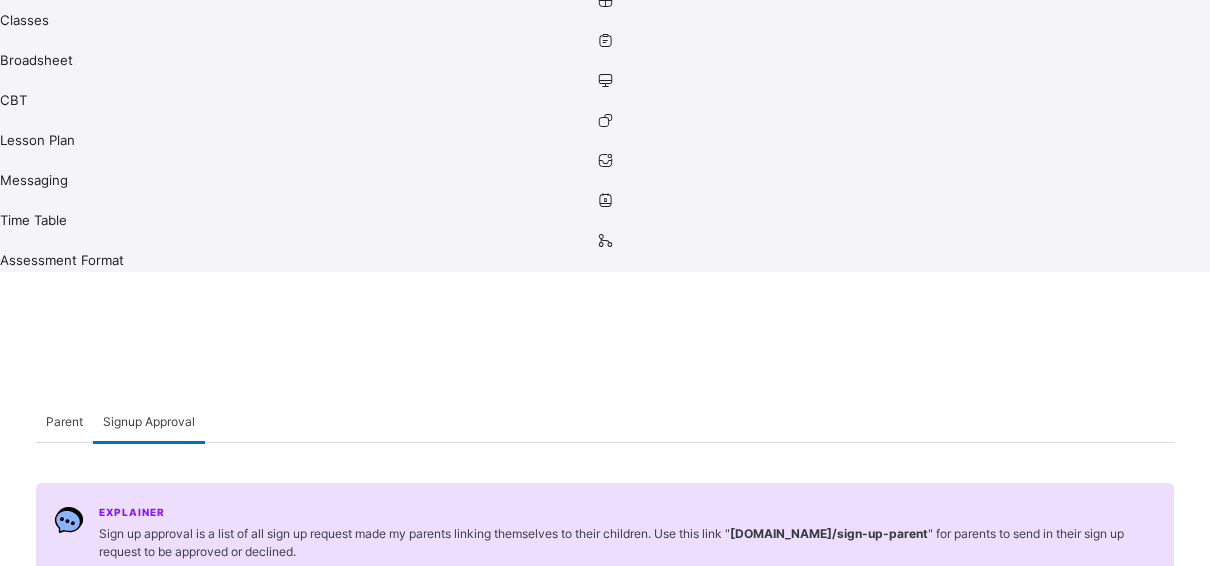 click on "Approve" at bounding box center (1103, 1514) 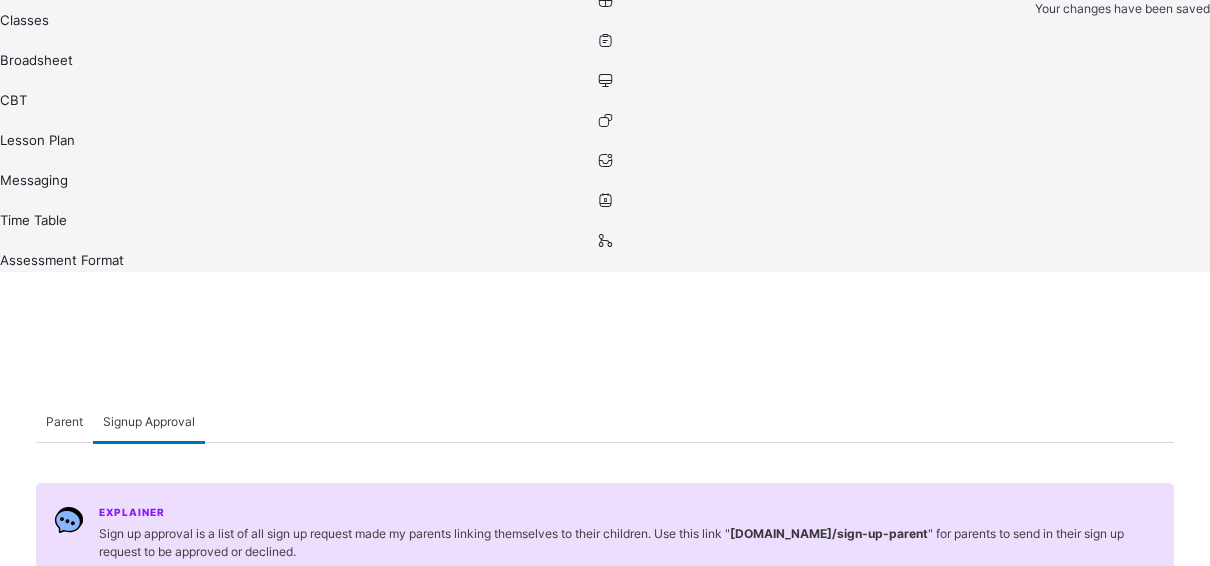 click on "Review" at bounding box center [979, 1186] 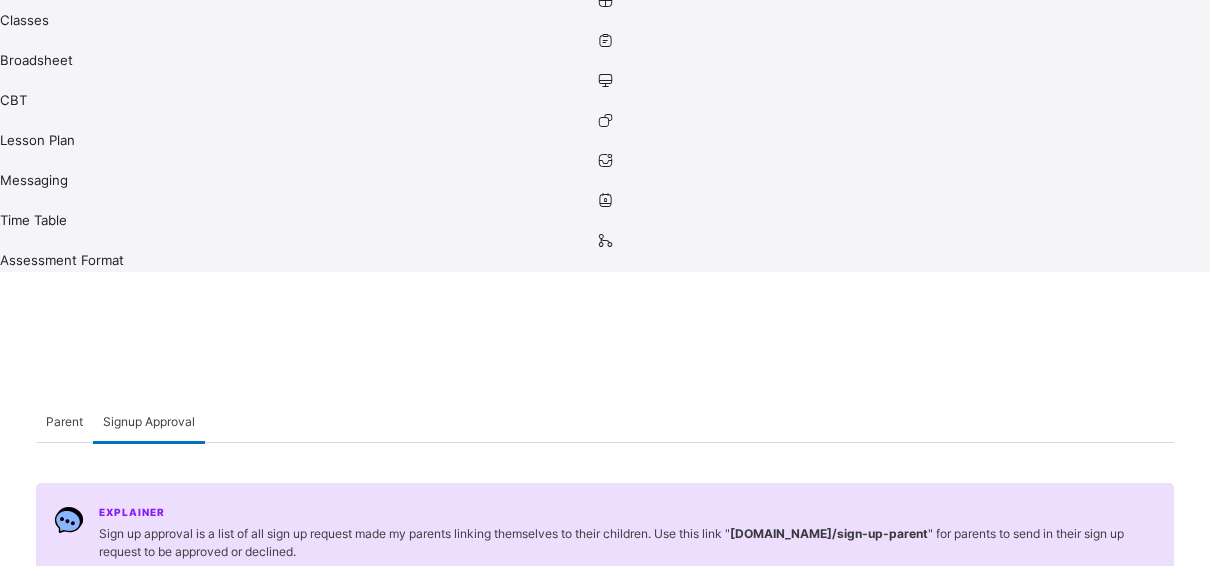 click on "Approve" at bounding box center [1103, 1526] 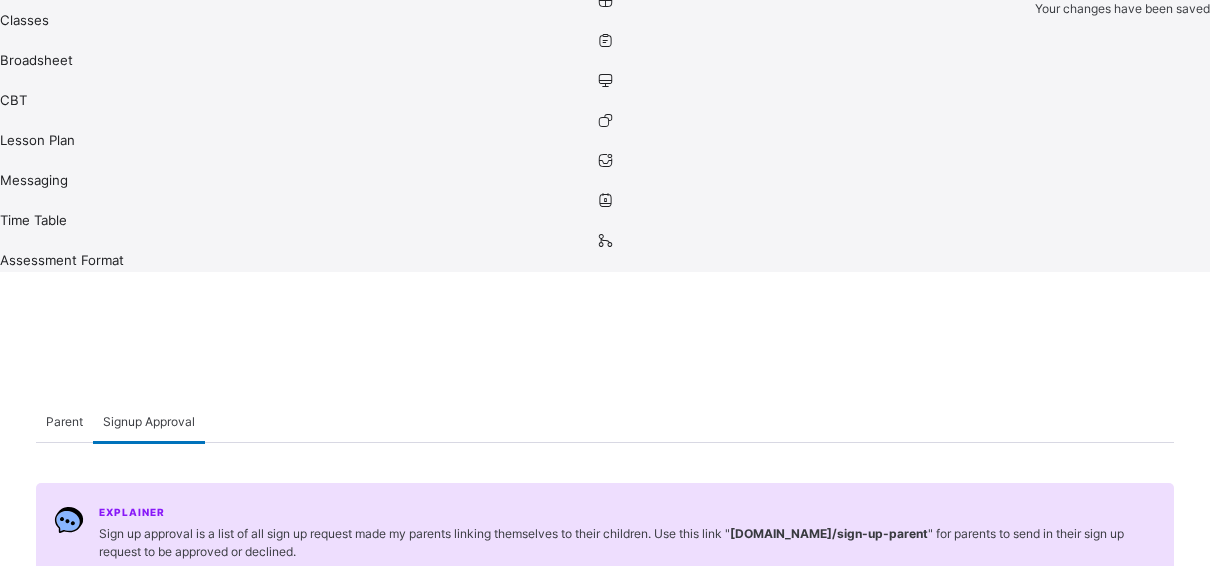 click on "Review" at bounding box center [979, 1218] 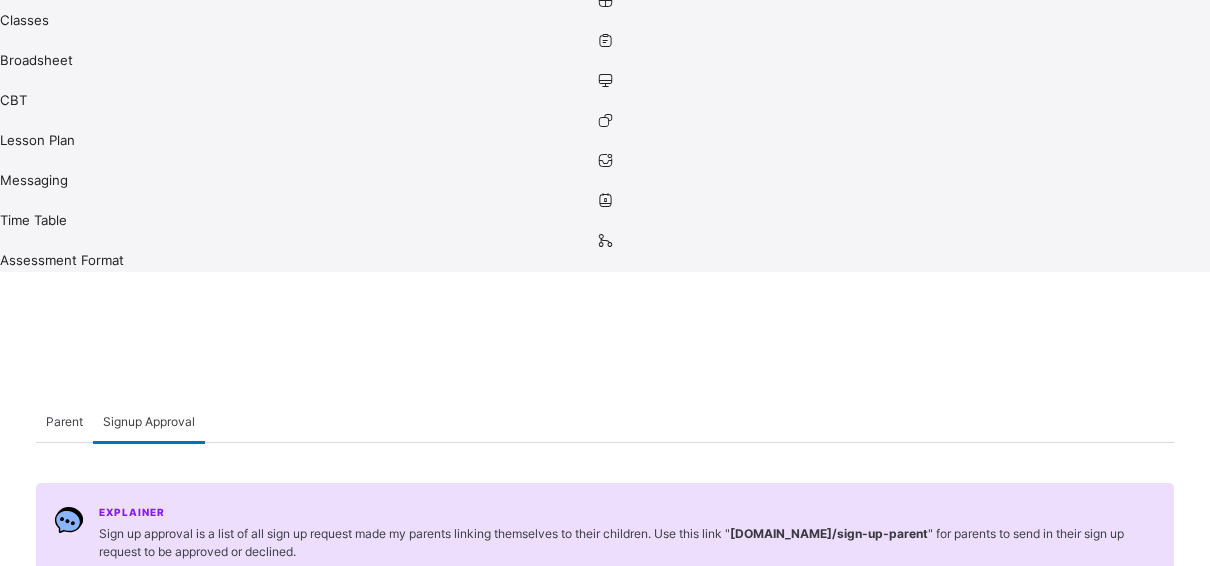 click on "Approve" at bounding box center [1103, 1538] 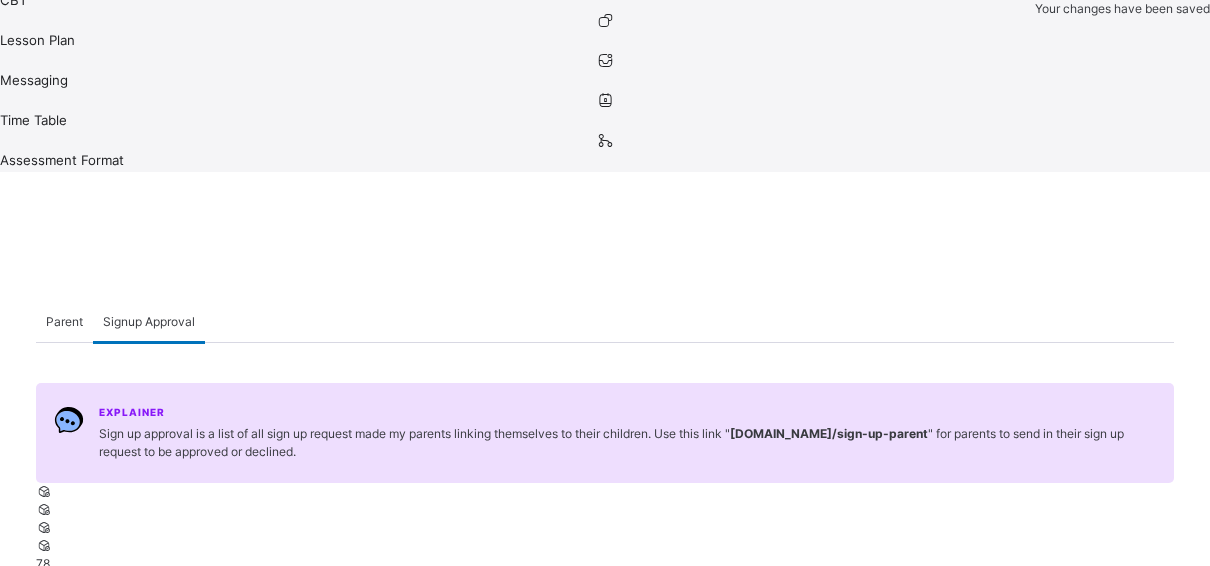 scroll, scrollTop: 600, scrollLeft: 0, axis: vertical 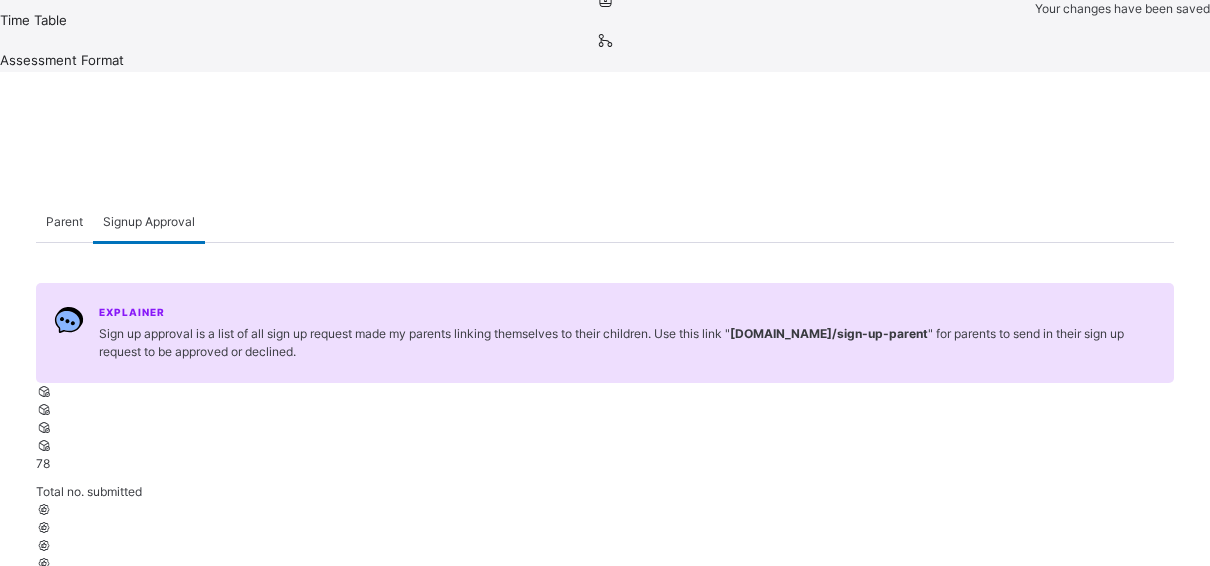 click on "Review" at bounding box center (979, 1050) 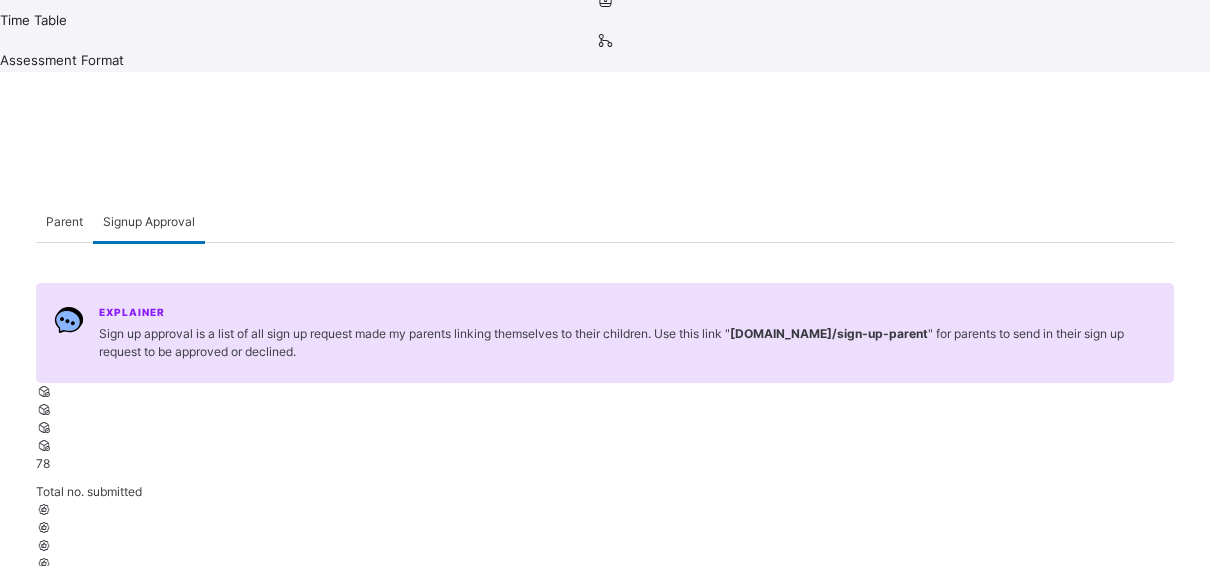 click at bounding box center (1135, 1350) 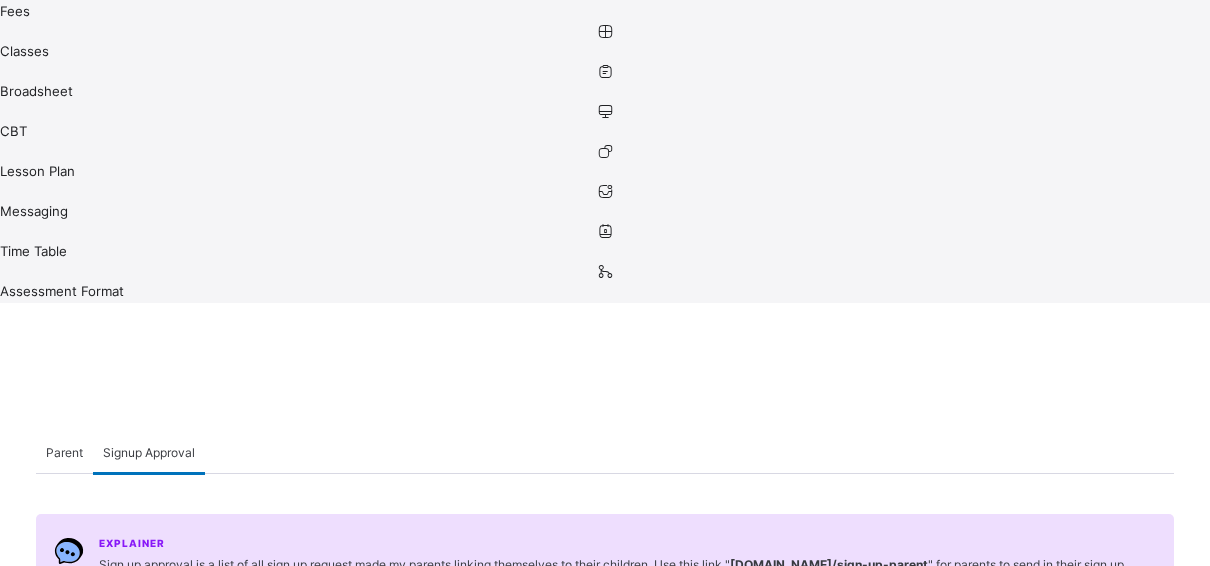 scroll, scrollTop: 400, scrollLeft: 0, axis: vertical 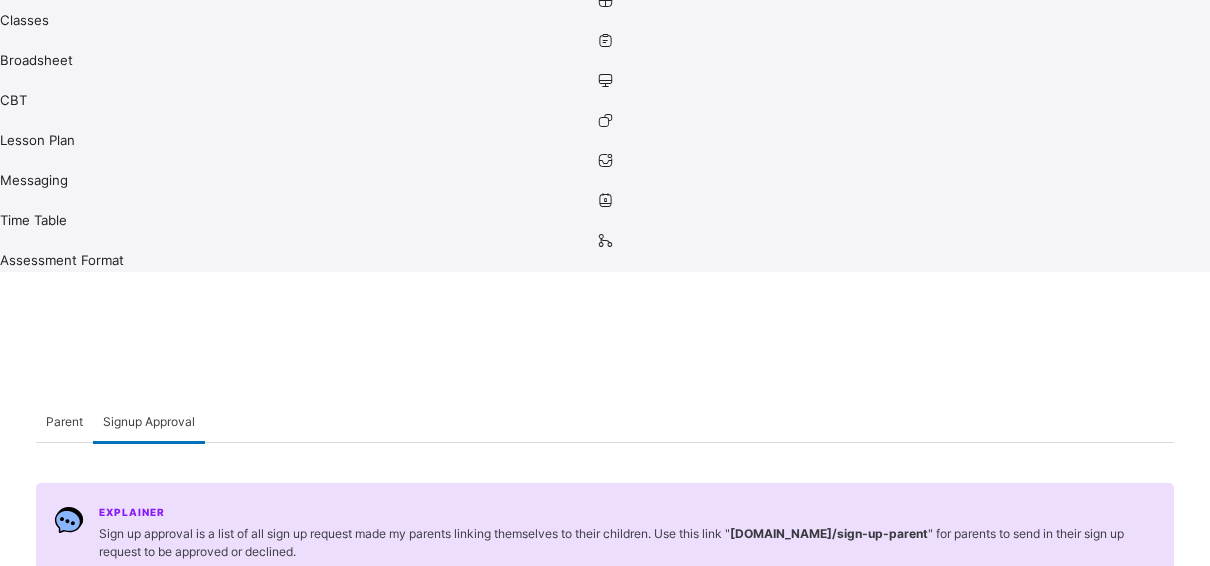 click 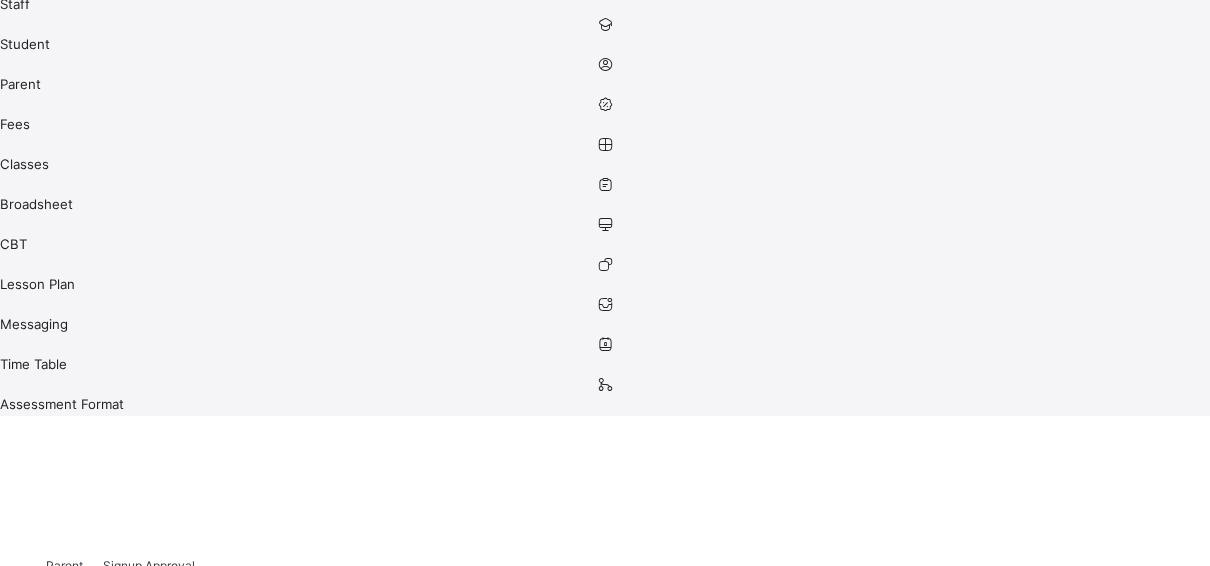 click on "Review" at bounding box center [907, 1266] 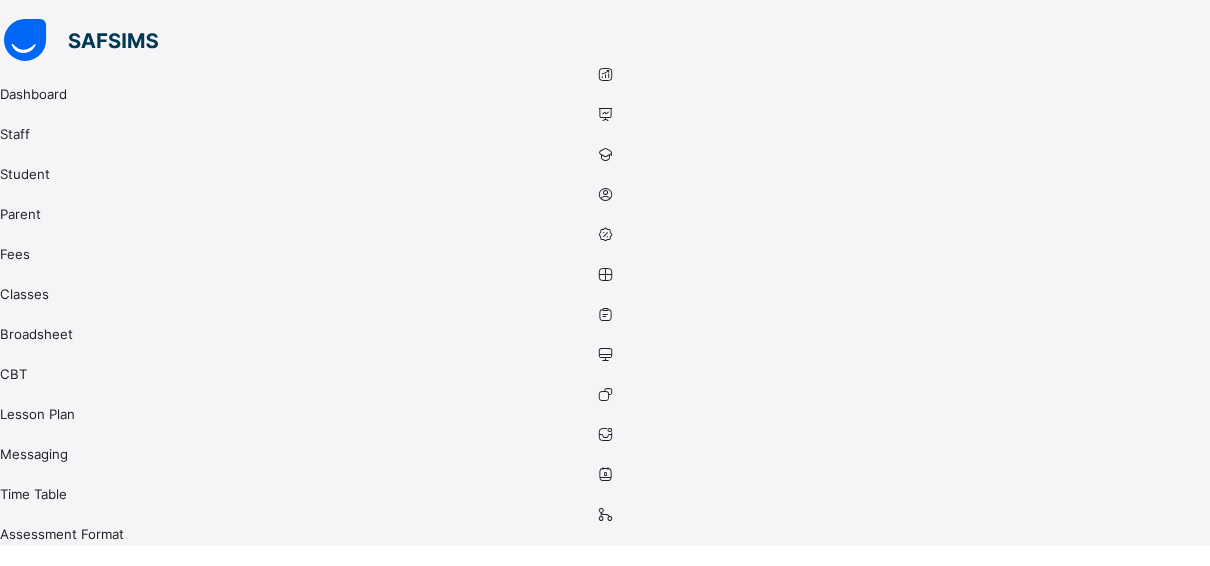scroll, scrollTop: 0, scrollLeft: 0, axis: both 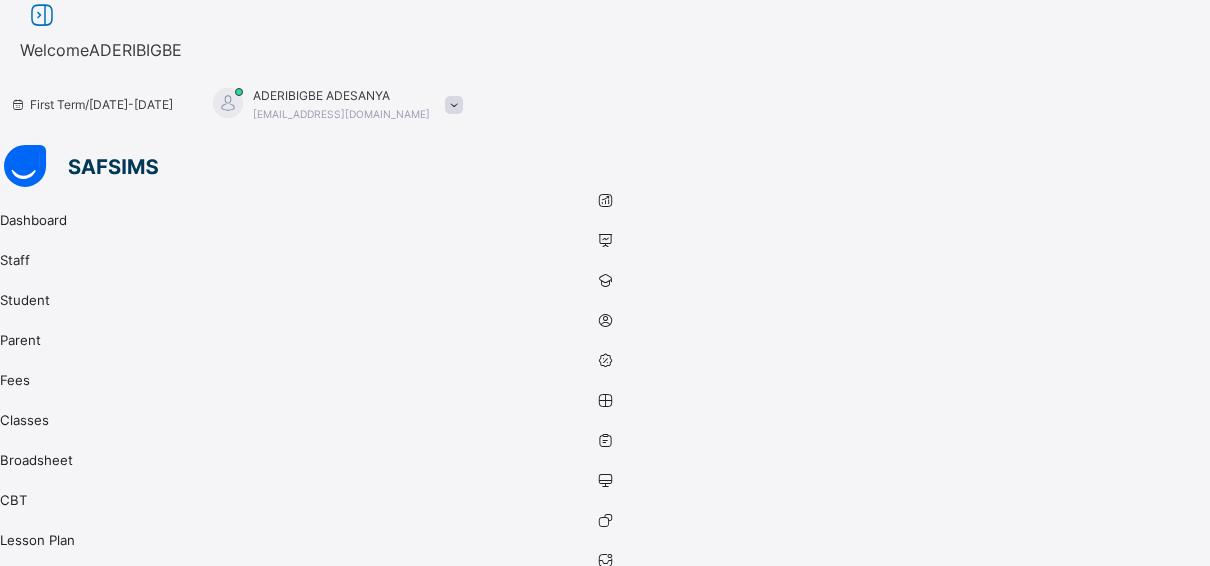 click on "Relationship" at bounding box center (605, 2205) 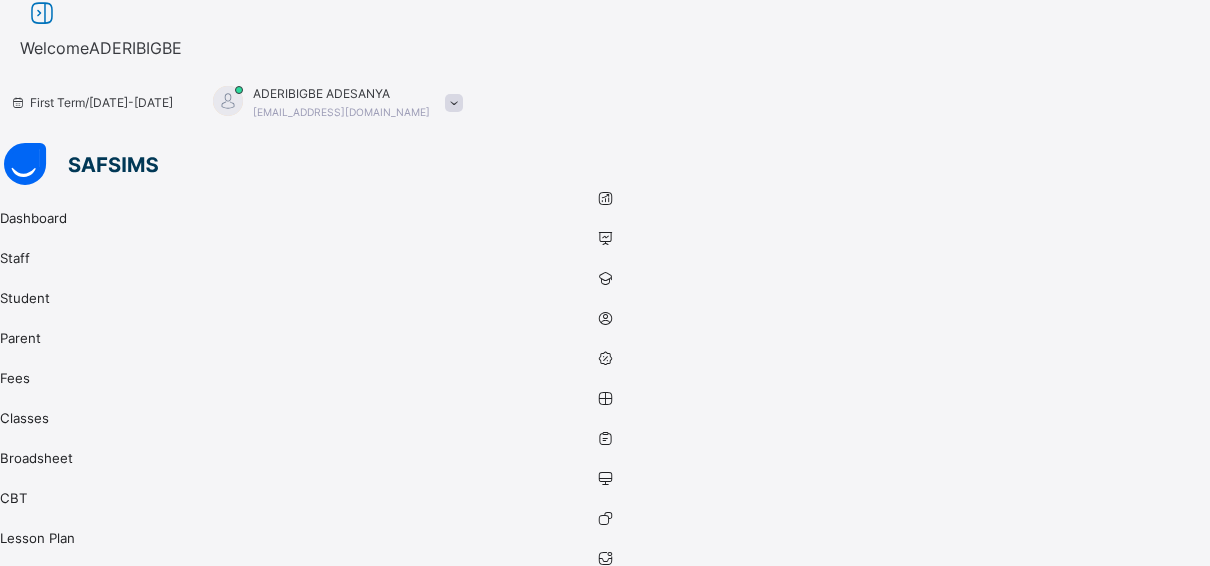 scroll, scrollTop: 0, scrollLeft: 0, axis: both 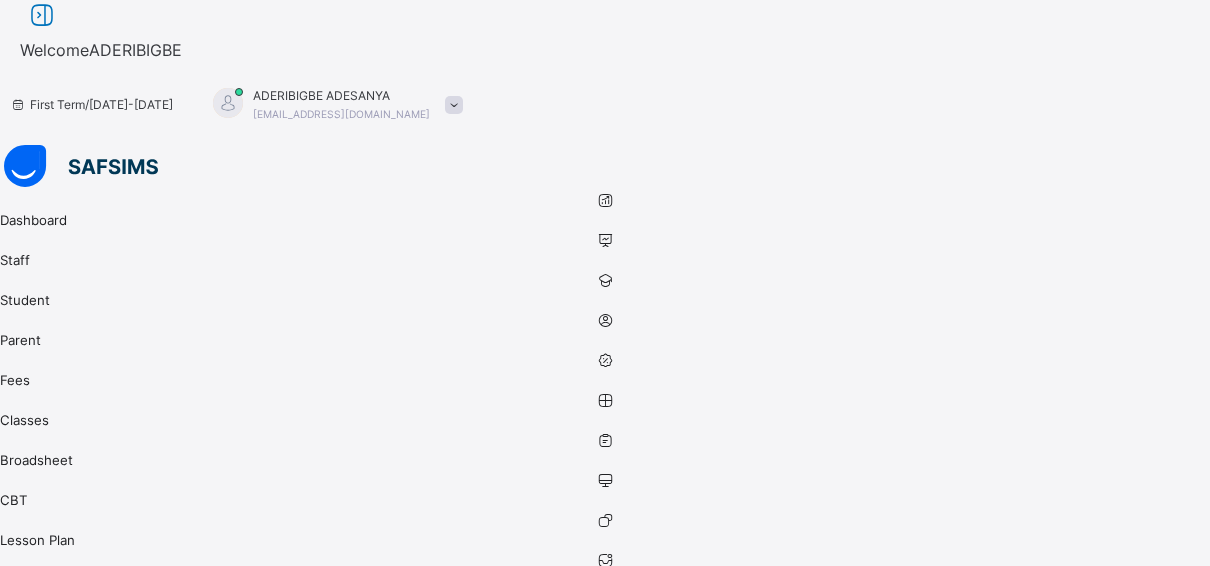 click on "×" at bounding box center [42, 1606] 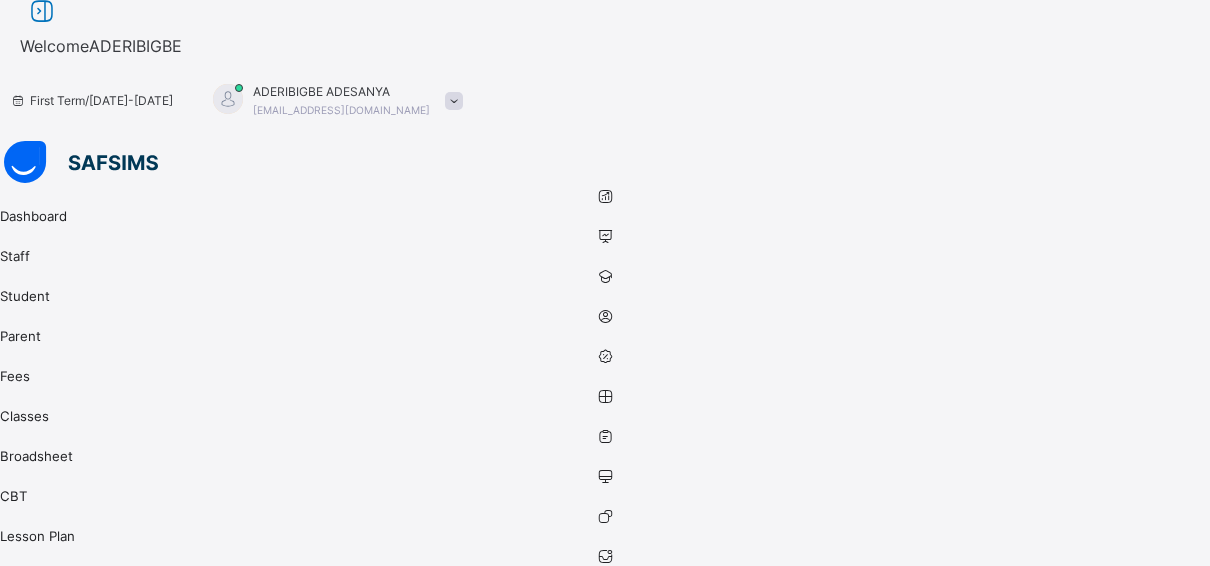 scroll, scrollTop: 0, scrollLeft: 0, axis: both 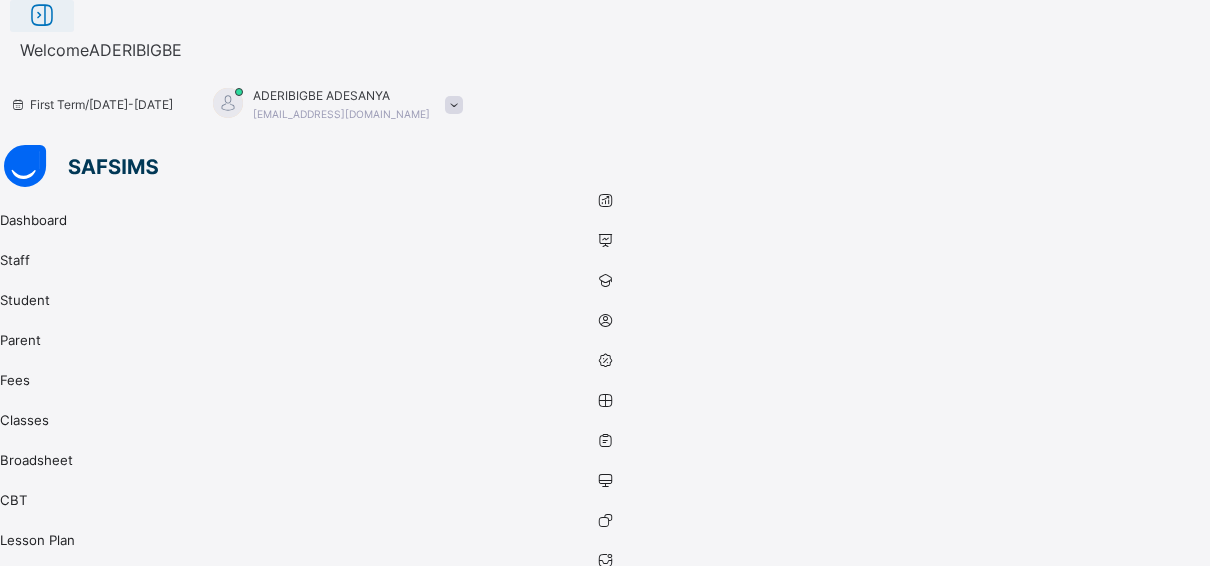 click at bounding box center [42, 16] 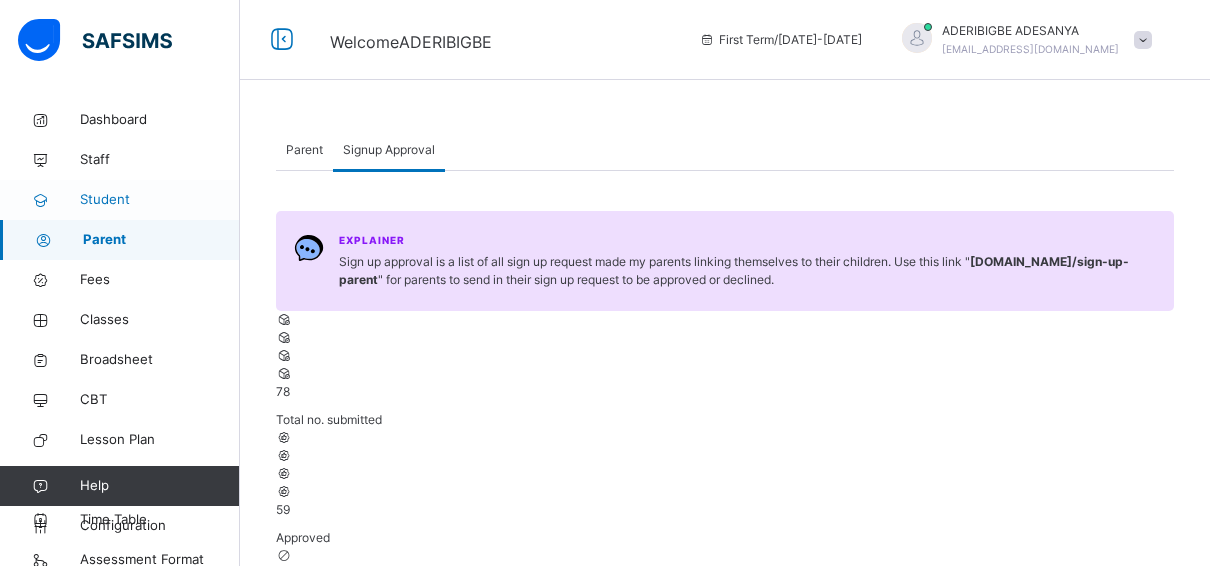 click on "Student" at bounding box center [160, 200] 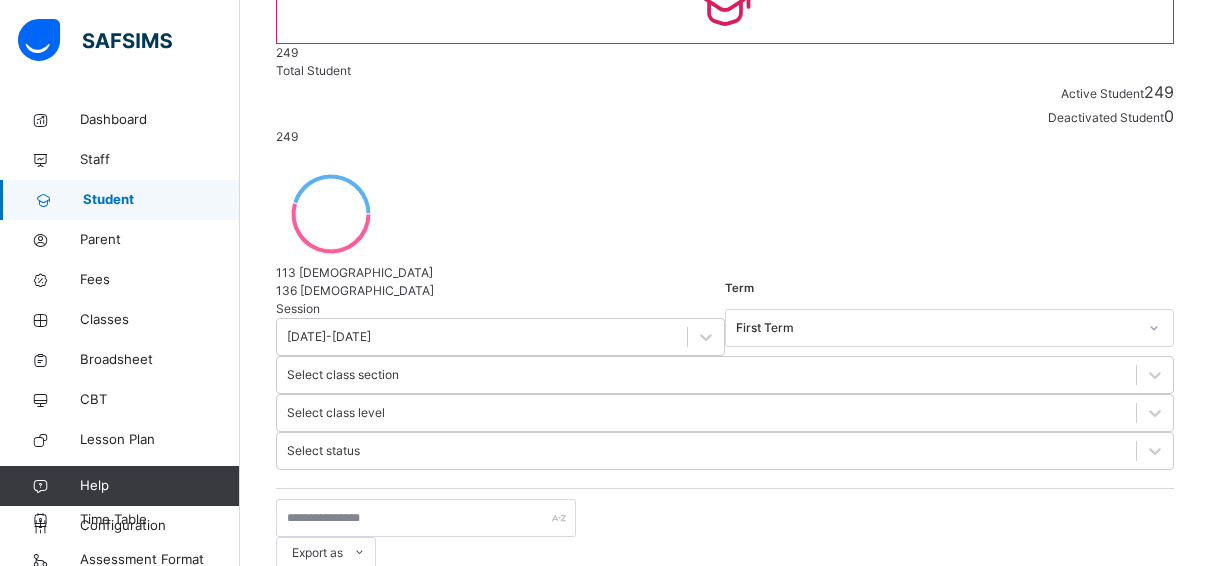 scroll, scrollTop: 300, scrollLeft: 0, axis: vertical 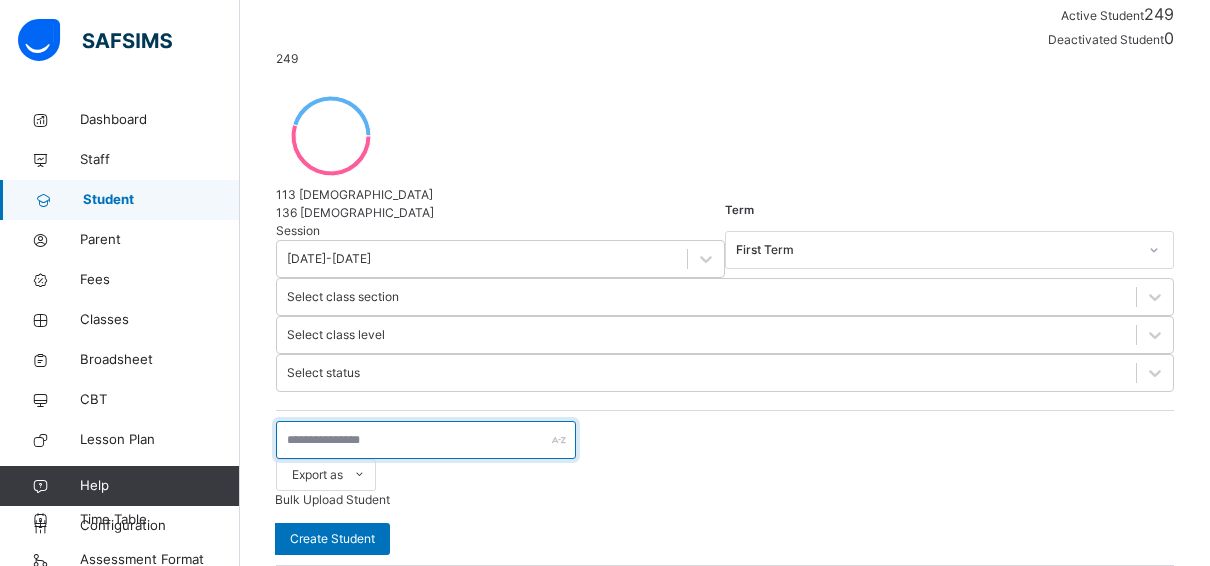 click at bounding box center [426, 440] 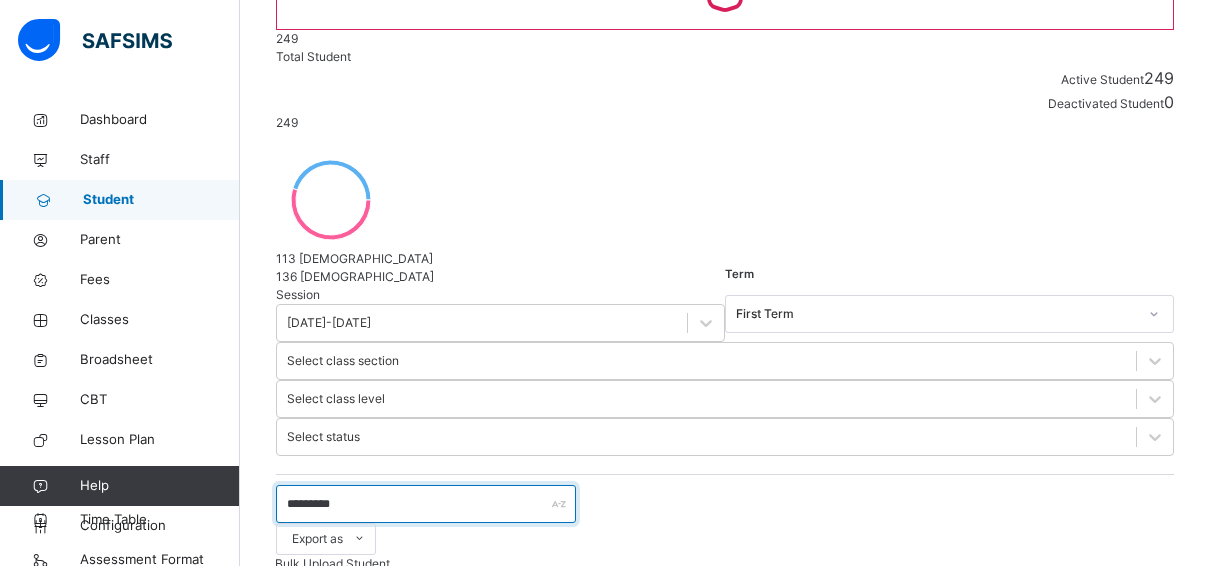scroll, scrollTop: 229, scrollLeft: 0, axis: vertical 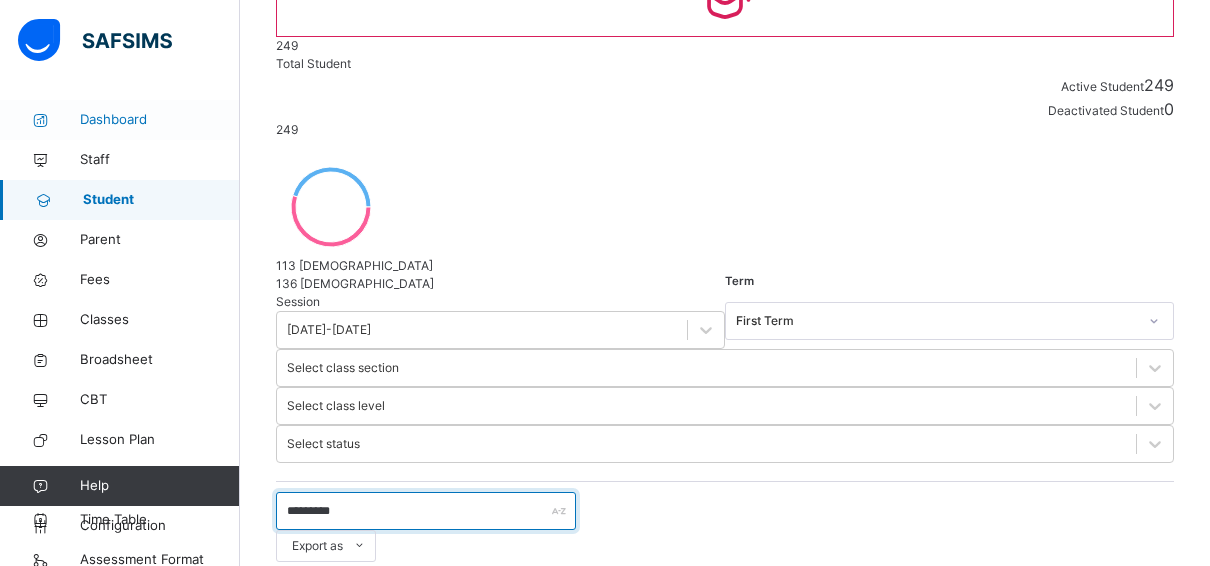 type on "*********" 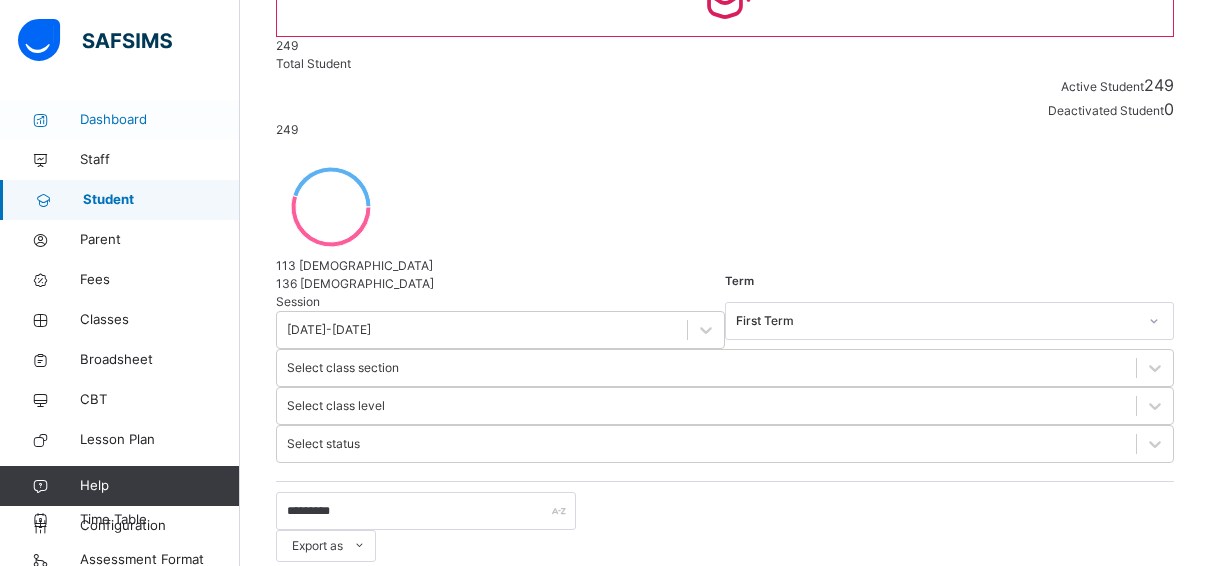 click on "Dashboard" at bounding box center [160, 120] 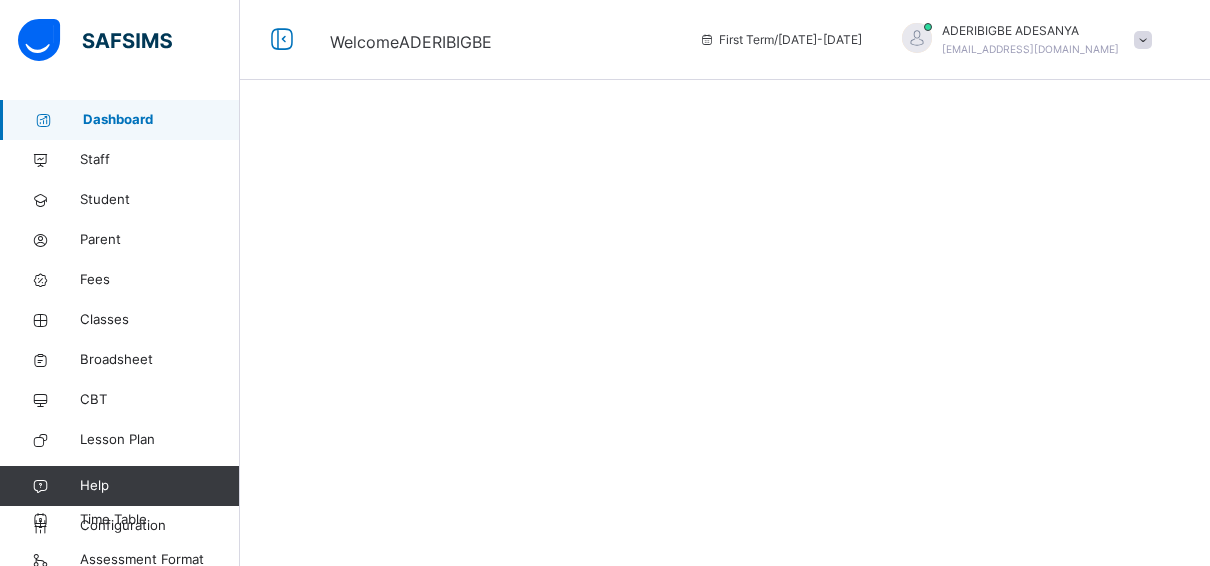scroll, scrollTop: 0, scrollLeft: 0, axis: both 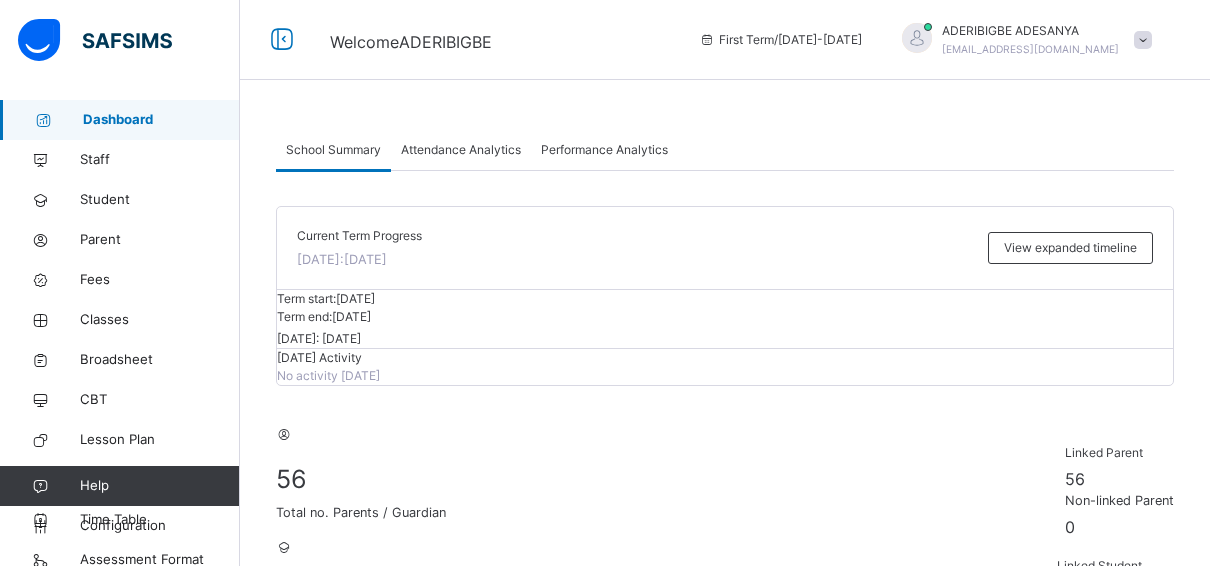 click on "Performance Analytics" at bounding box center (604, 150) 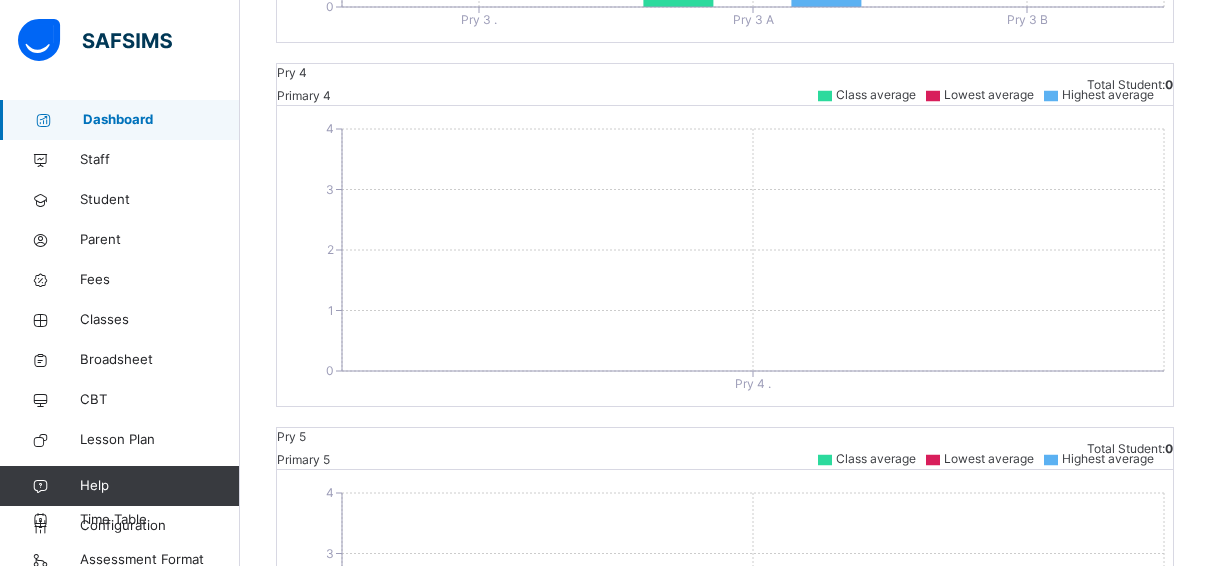 scroll, scrollTop: 1747, scrollLeft: 0, axis: vertical 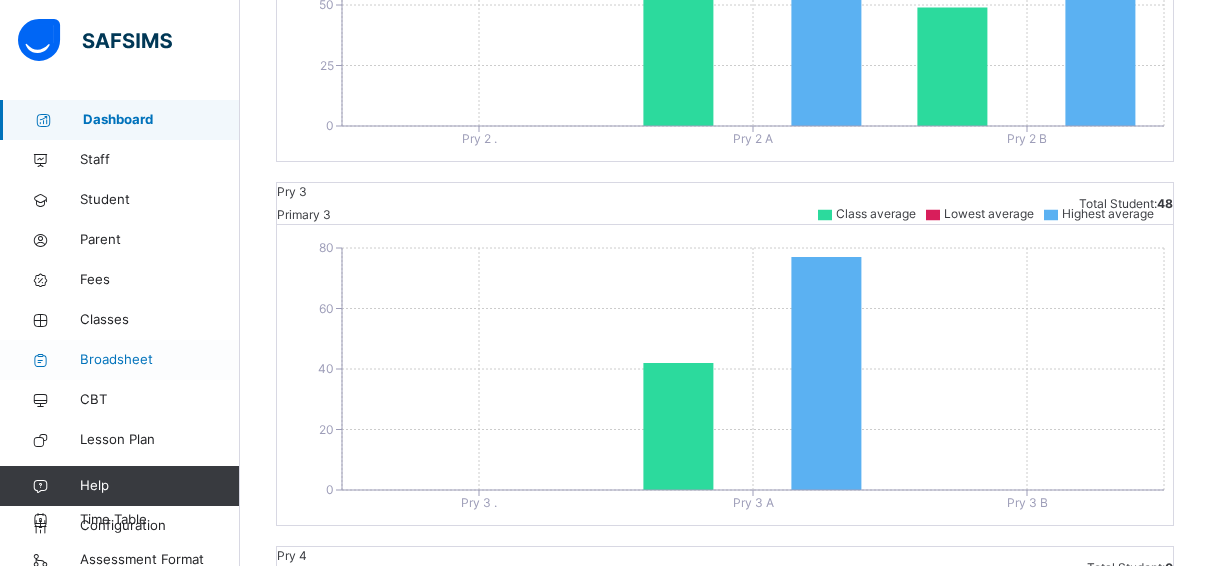 click on "Broadsheet" at bounding box center [160, 360] 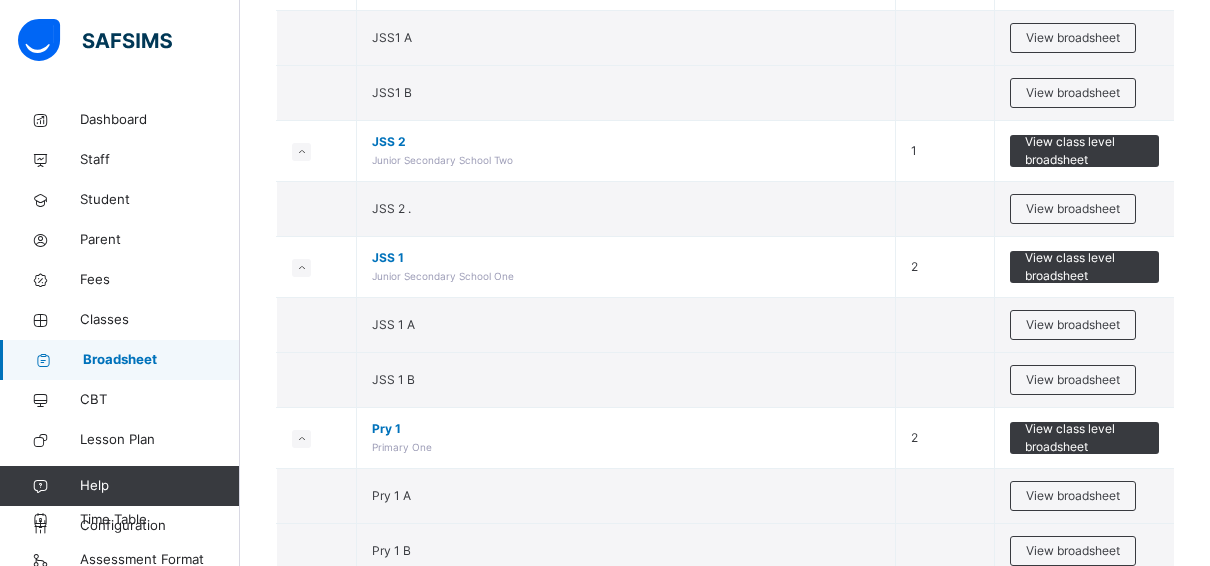 scroll, scrollTop: 1400, scrollLeft: 0, axis: vertical 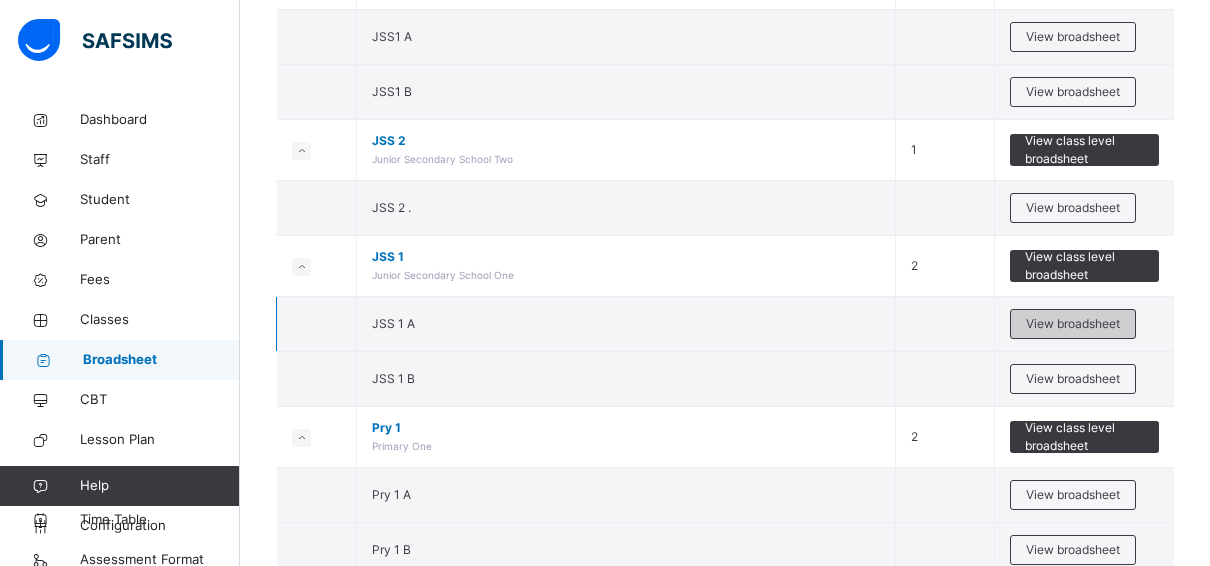 click on "View broadsheet" at bounding box center [1073, 324] 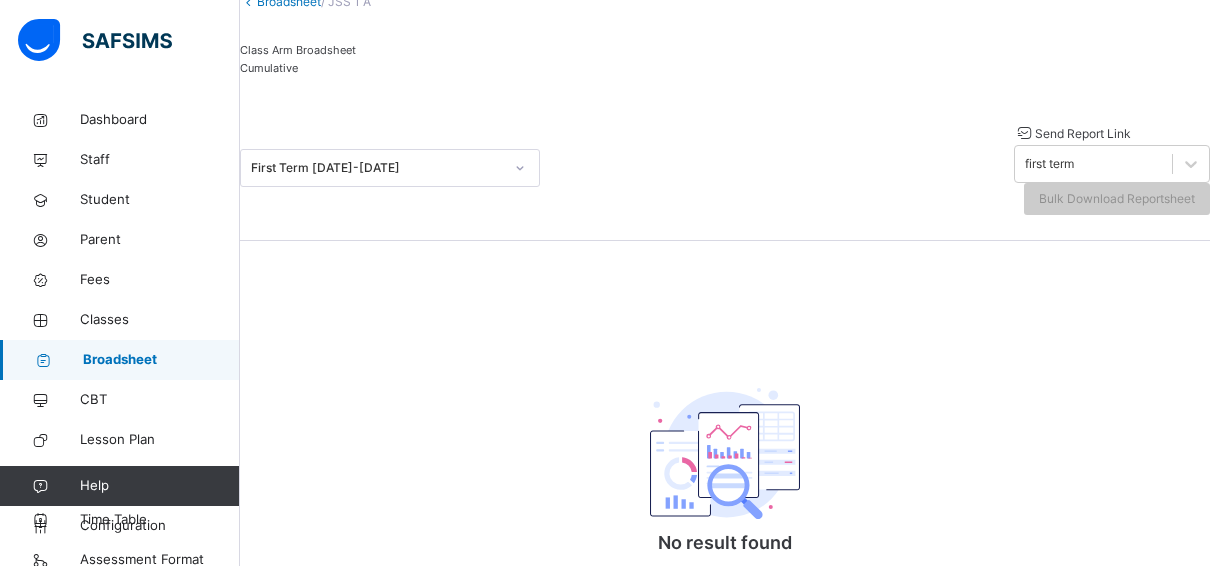 scroll, scrollTop: 100, scrollLeft: 0, axis: vertical 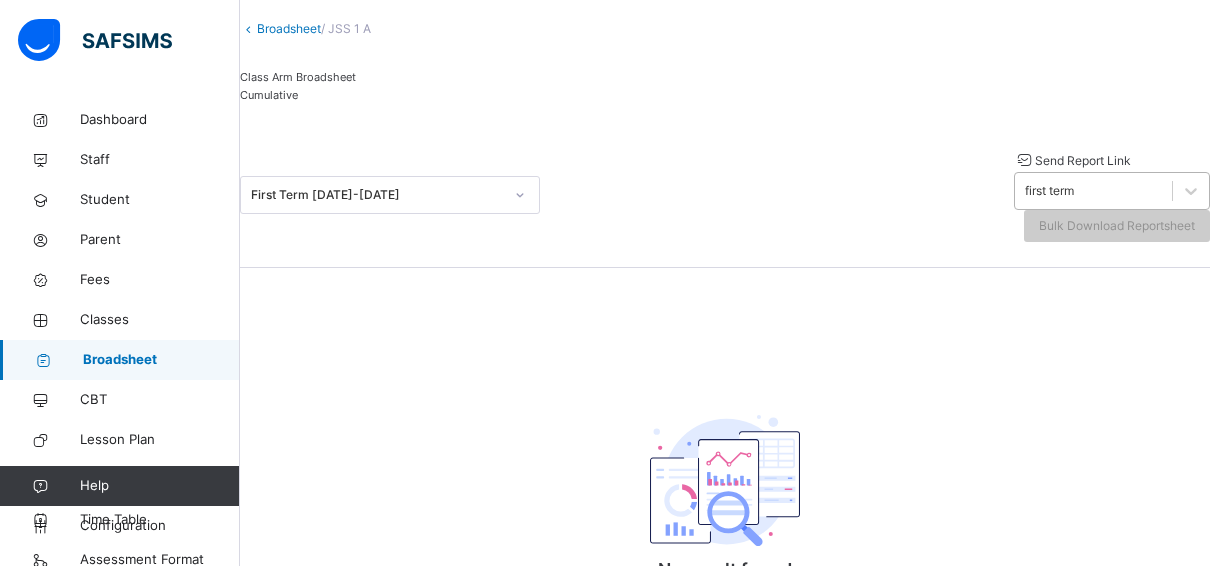 click on "first term" at bounding box center [1049, 191] 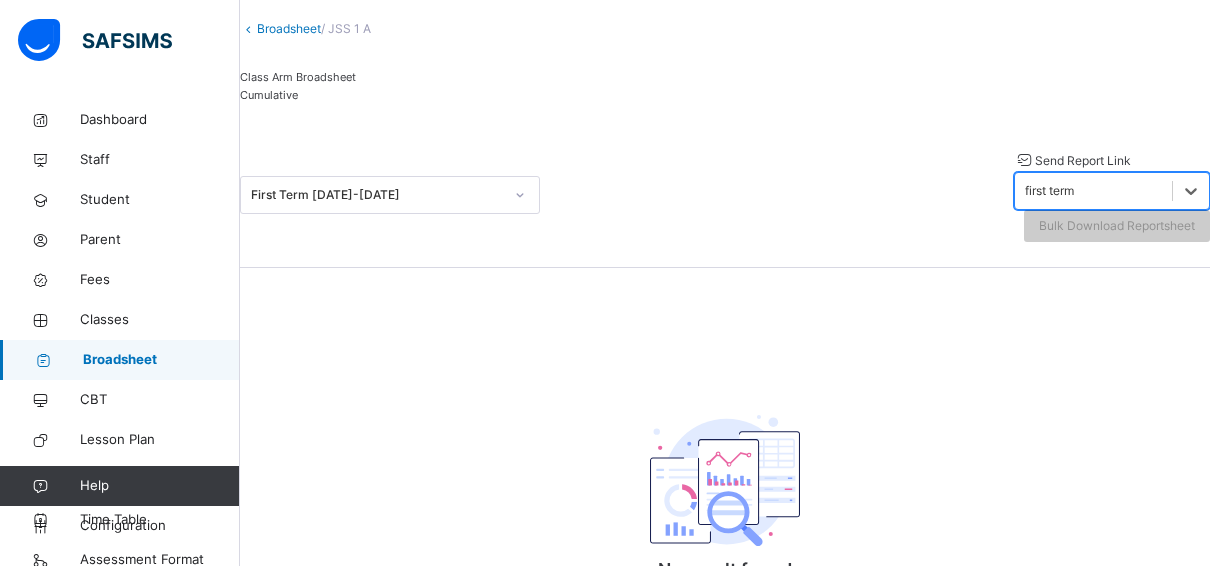 click on "first term" at bounding box center [1049, 191] 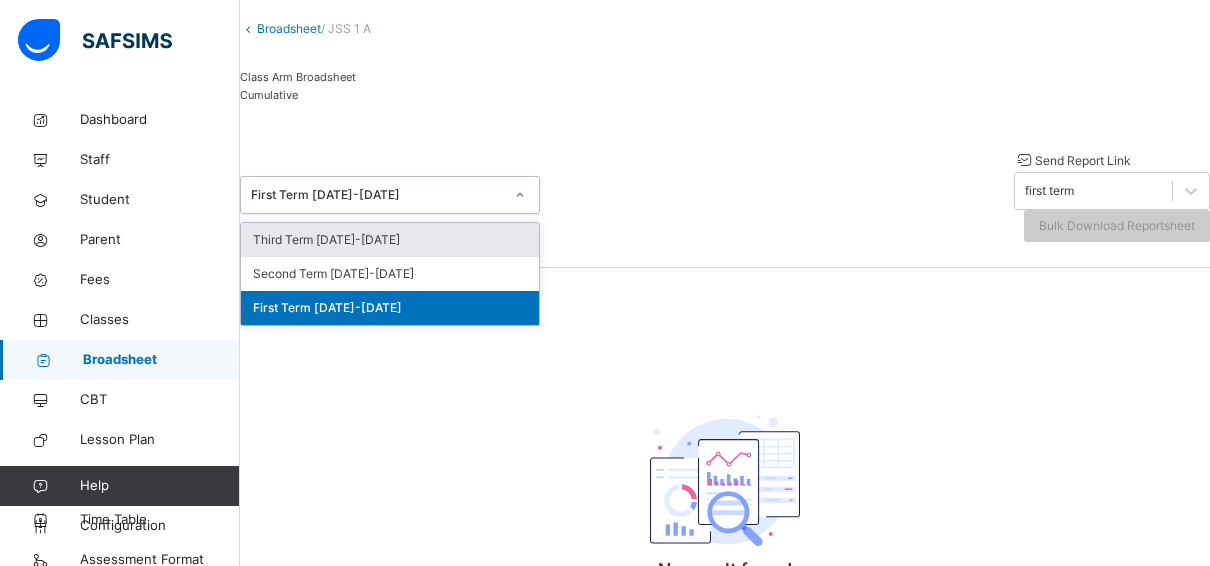 click at bounding box center [520, 195] 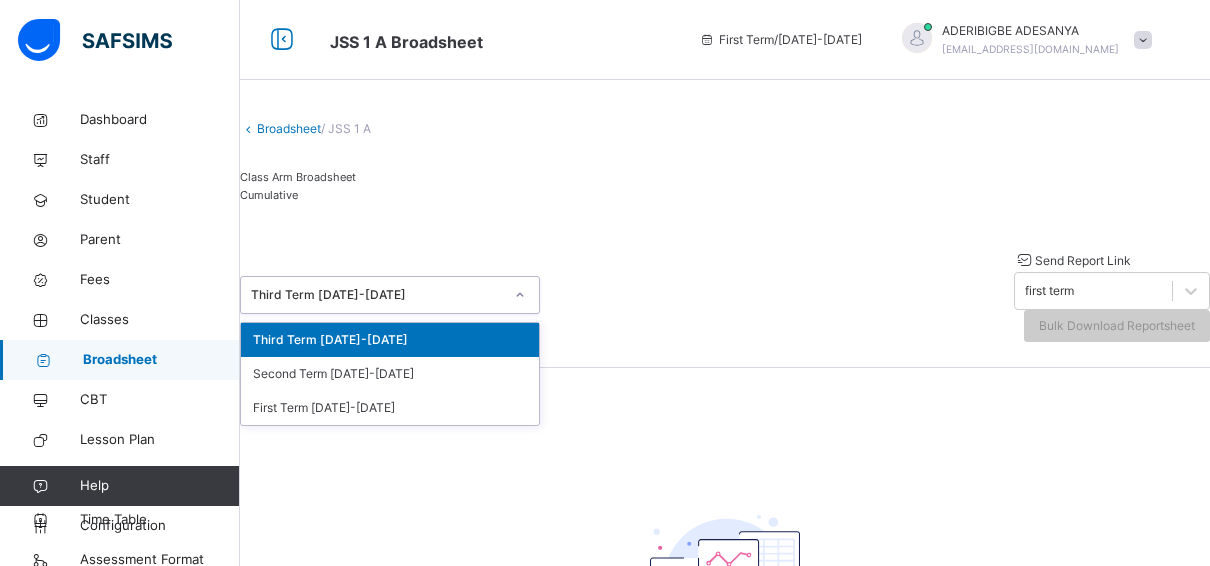 click on "Third Term [DATE]-[DATE]" at bounding box center [371, 295] 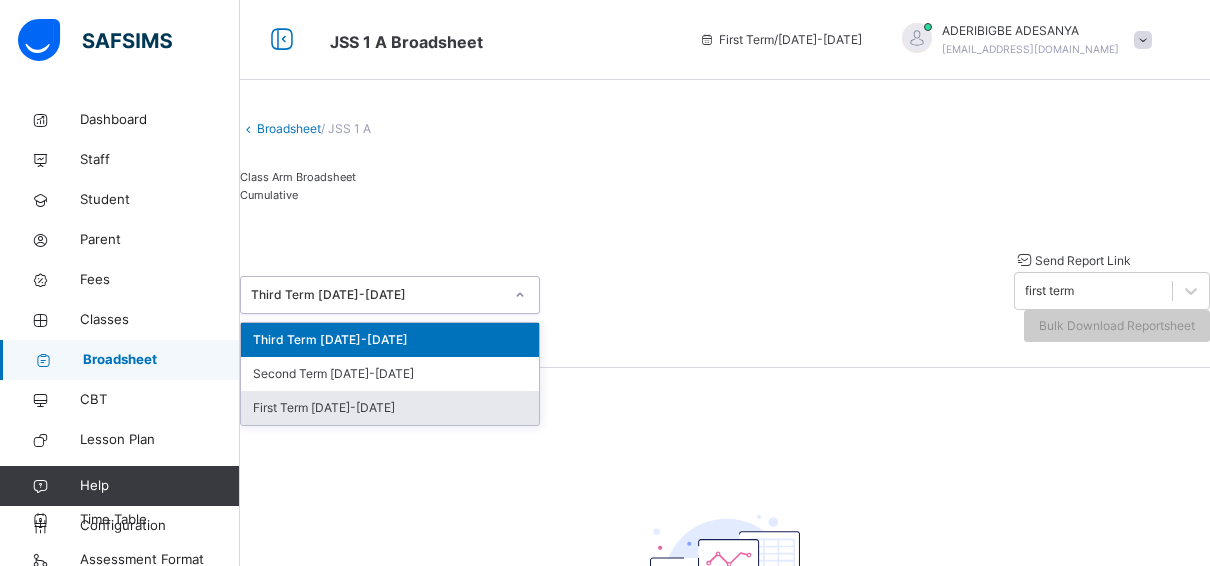 click on "First Term [DATE]-[DATE]" at bounding box center (390, 408) 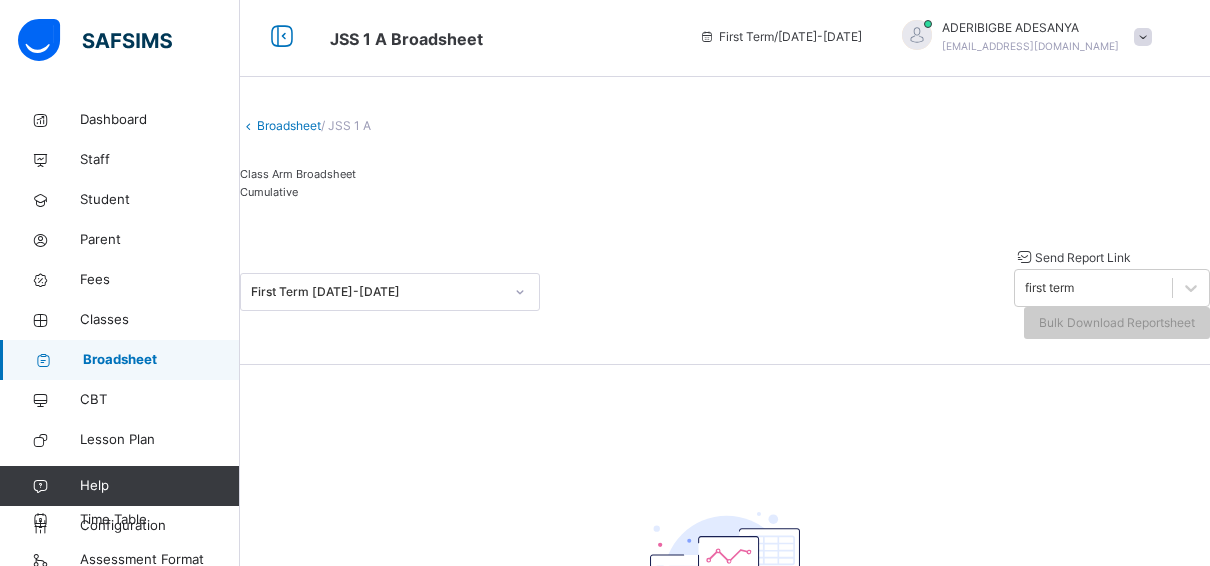 scroll, scrollTop: 0, scrollLeft: 0, axis: both 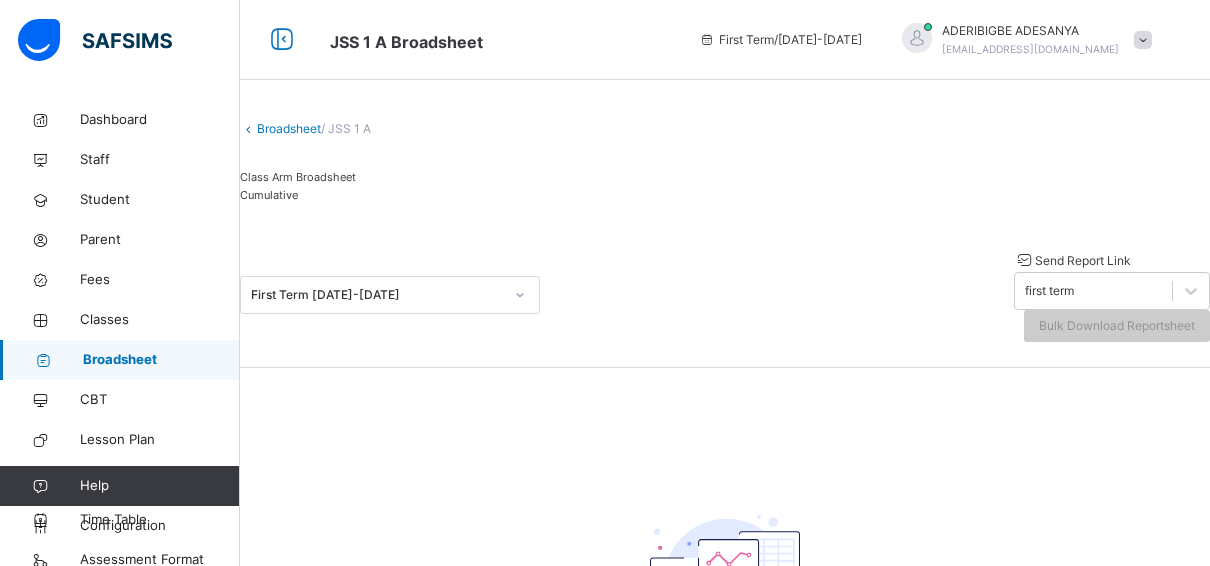 click on "Broadsheet" at bounding box center [289, 128] 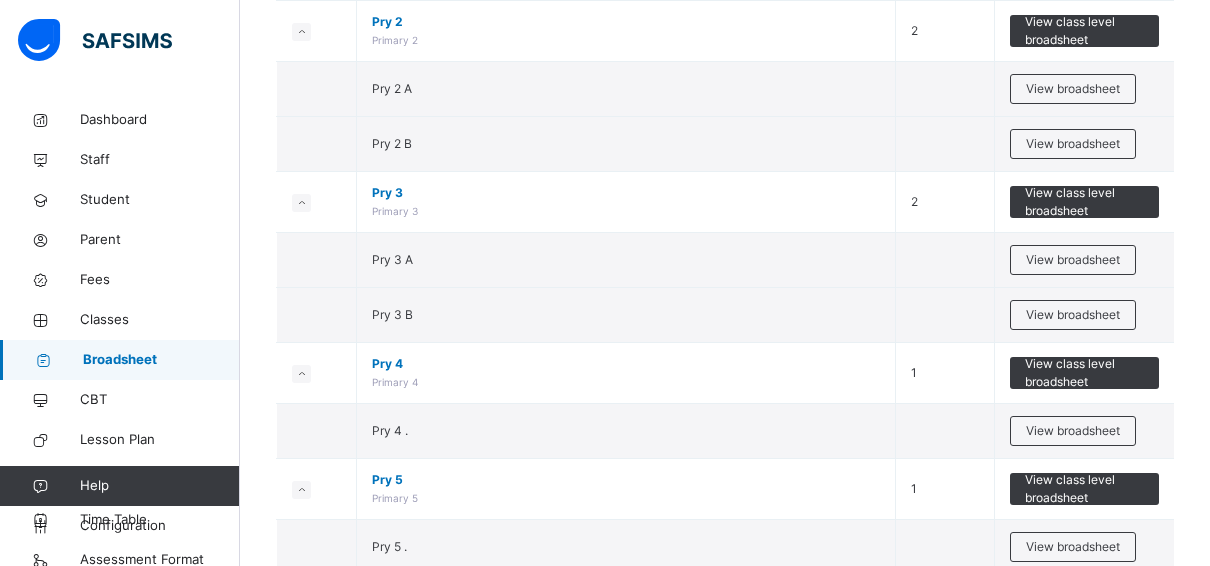 scroll, scrollTop: 700, scrollLeft: 0, axis: vertical 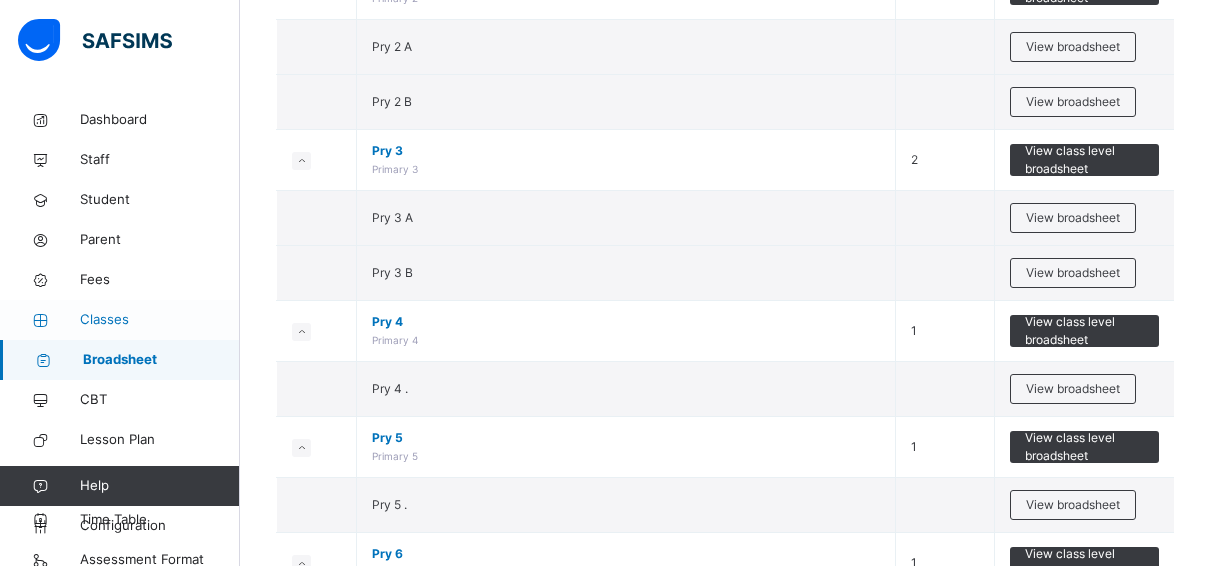 click on "Classes" at bounding box center (160, 320) 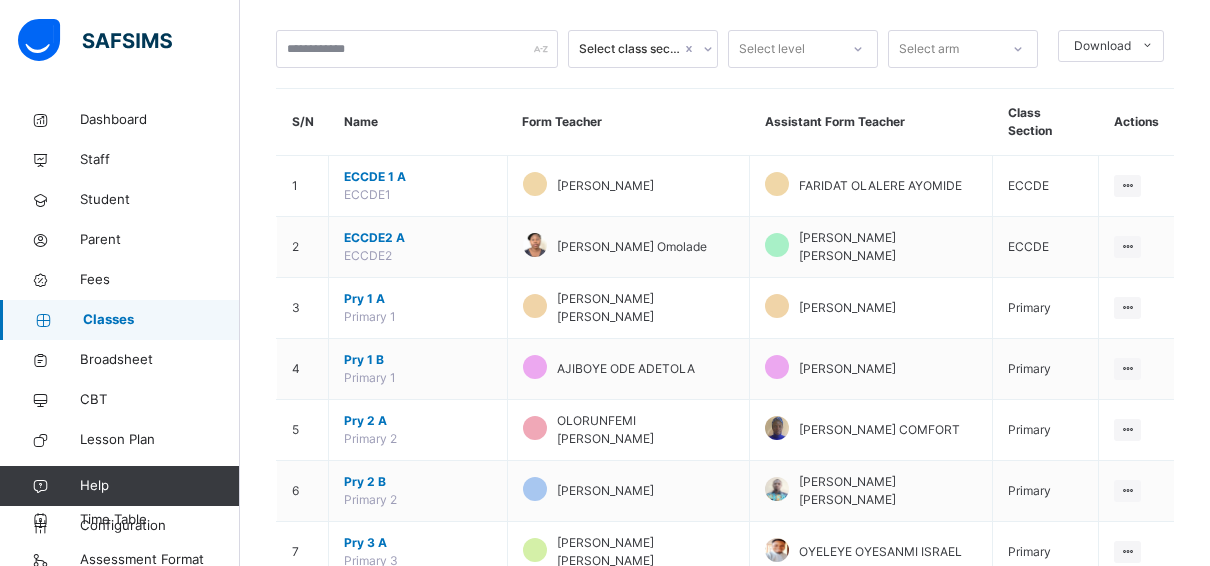 scroll, scrollTop: 0, scrollLeft: 0, axis: both 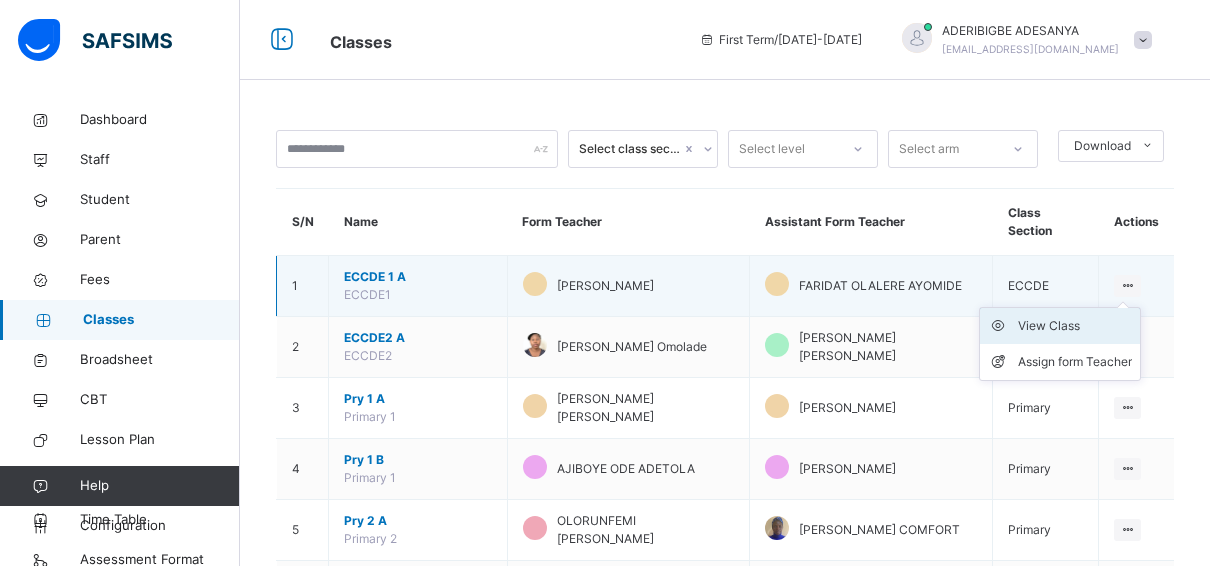 click on "View Class" at bounding box center [1075, 326] 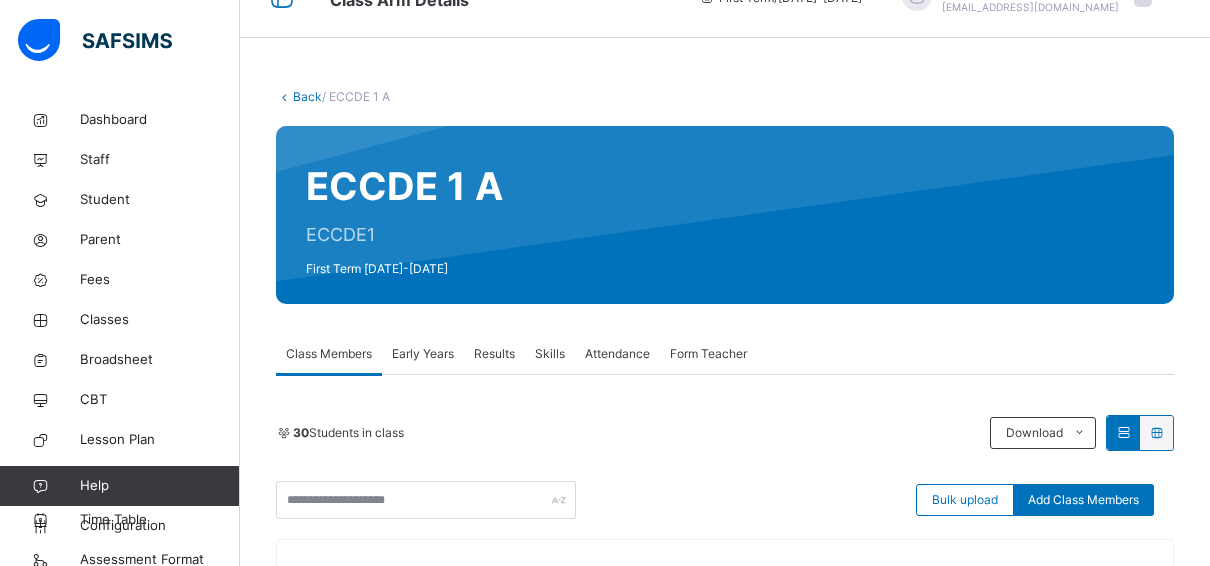 scroll, scrollTop: 0, scrollLeft: 0, axis: both 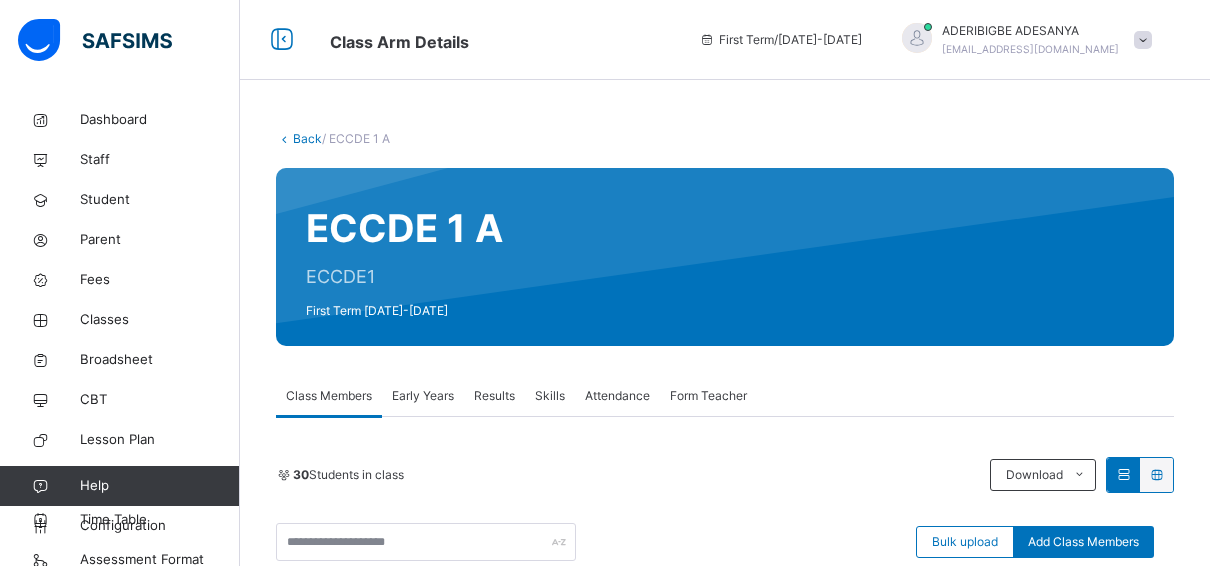 click on "Back" at bounding box center (307, 138) 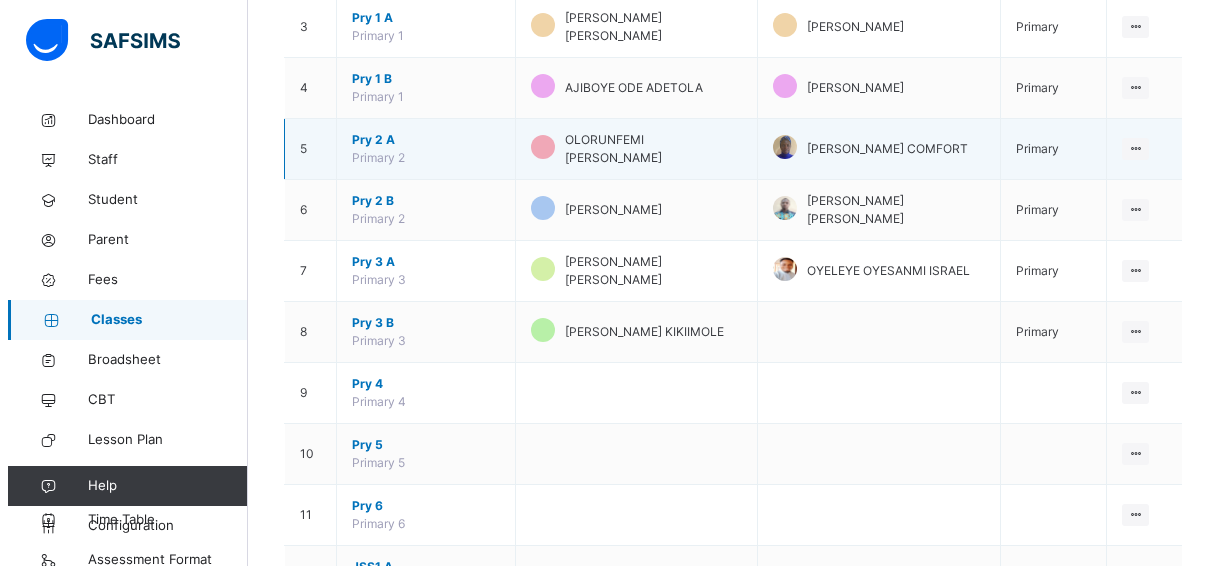 scroll, scrollTop: 400, scrollLeft: 0, axis: vertical 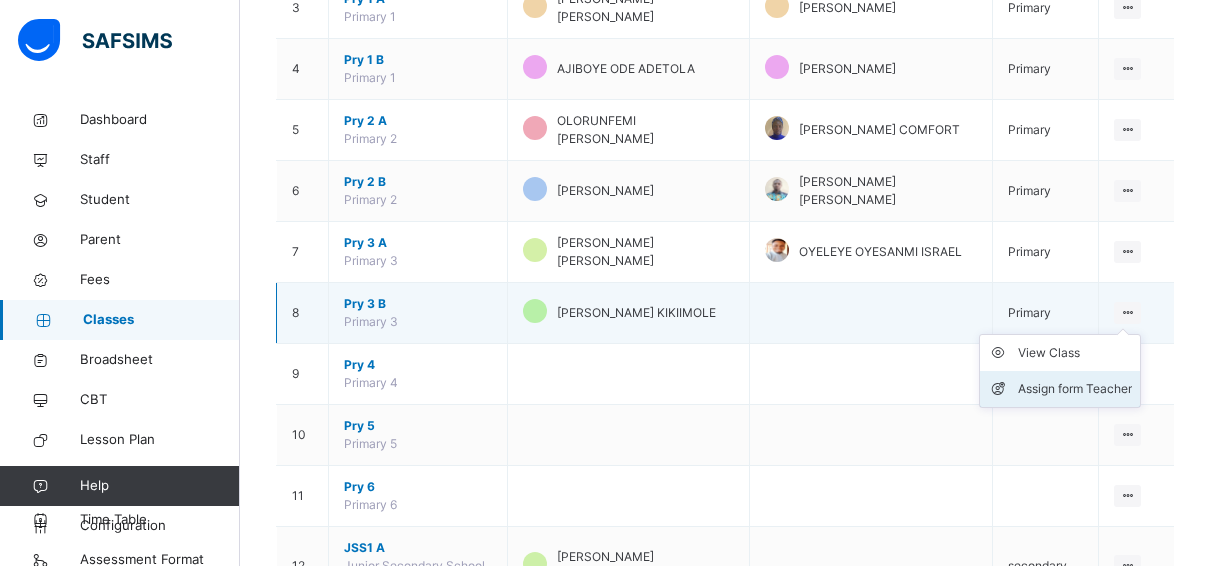 click on "Assign form Teacher" at bounding box center (1075, 389) 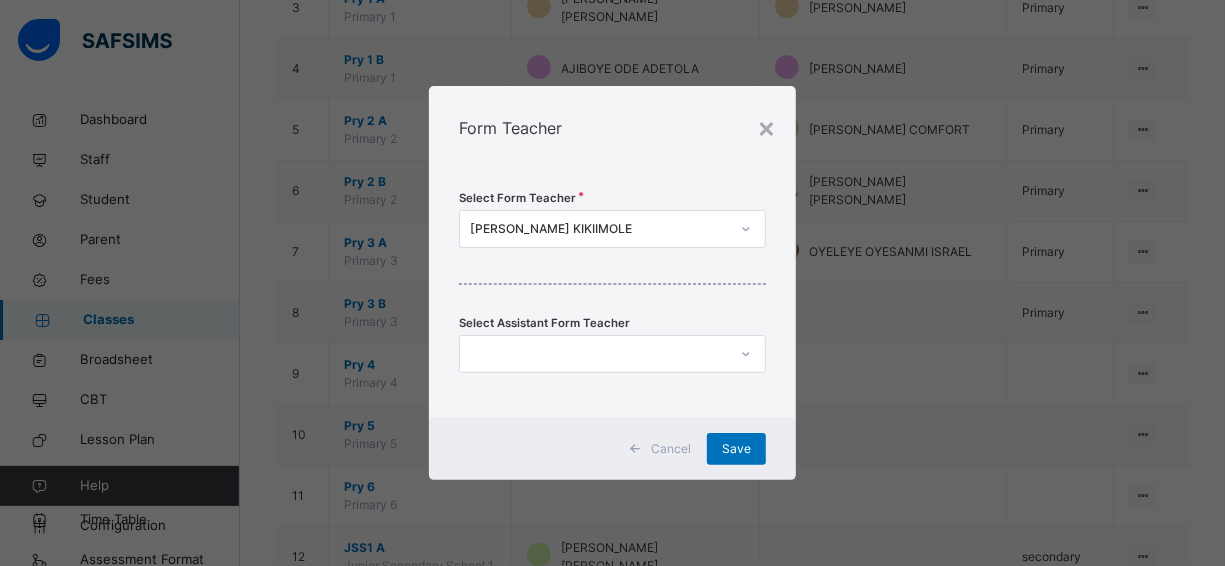 scroll, scrollTop: 0, scrollLeft: 0, axis: both 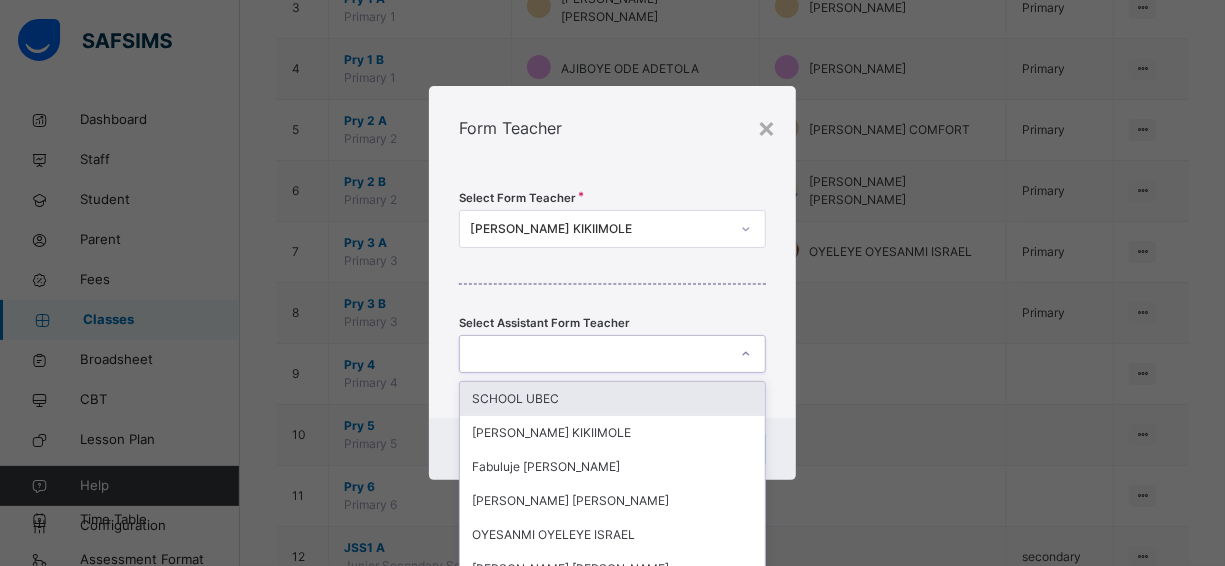 click at bounding box center (594, 354) 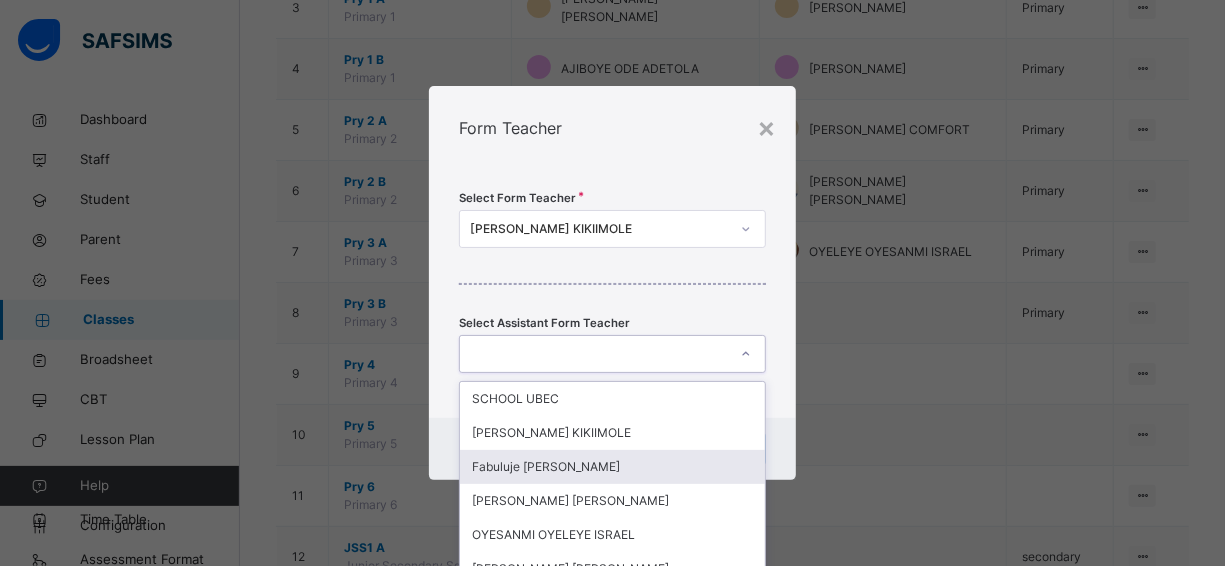 scroll, scrollTop: 174, scrollLeft: 0, axis: vertical 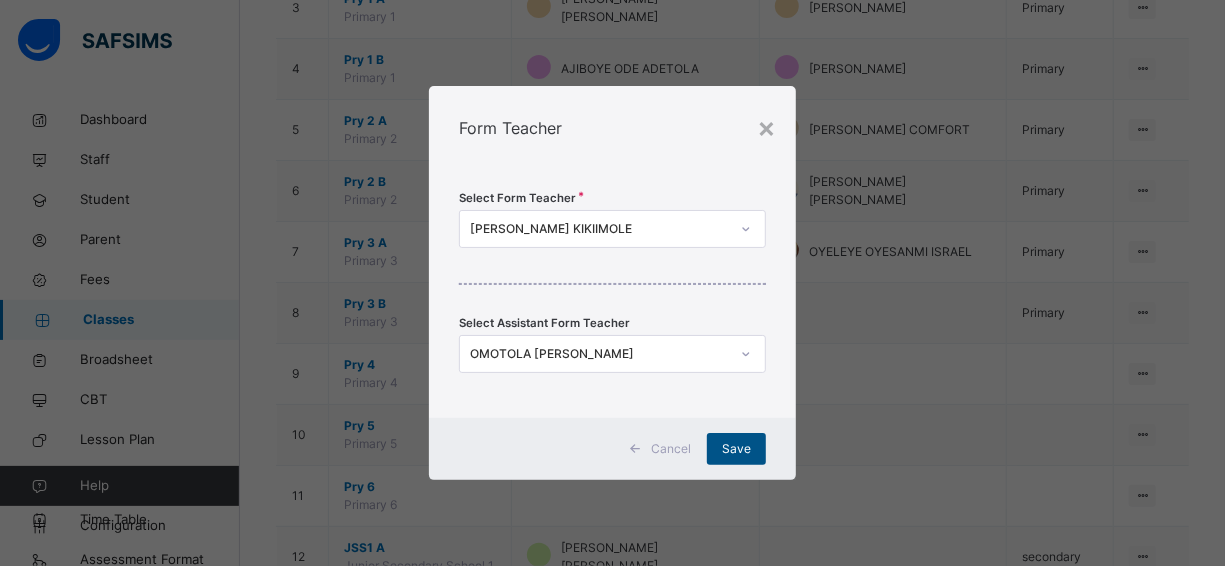 click on "Save" at bounding box center (736, 449) 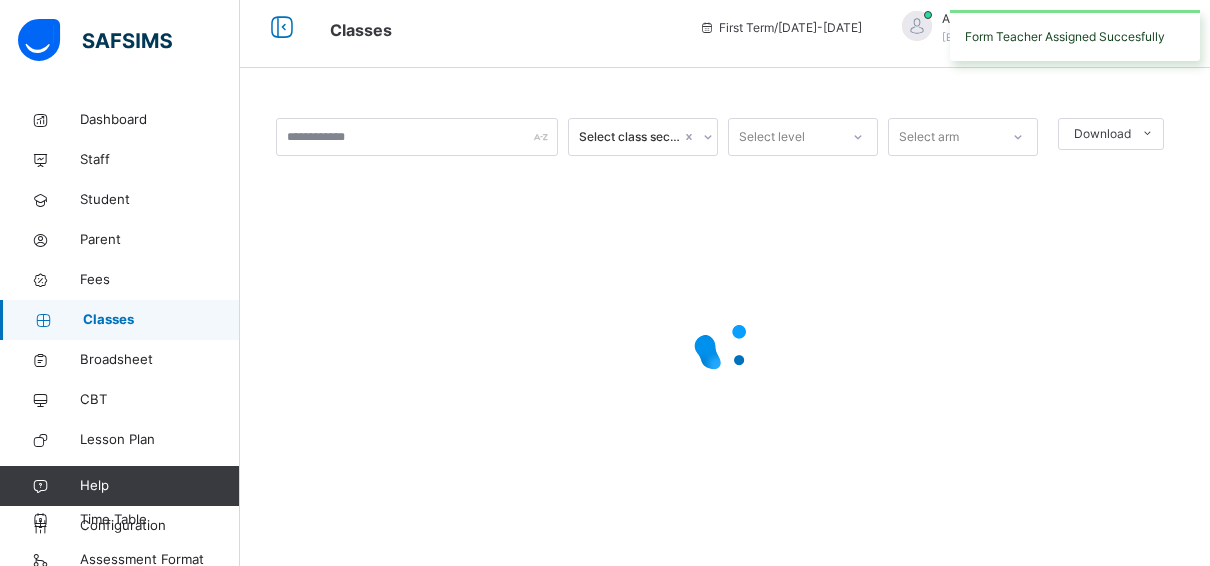 scroll, scrollTop: 400, scrollLeft: 0, axis: vertical 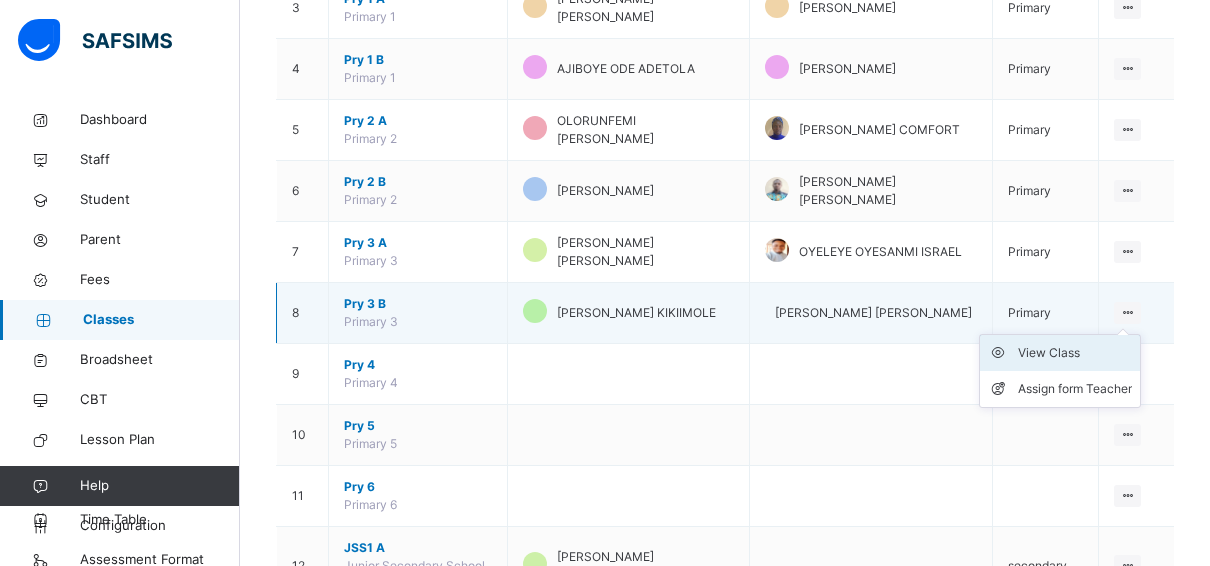 click on "View Class" at bounding box center (1075, 353) 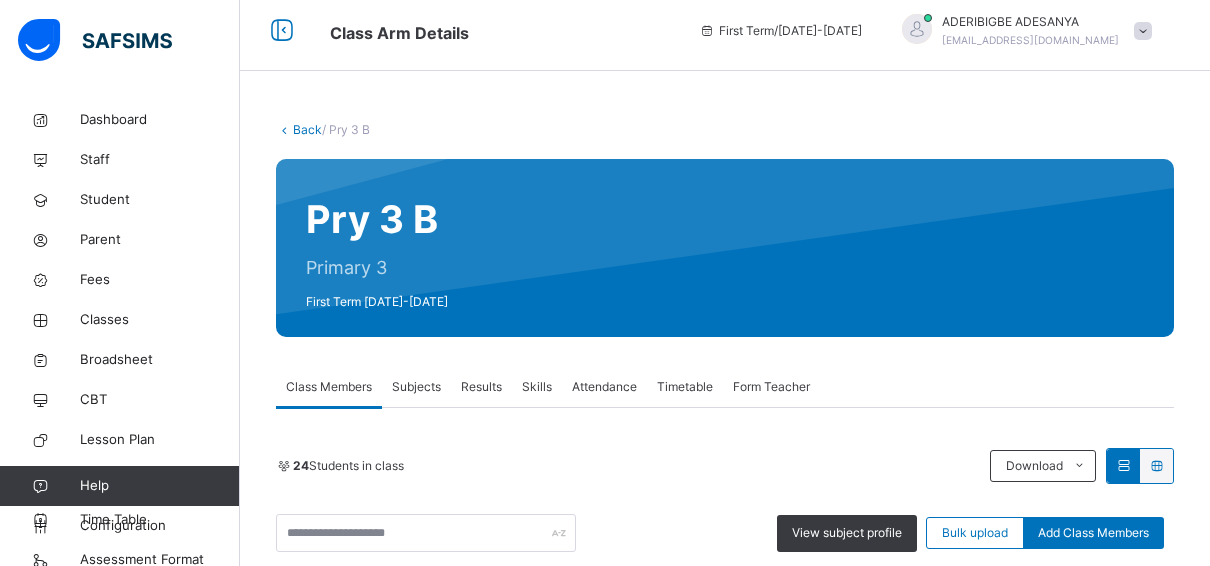 scroll, scrollTop: 0, scrollLeft: 0, axis: both 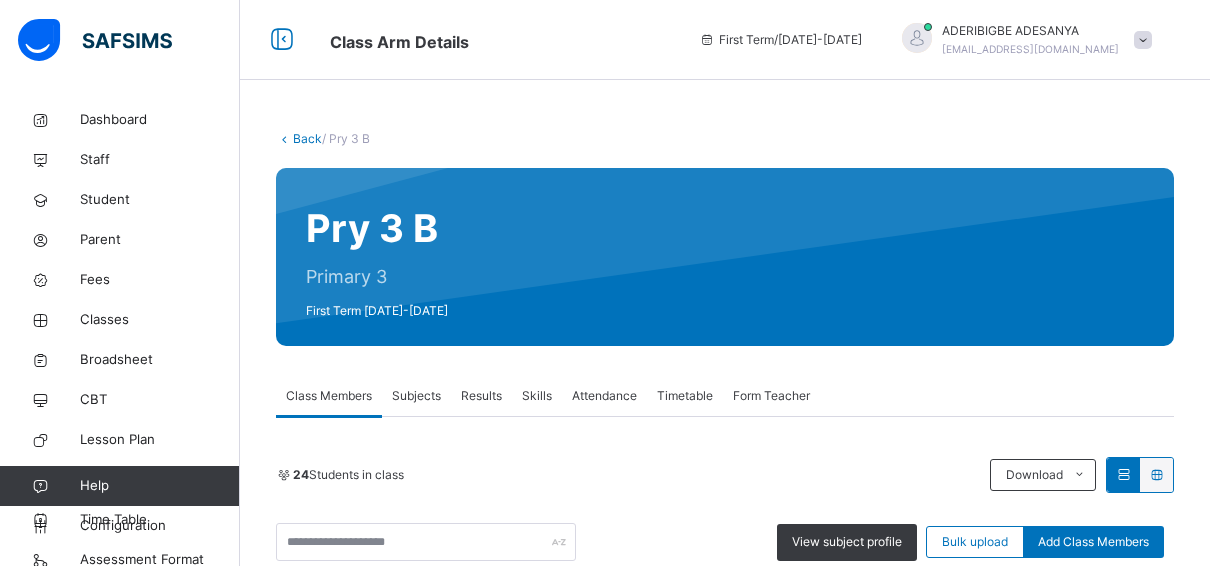 click on "Results" at bounding box center [481, 396] 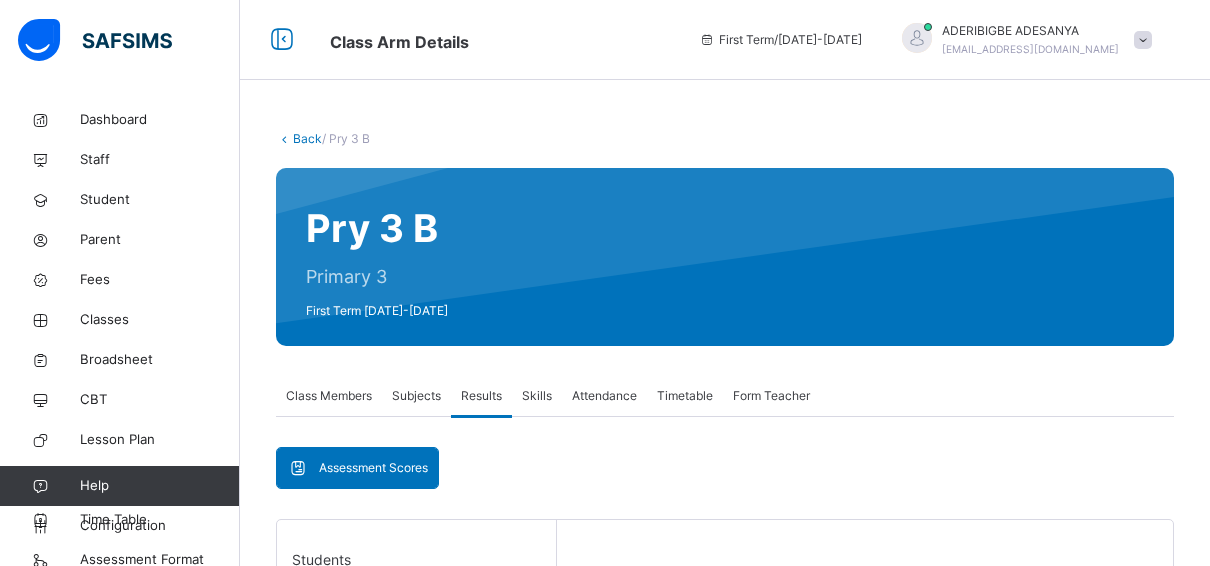 click on "Skills" at bounding box center (537, 396) 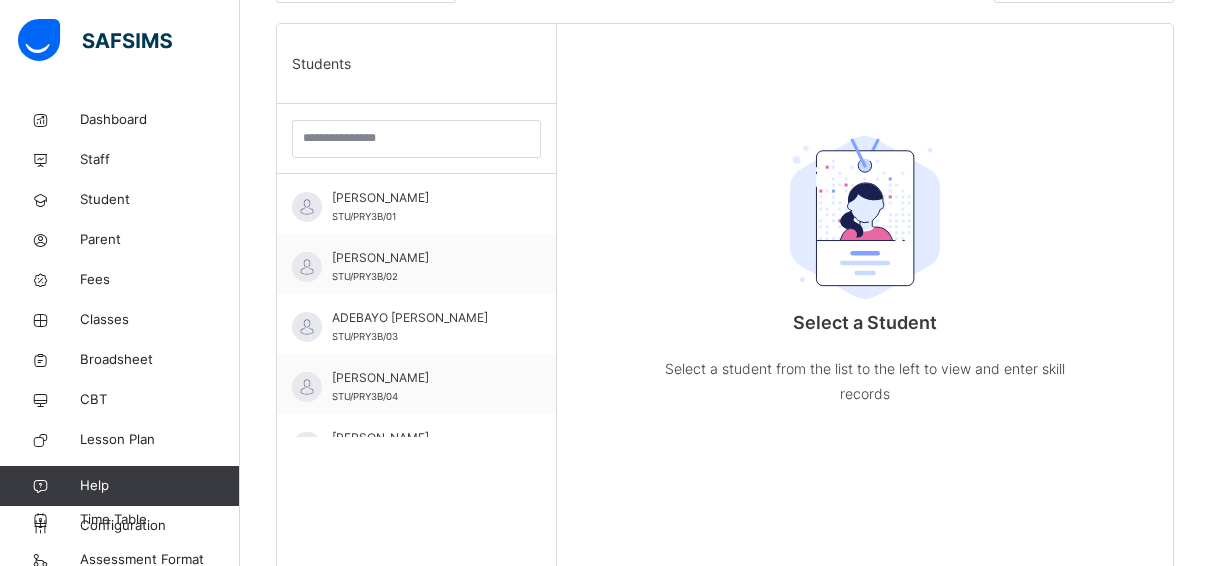 scroll, scrollTop: 500, scrollLeft: 0, axis: vertical 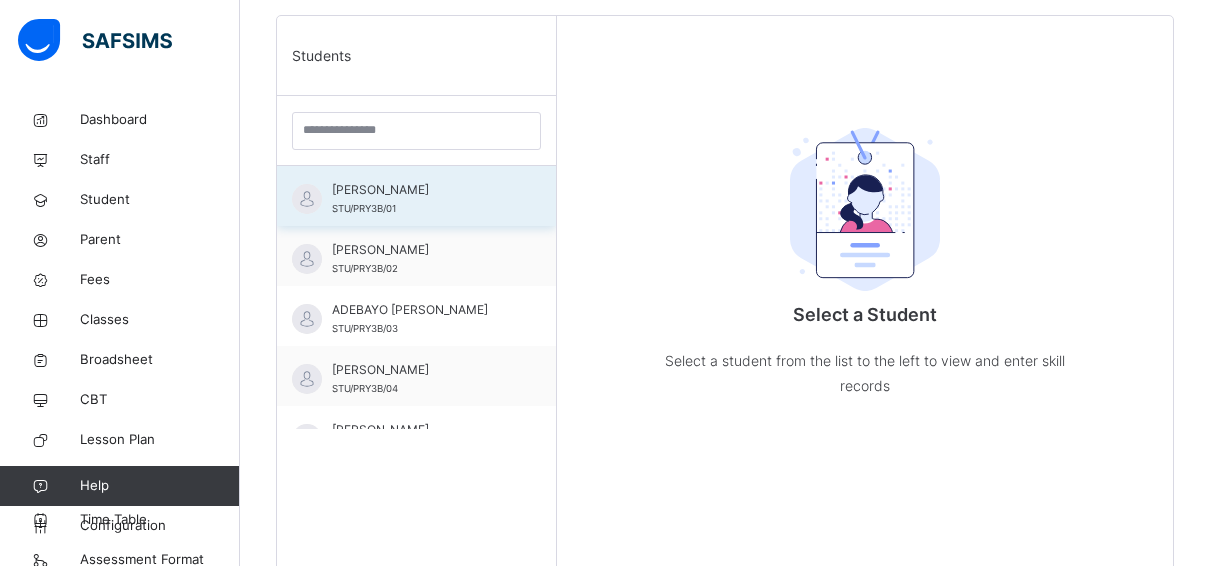 click on "[PERSON_NAME]" at bounding box center (421, 190) 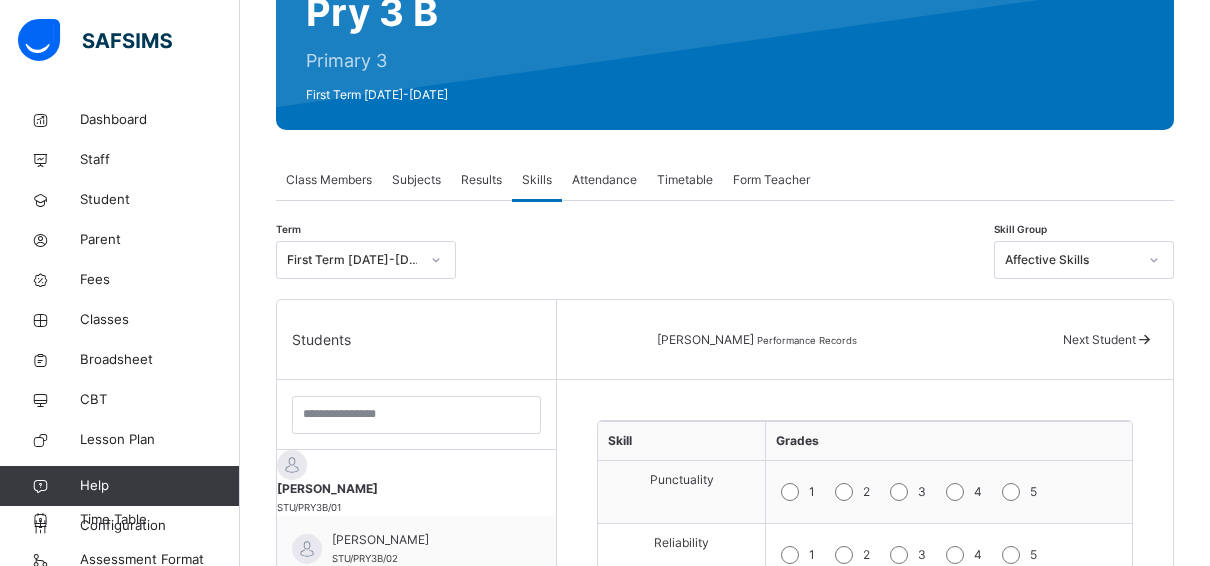 scroll, scrollTop: 300, scrollLeft: 0, axis: vertical 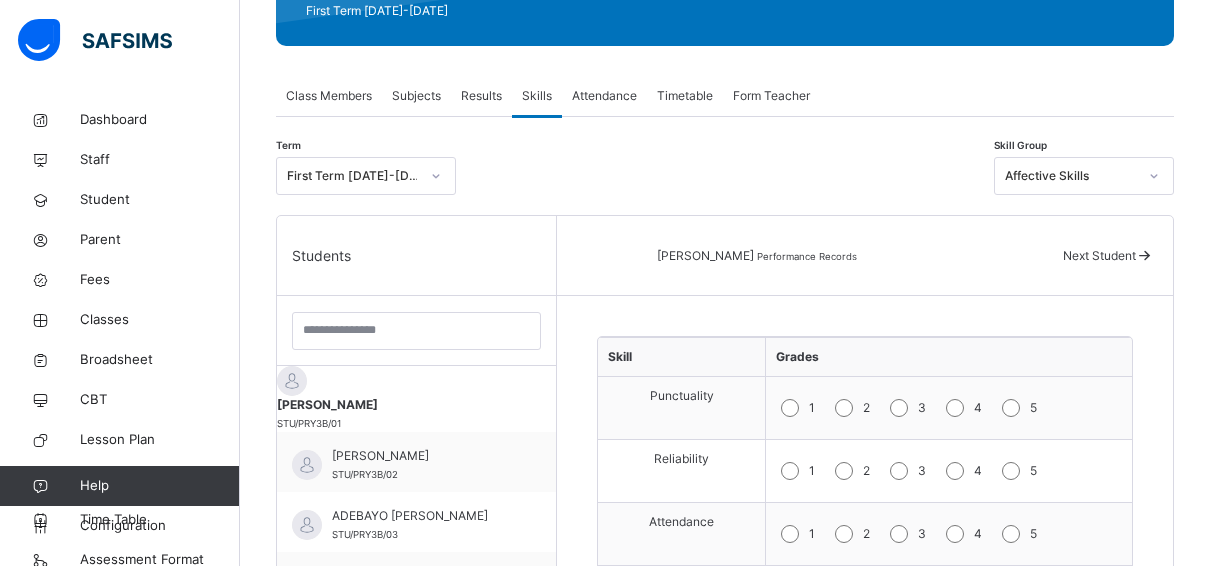 click on "Affective Skills" at bounding box center [1065, 176] 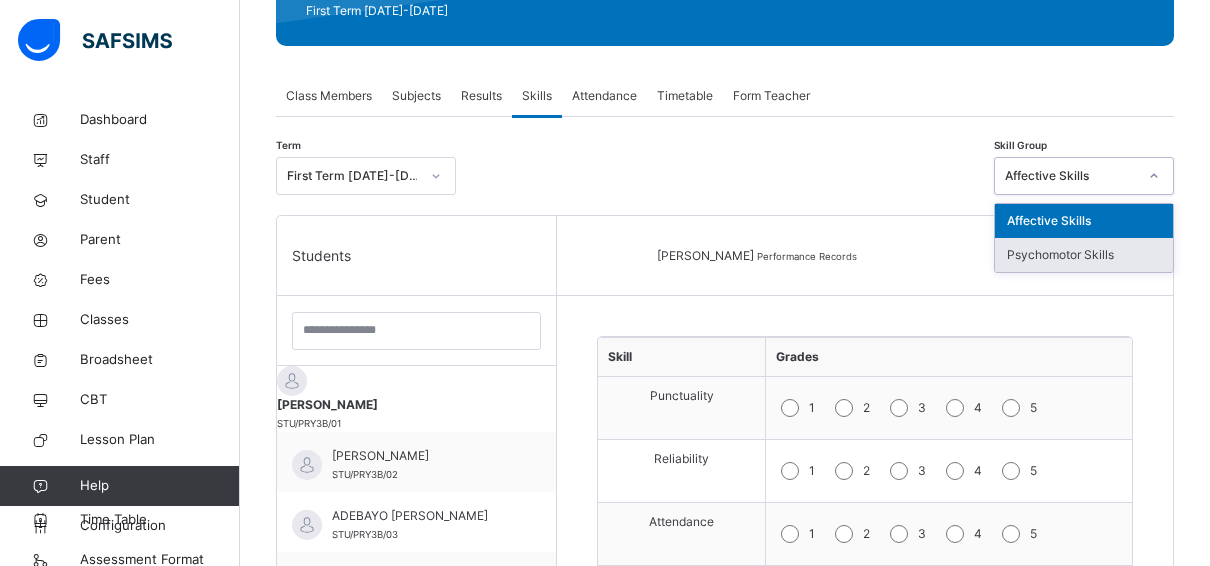 click on "Psychomotor Skills" at bounding box center [1084, 255] 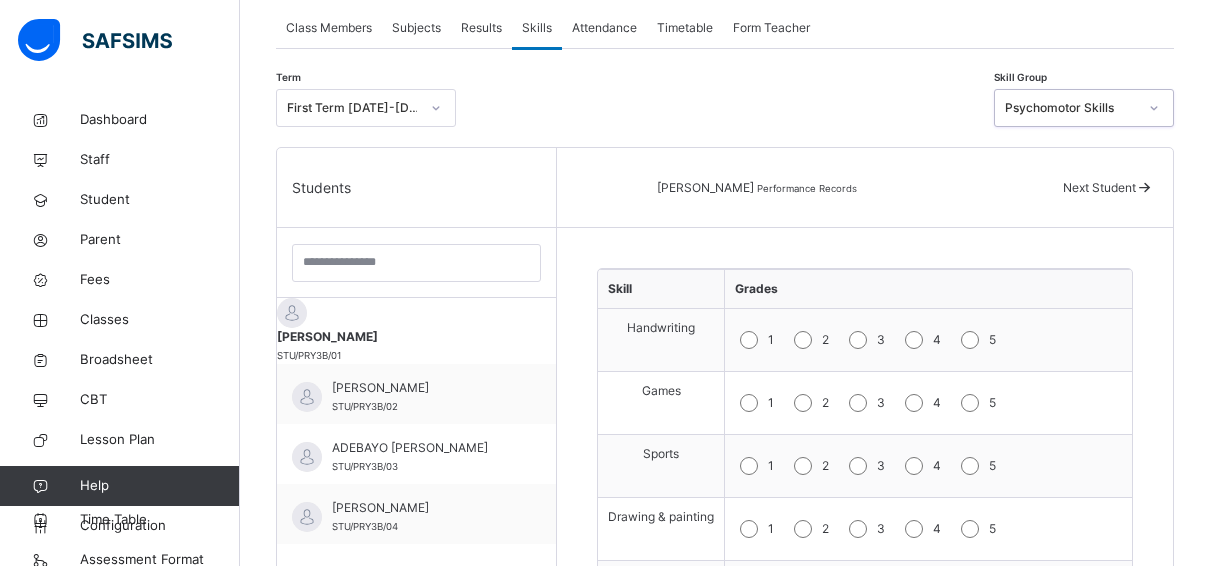 scroll, scrollTop: 400, scrollLeft: 0, axis: vertical 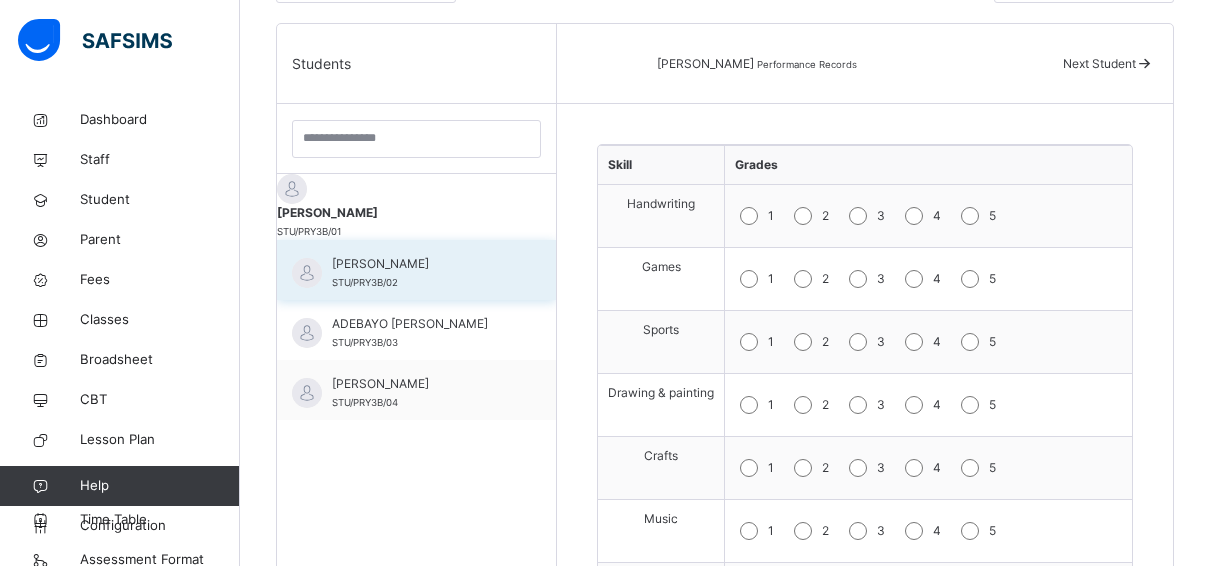click on "[PERSON_NAME]" at bounding box center (421, 264) 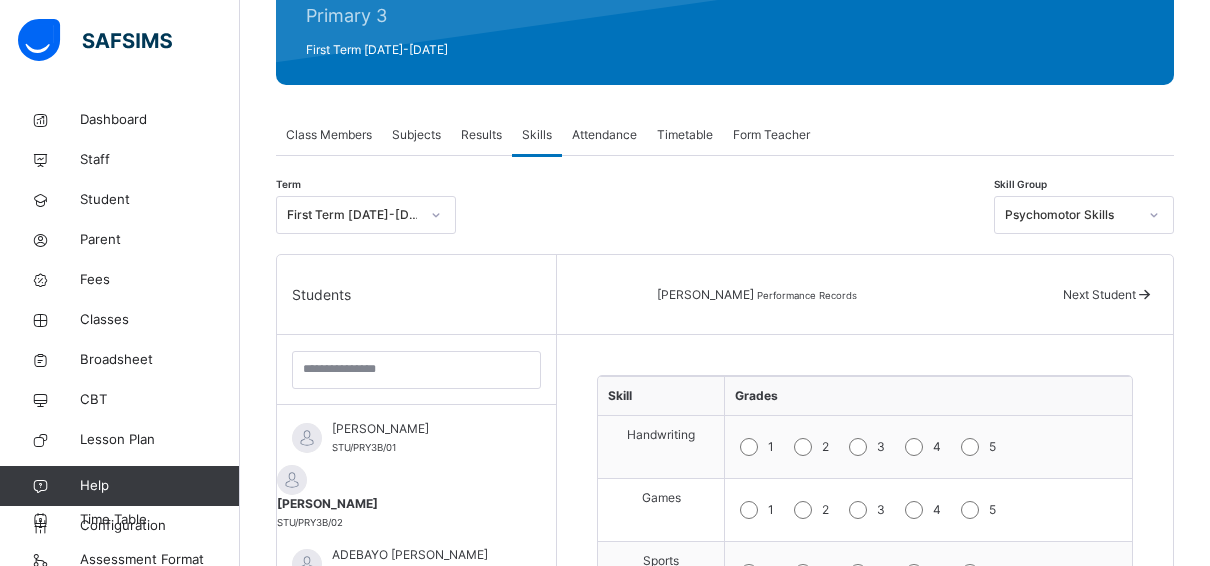 scroll, scrollTop: 292, scrollLeft: 0, axis: vertical 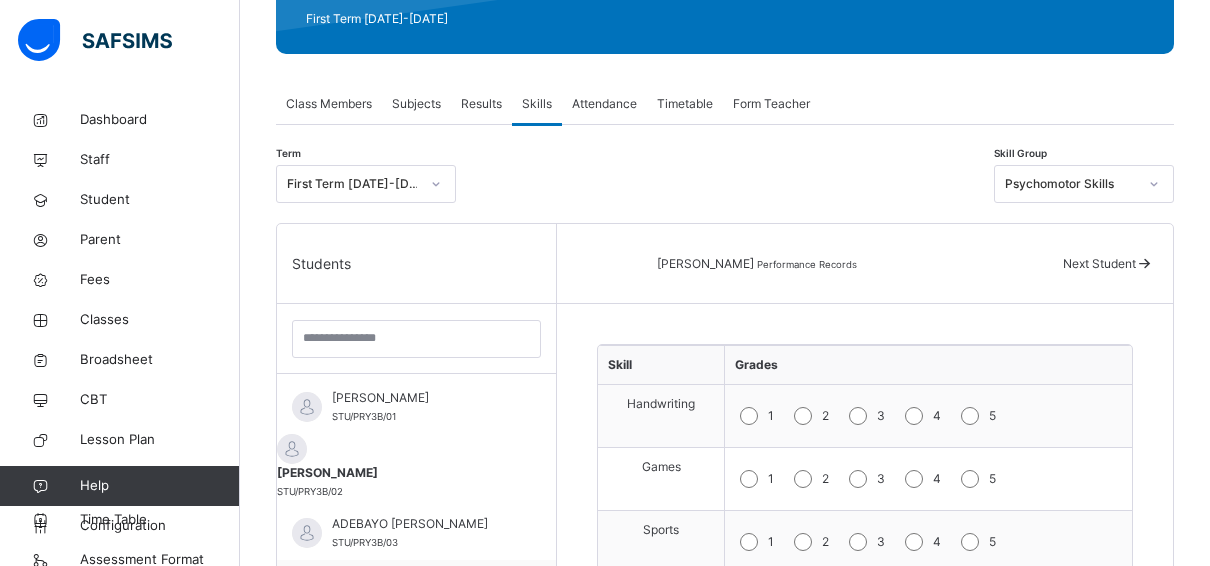 click on "[PERSON_NAME]" at bounding box center [416, 473] 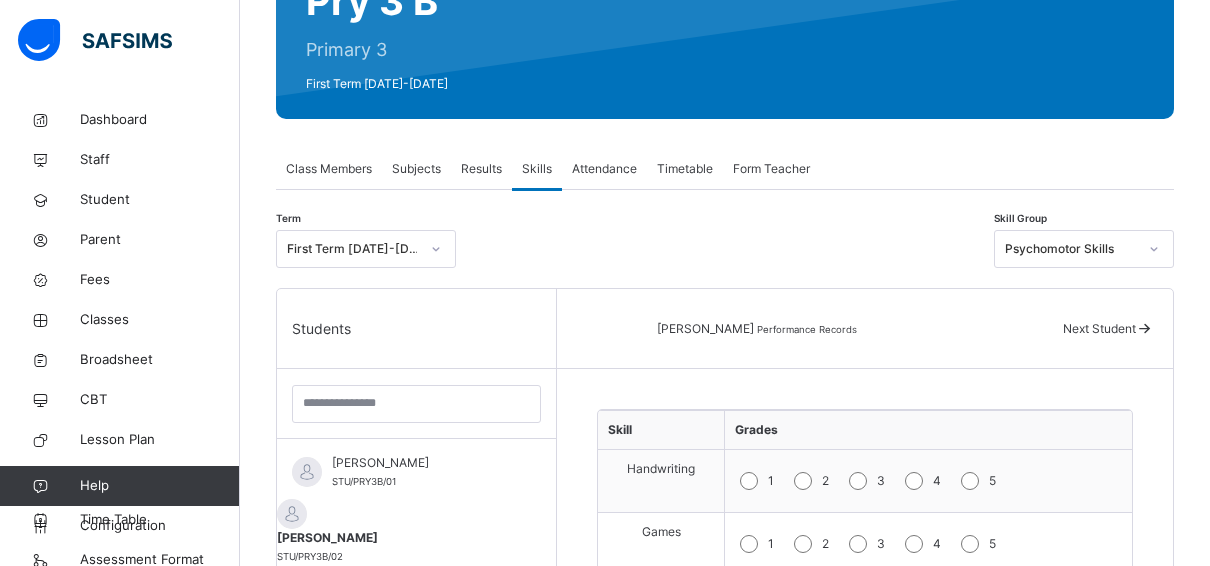 scroll, scrollTop: 0, scrollLeft: 0, axis: both 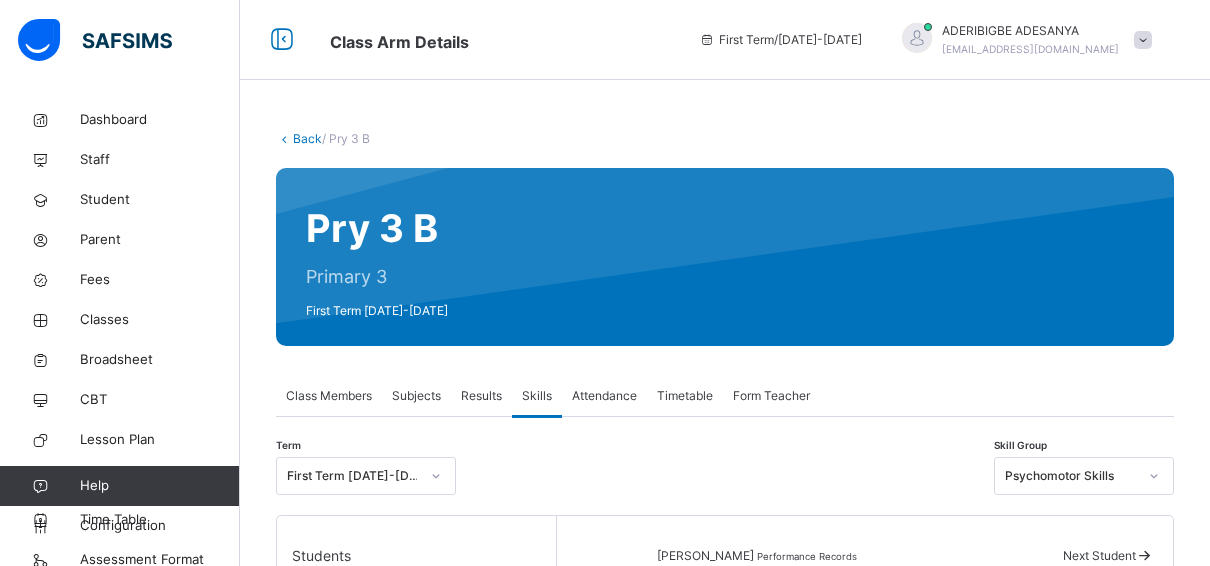 click on "Attendance" at bounding box center [604, 396] 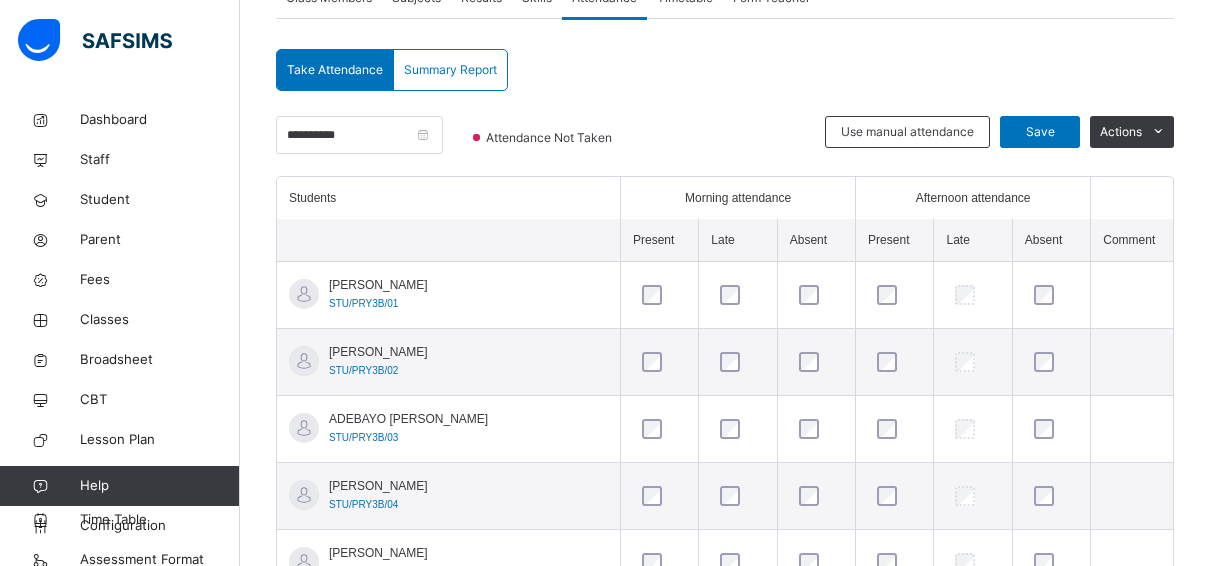 scroll, scrollTop: 400, scrollLeft: 0, axis: vertical 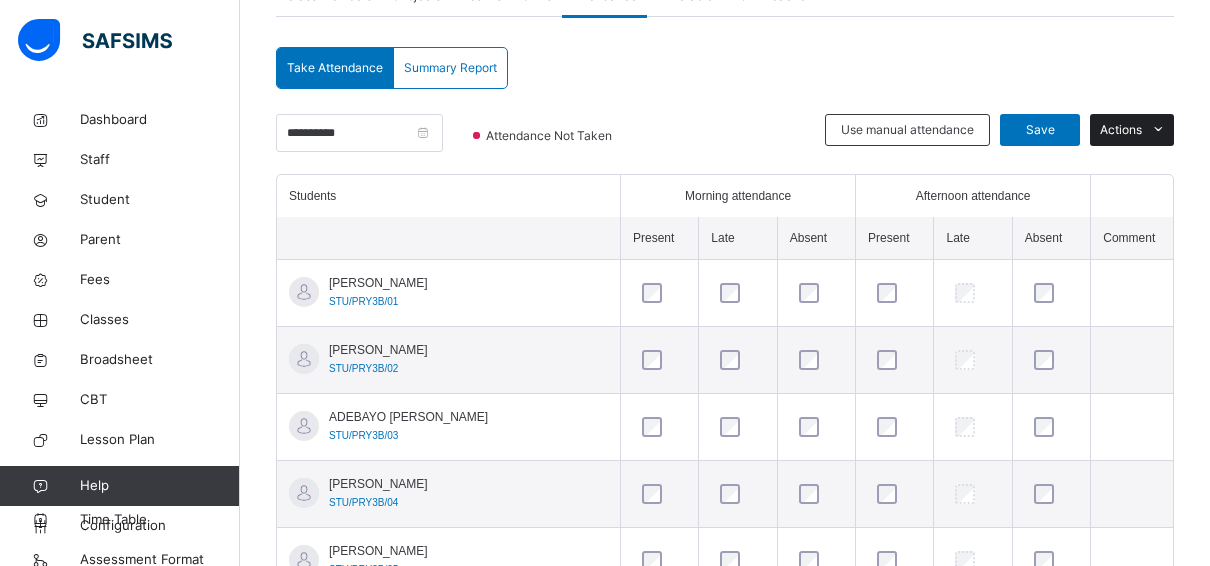 click at bounding box center (1158, 130) 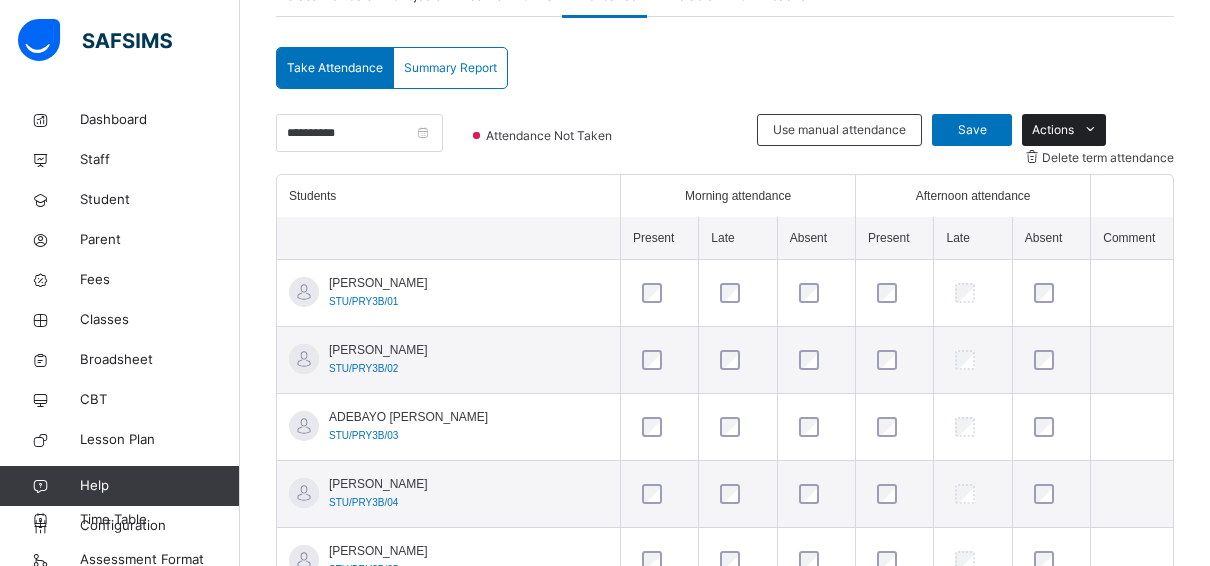 click at bounding box center [1090, 130] 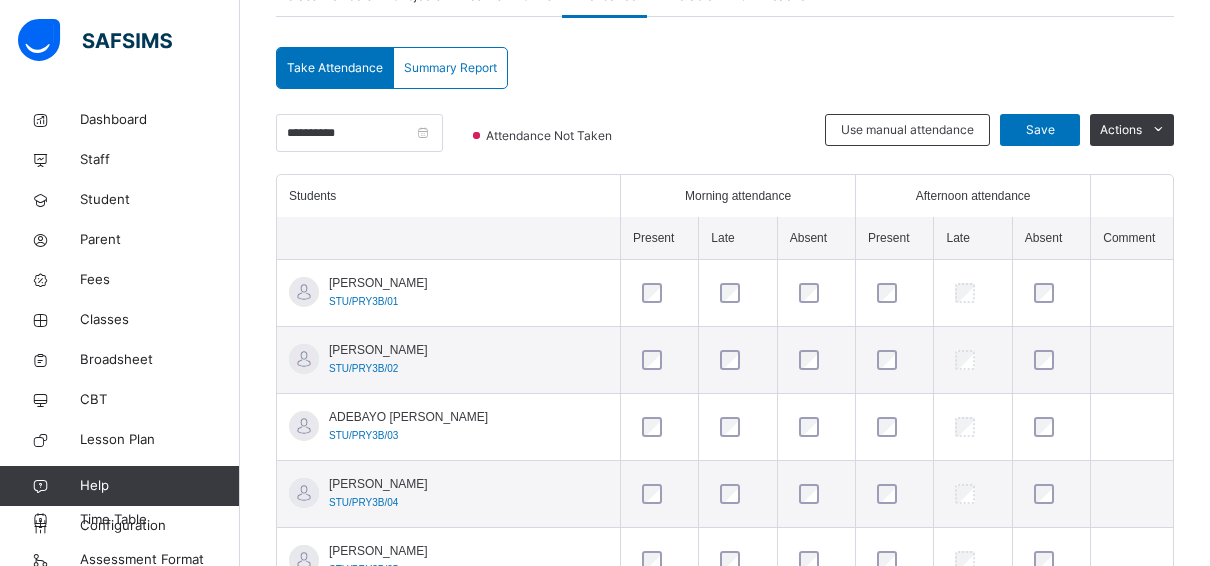 click on "Summary Report" at bounding box center [450, 68] 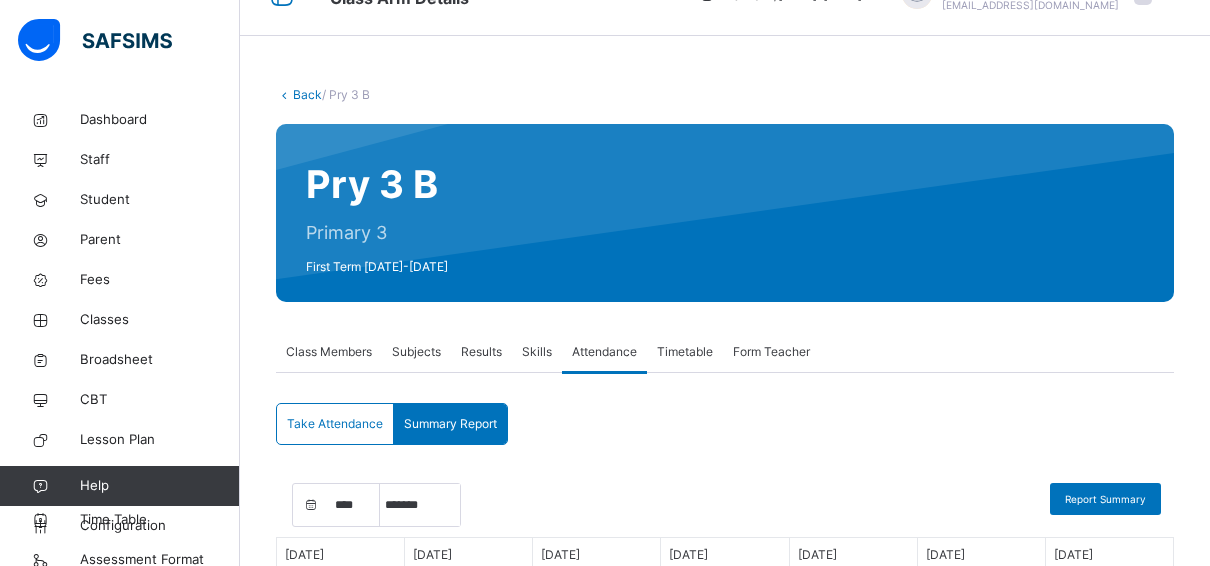 scroll, scrollTop: 44, scrollLeft: 0, axis: vertical 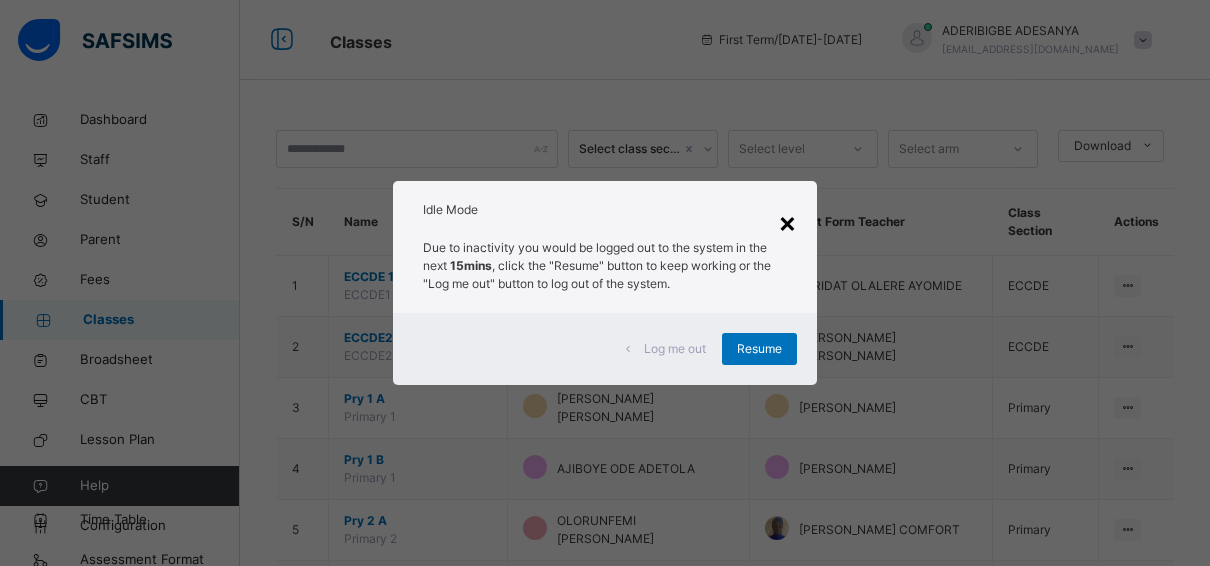 click on "×" at bounding box center [787, 222] 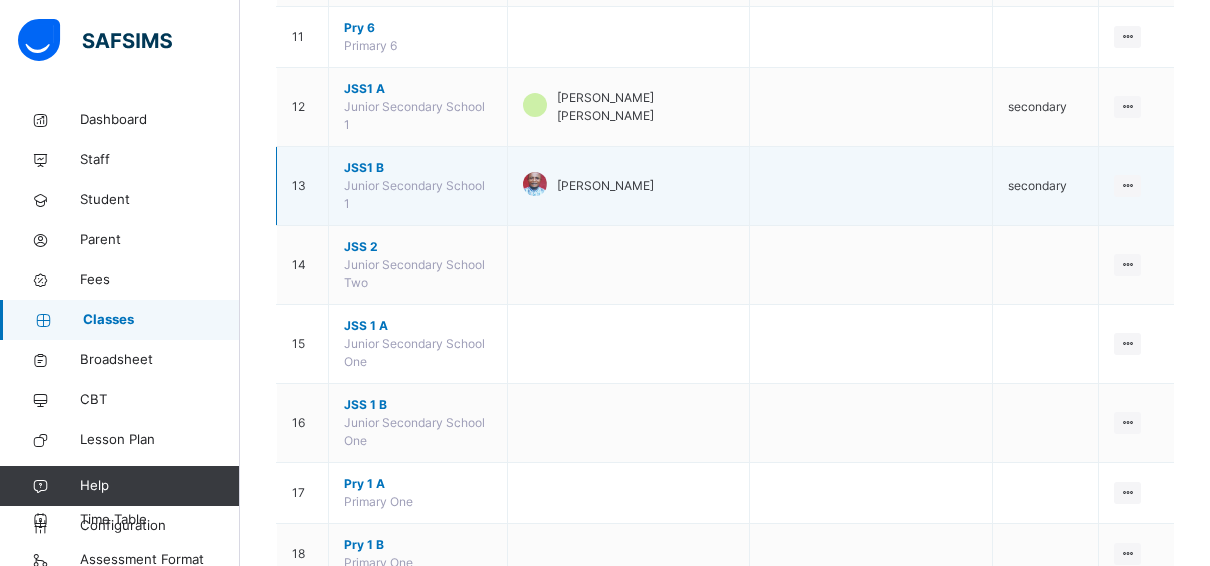 scroll, scrollTop: 900, scrollLeft: 0, axis: vertical 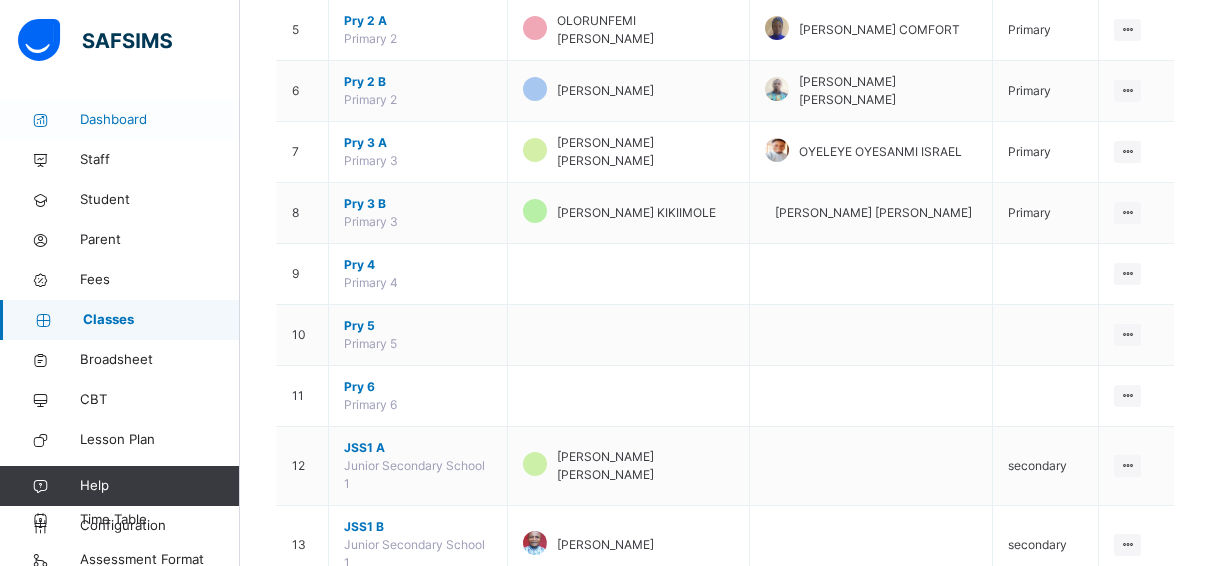 click on "Dashboard" at bounding box center (160, 120) 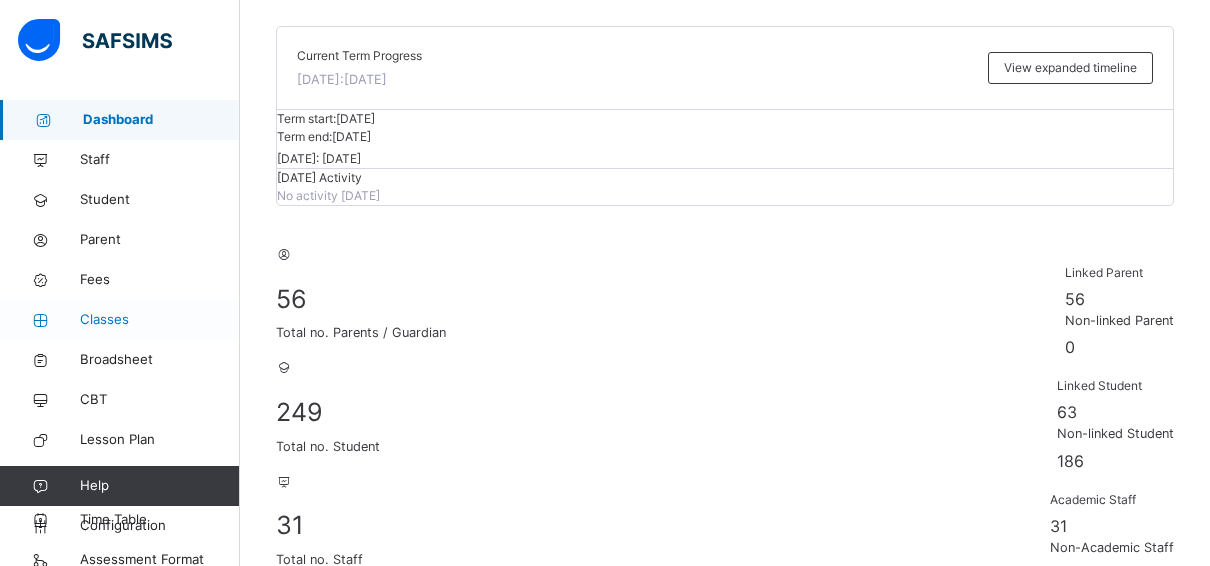 scroll, scrollTop: 300, scrollLeft: 0, axis: vertical 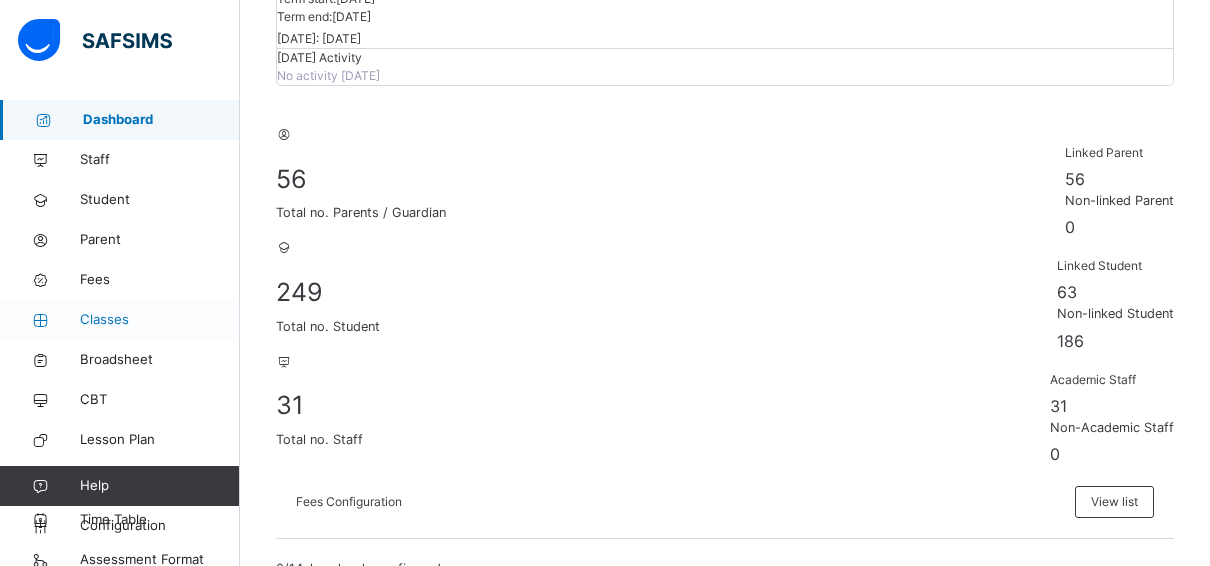 click on "Classes" at bounding box center (160, 320) 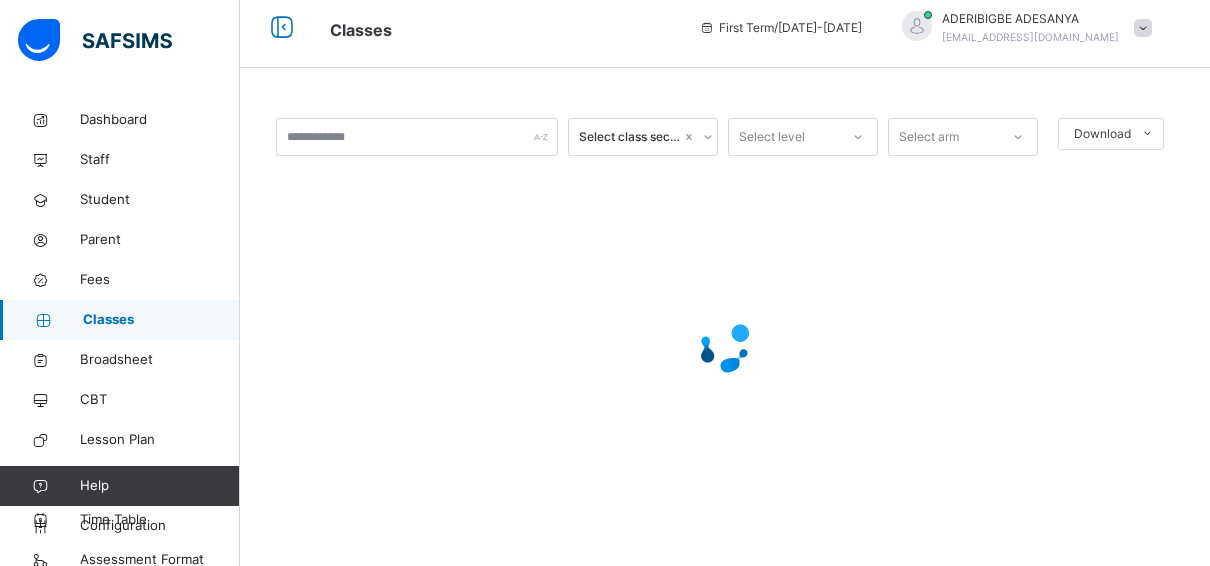 scroll, scrollTop: 300, scrollLeft: 0, axis: vertical 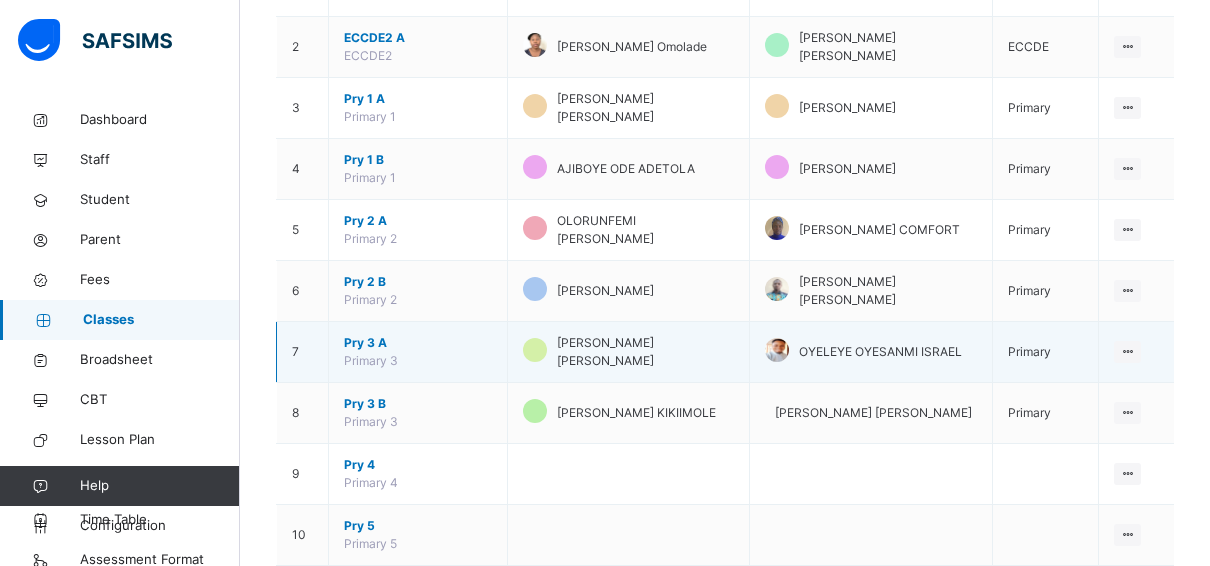 click on "Pry 3   A" at bounding box center [418, 343] 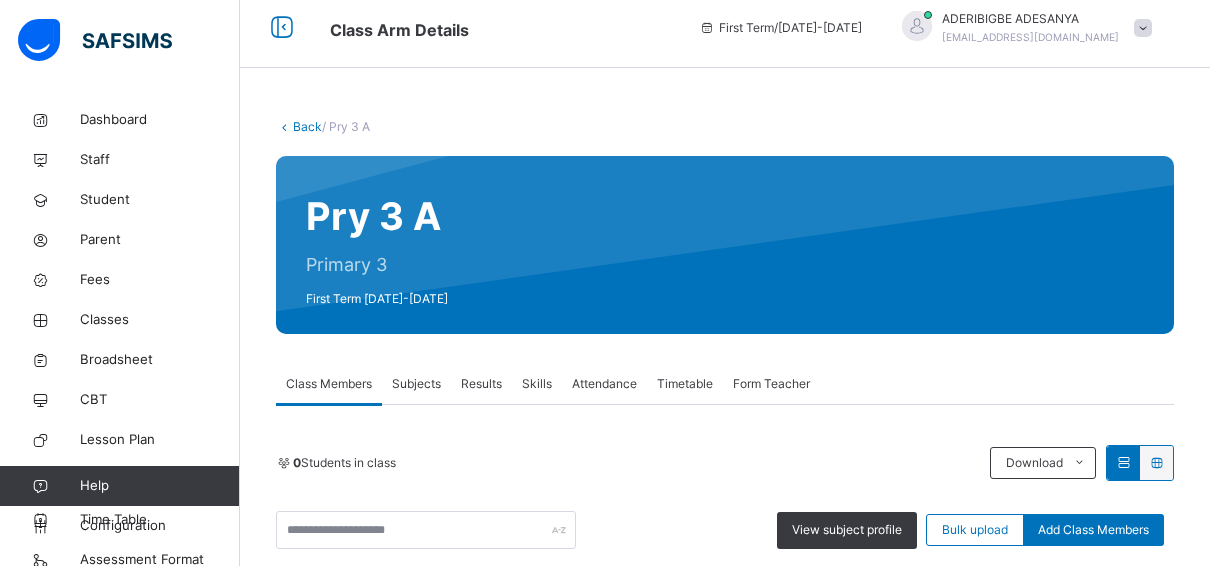 scroll, scrollTop: 300, scrollLeft: 0, axis: vertical 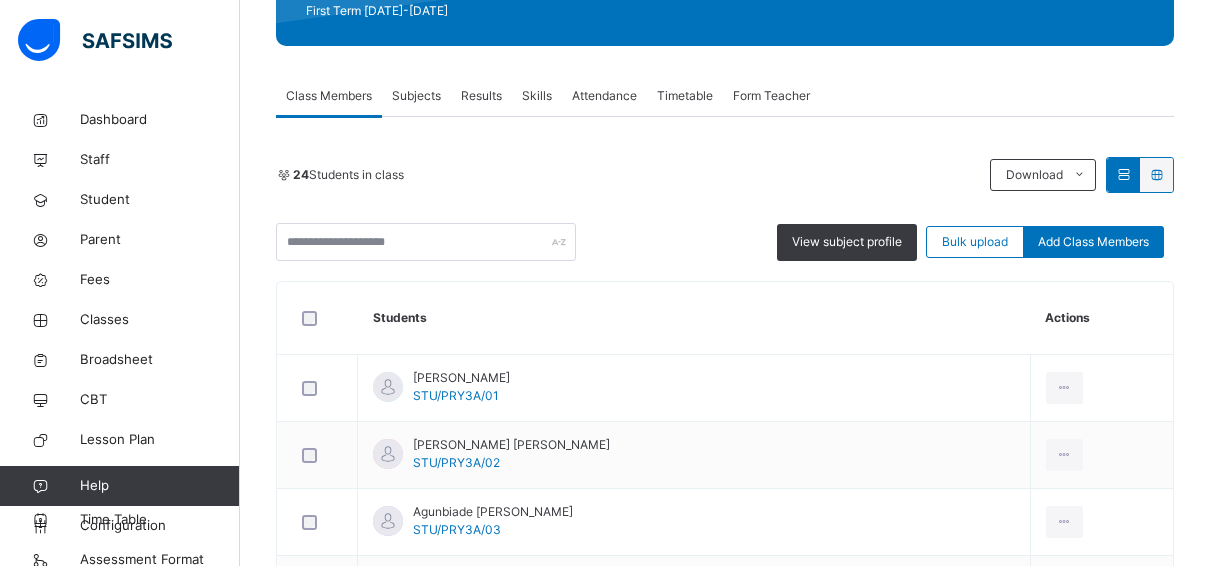 click on "Results" at bounding box center (481, 96) 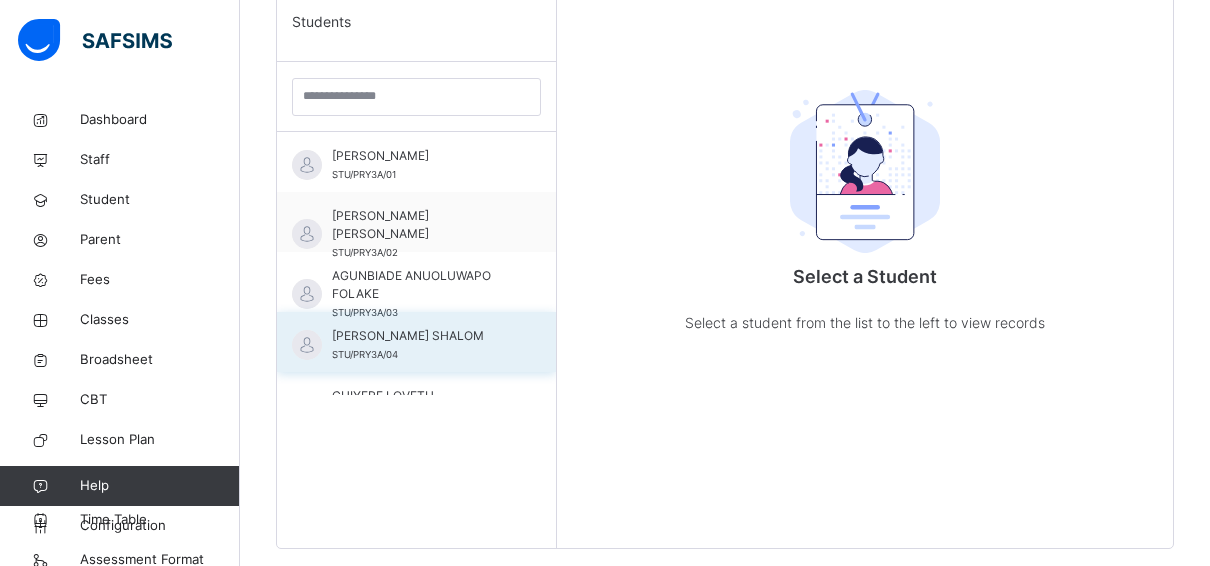 scroll, scrollTop: 579, scrollLeft: 0, axis: vertical 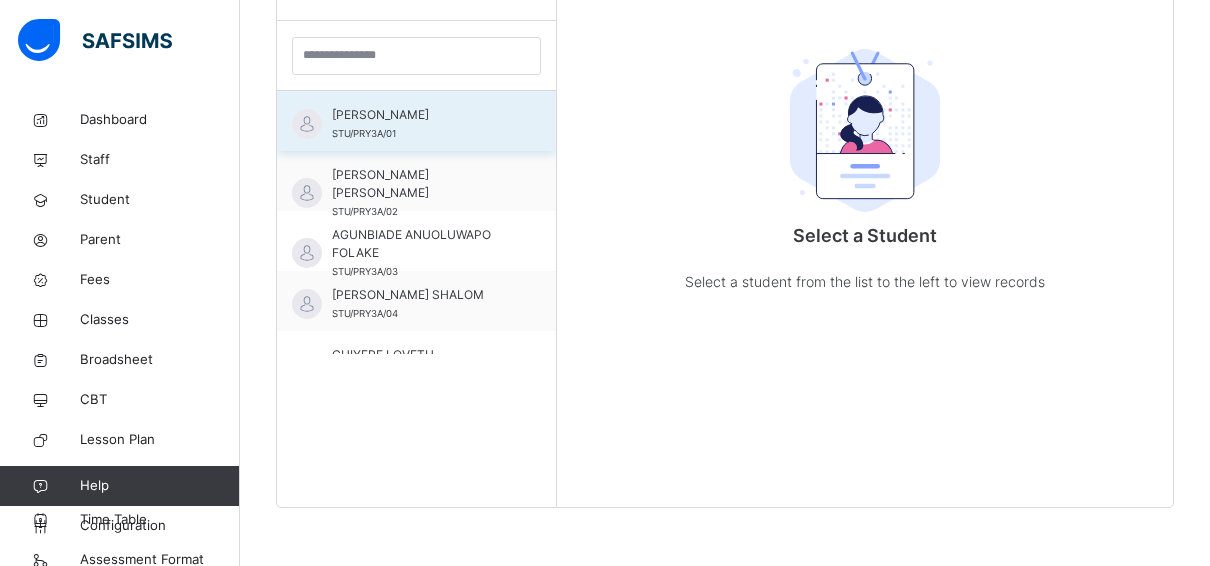 click on "[PERSON_NAME]" at bounding box center (421, 115) 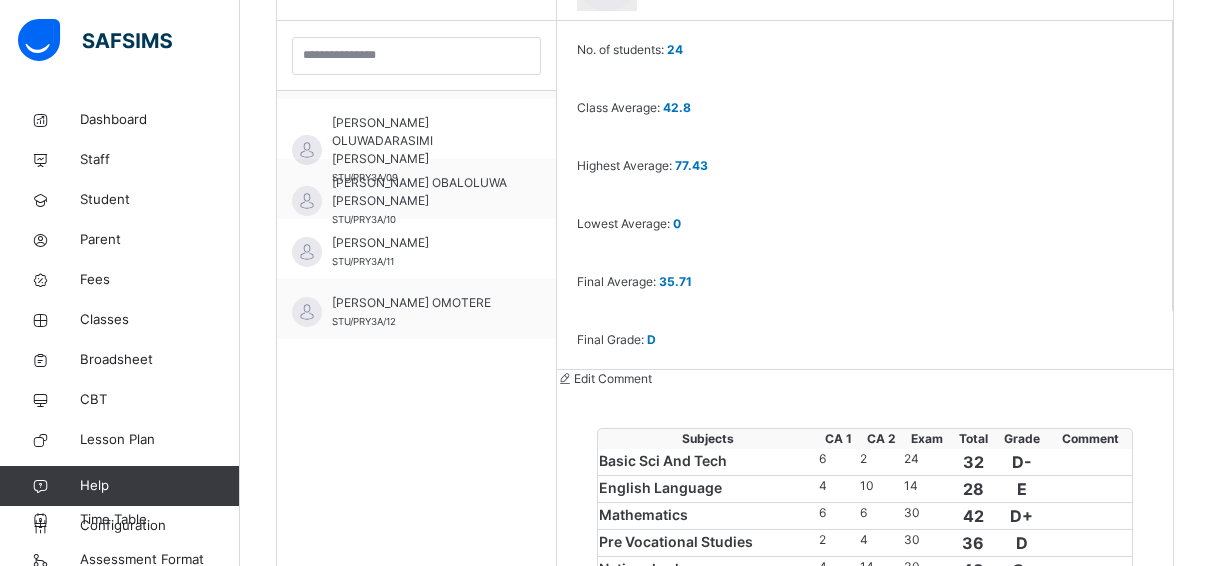 scroll, scrollTop: 600, scrollLeft: 0, axis: vertical 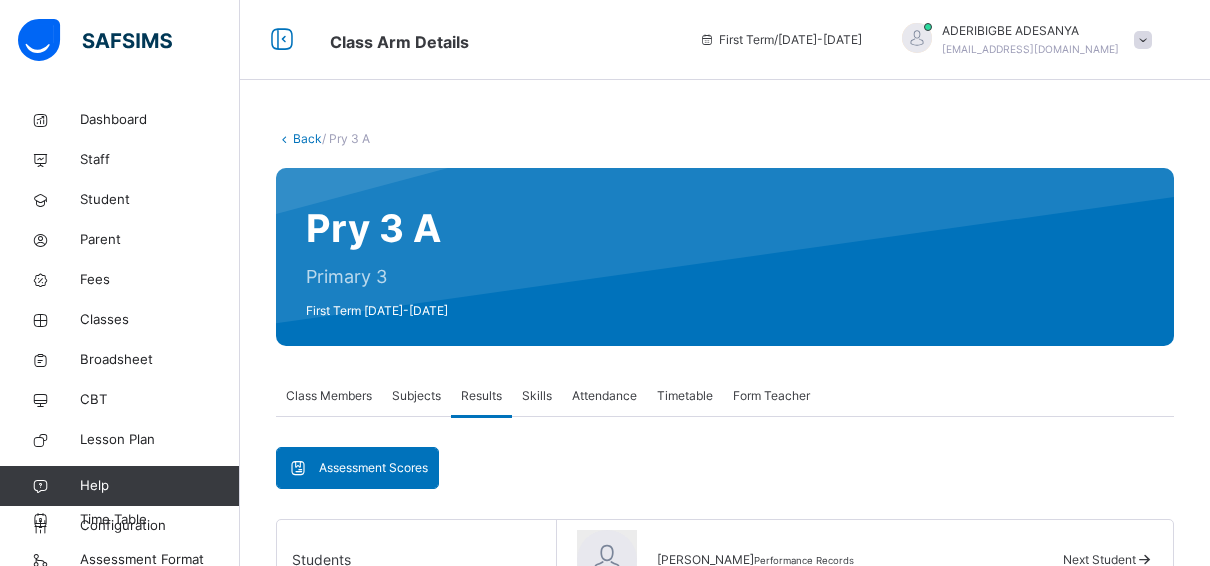 click on "Skills" at bounding box center [537, 396] 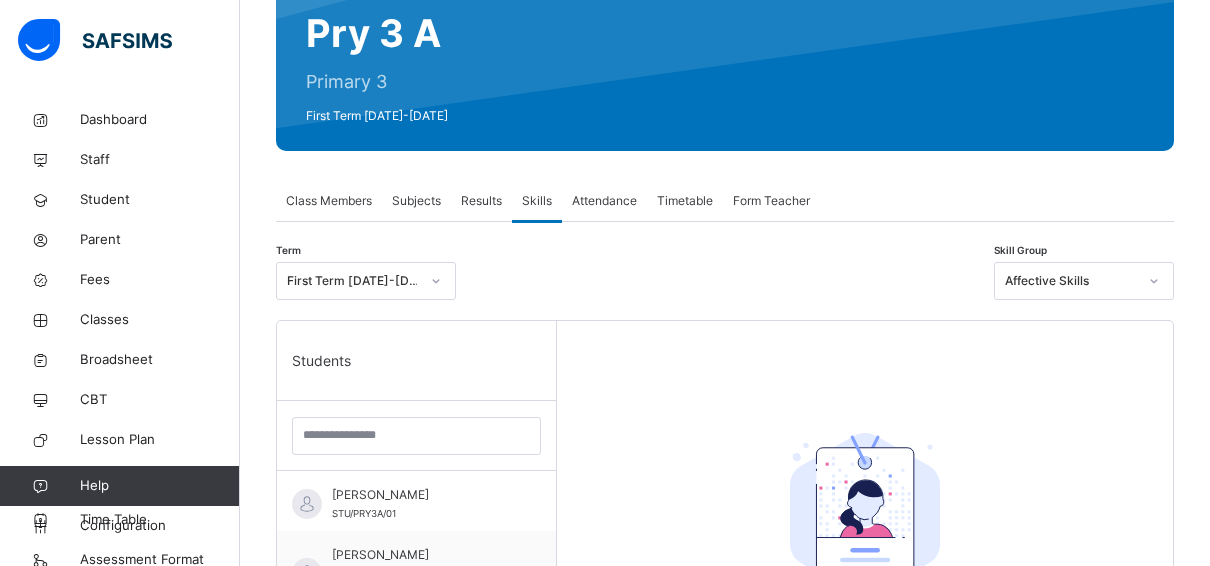 scroll, scrollTop: 0, scrollLeft: 0, axis: both 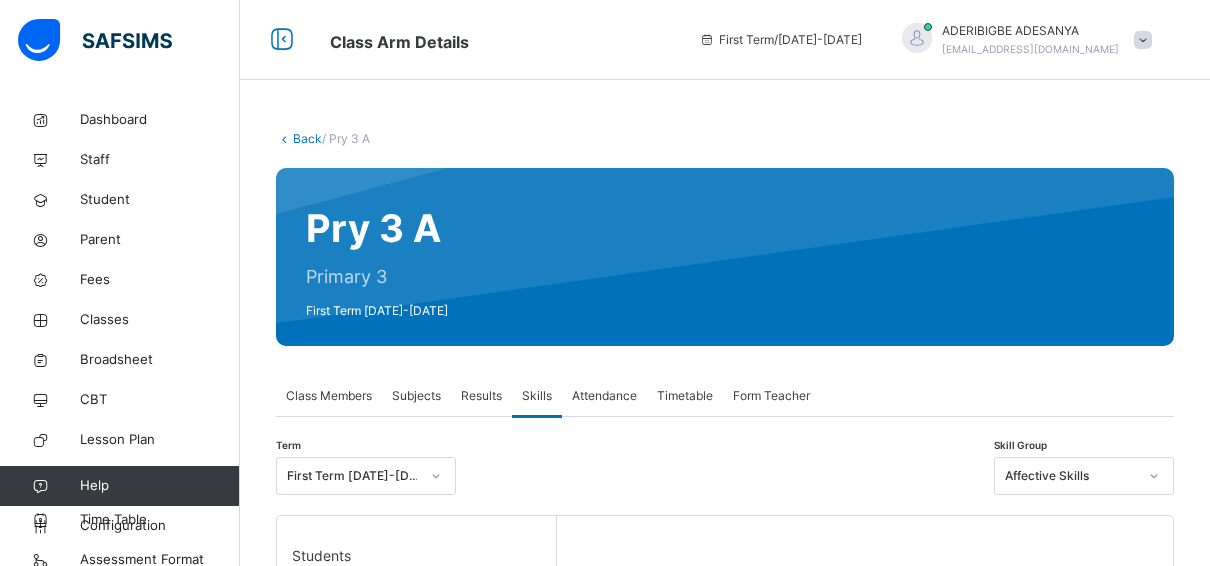 click on "Results" at bounding box center [481, 396] 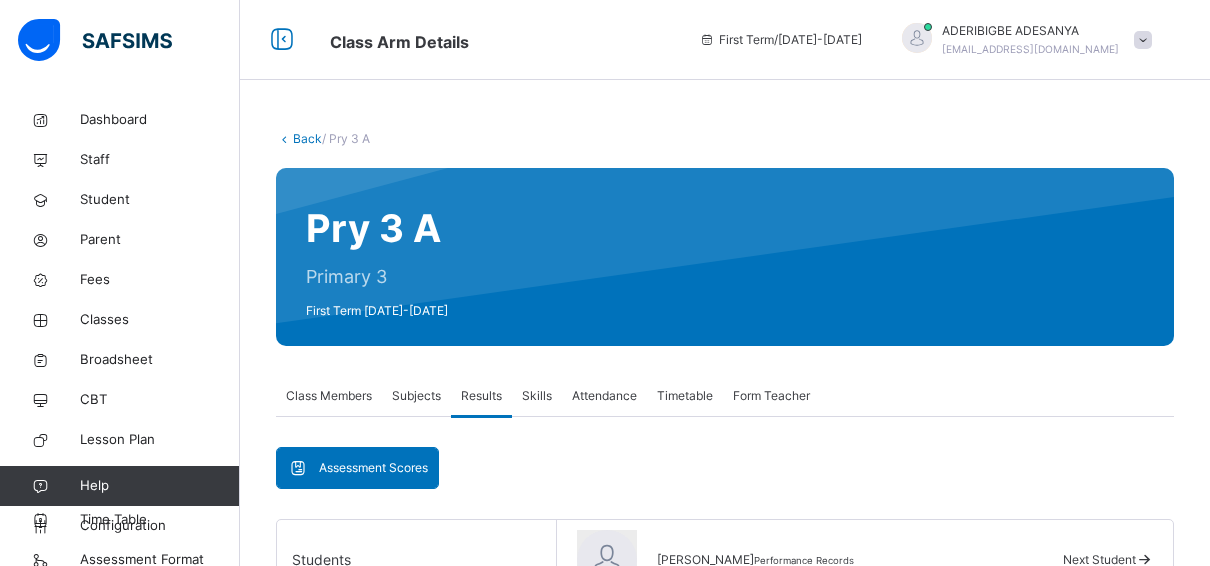 click on "Skills" at bounding box center (537, 396) 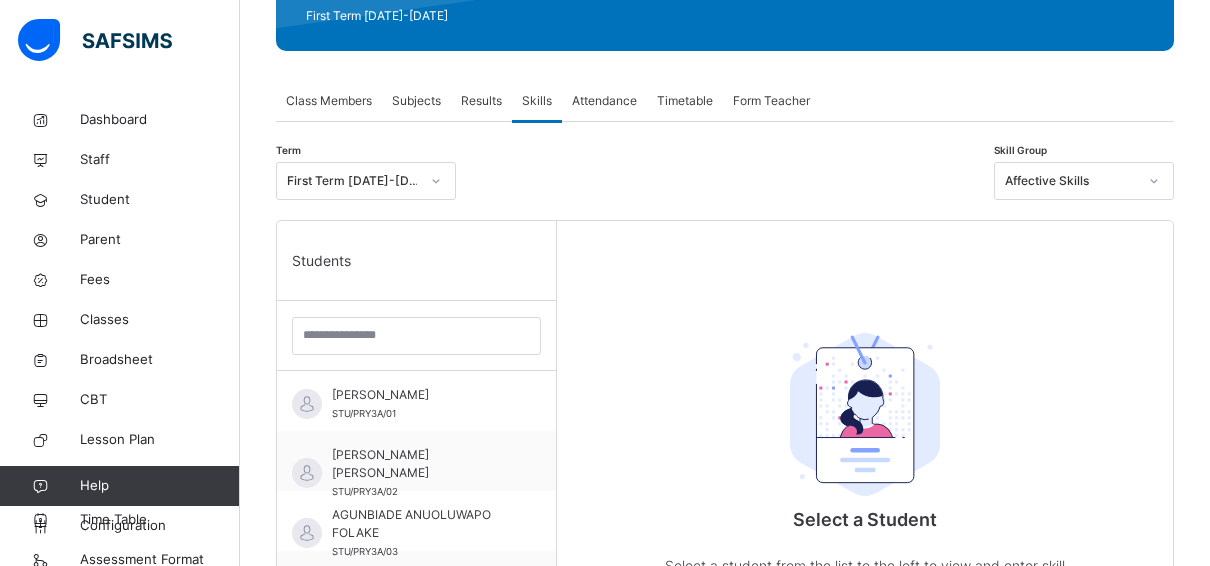scroll, scrollTop: 400, scrollLeft: 0, axis: vertical 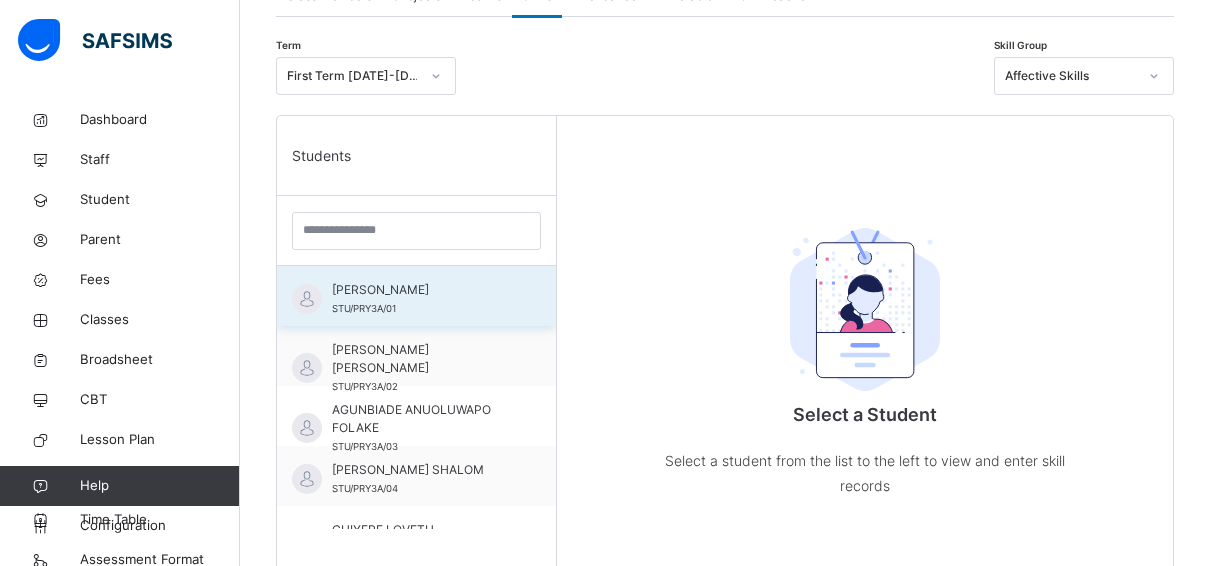 click on "[PERSON_NAME]" at bounding box center (421, 290) 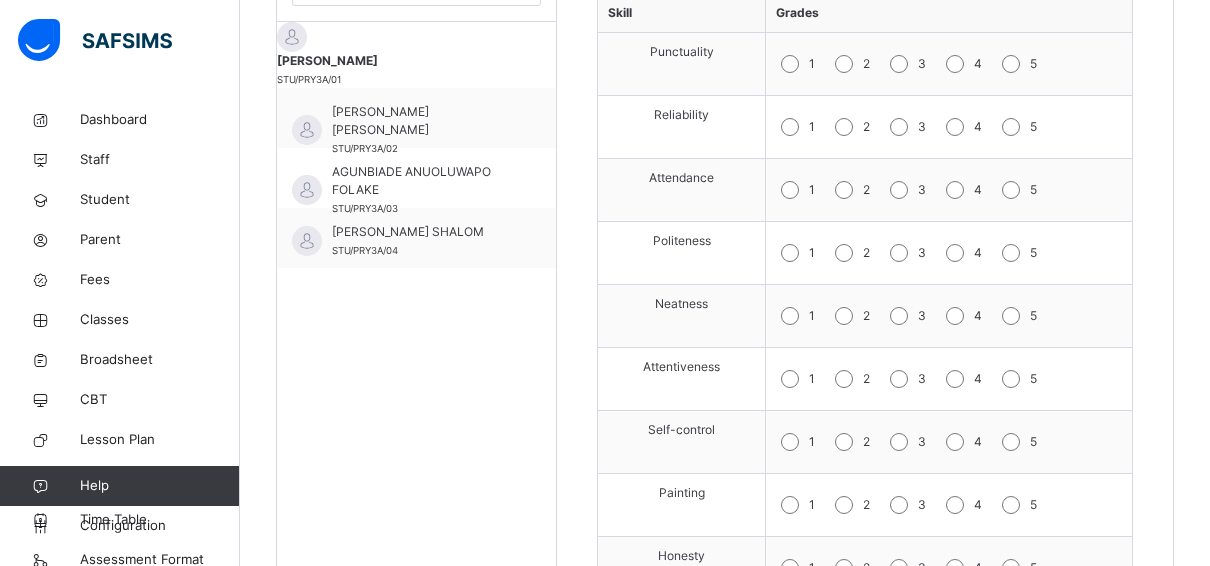 scroll, scrollTop: 700, scrollLeft: 0, axis: vertical 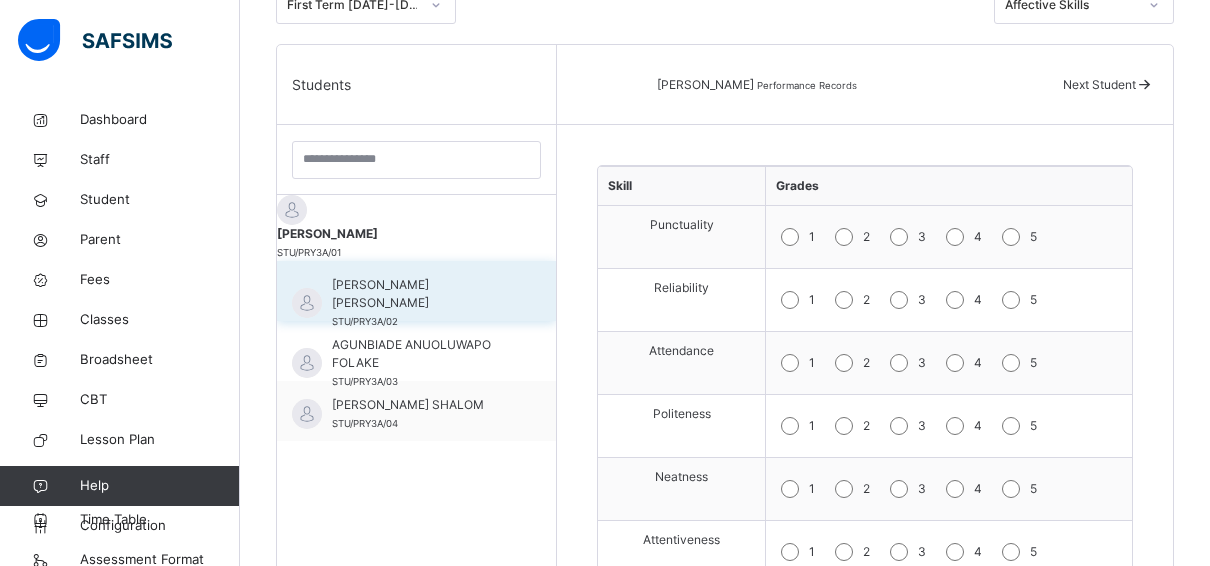 click on "[PERSON_NAME] [PERSON_NAME]" at bounding box center [421, 294] 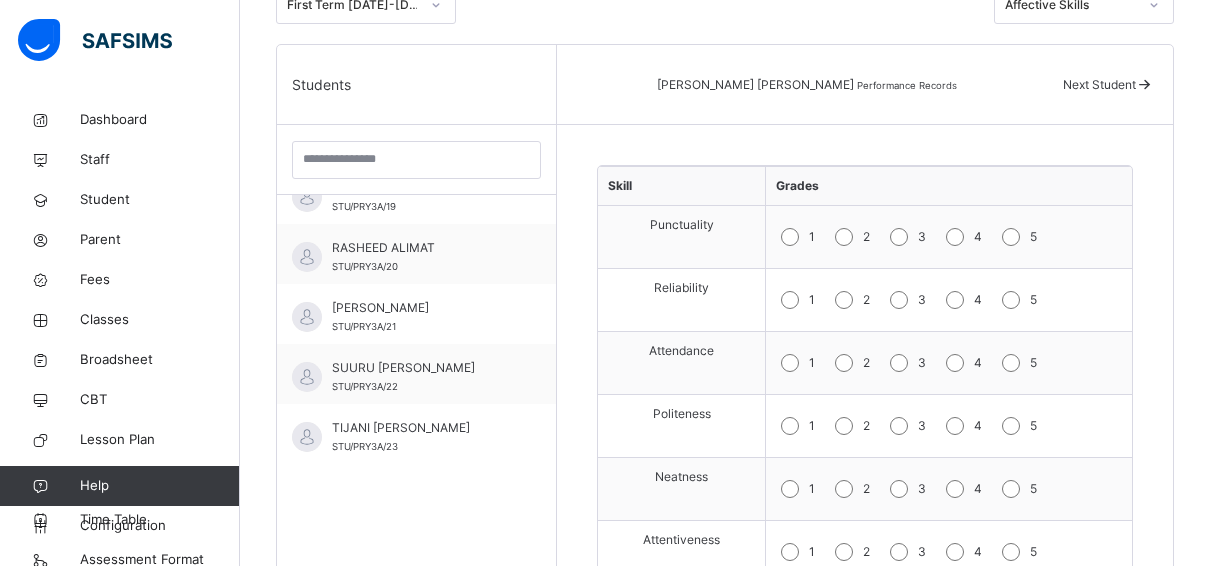 scroll, scrollTop: 1086, scrollLeft: 0, axis: vertical 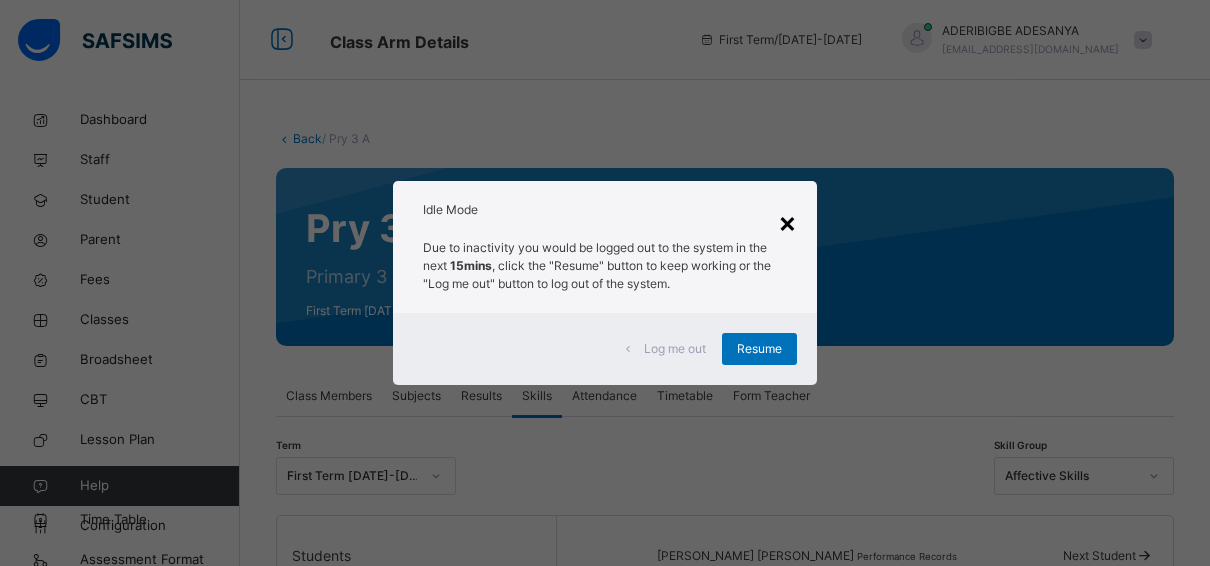 click on "×" at bounding box center (787, 222) 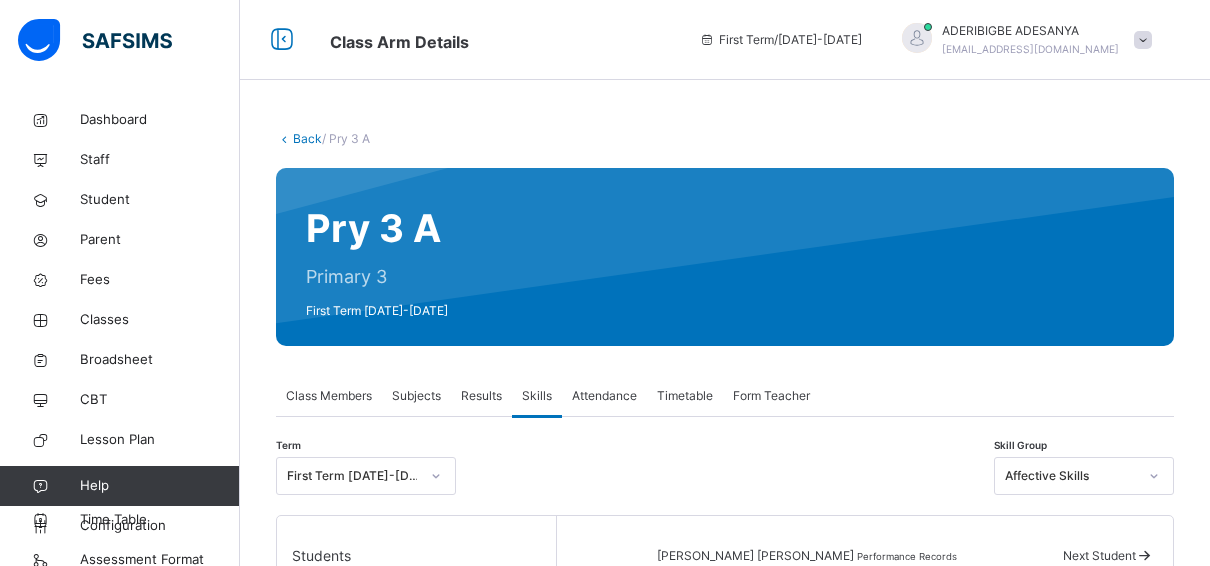 click on "Back" at bounding box center (307, 138) 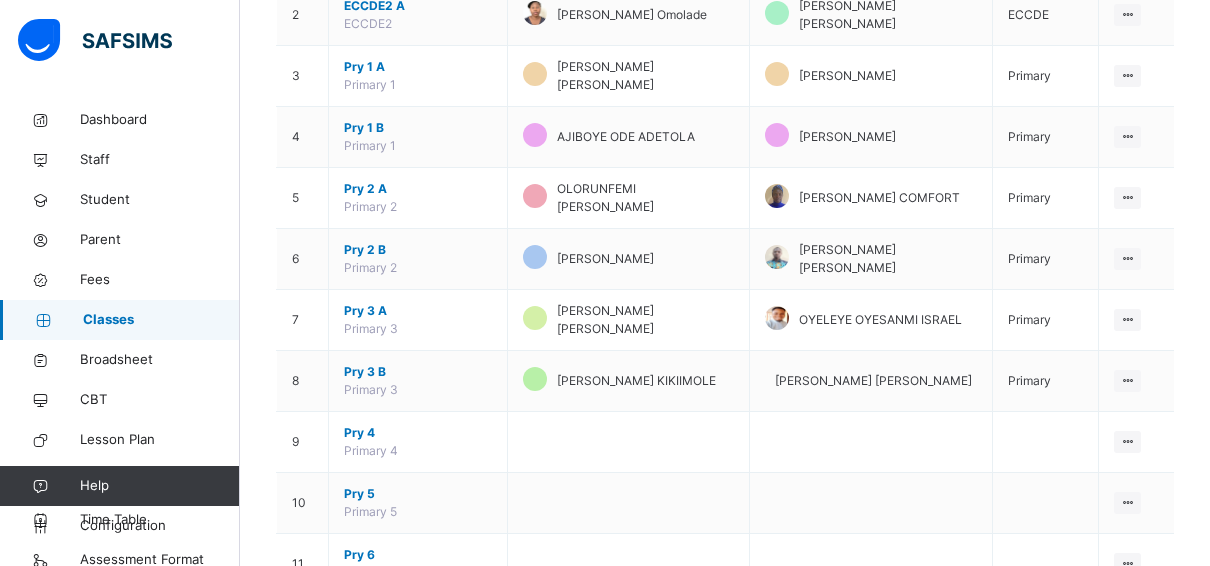 scroll, scrollTop: 348, scrollLeft: 0, axis: vertical 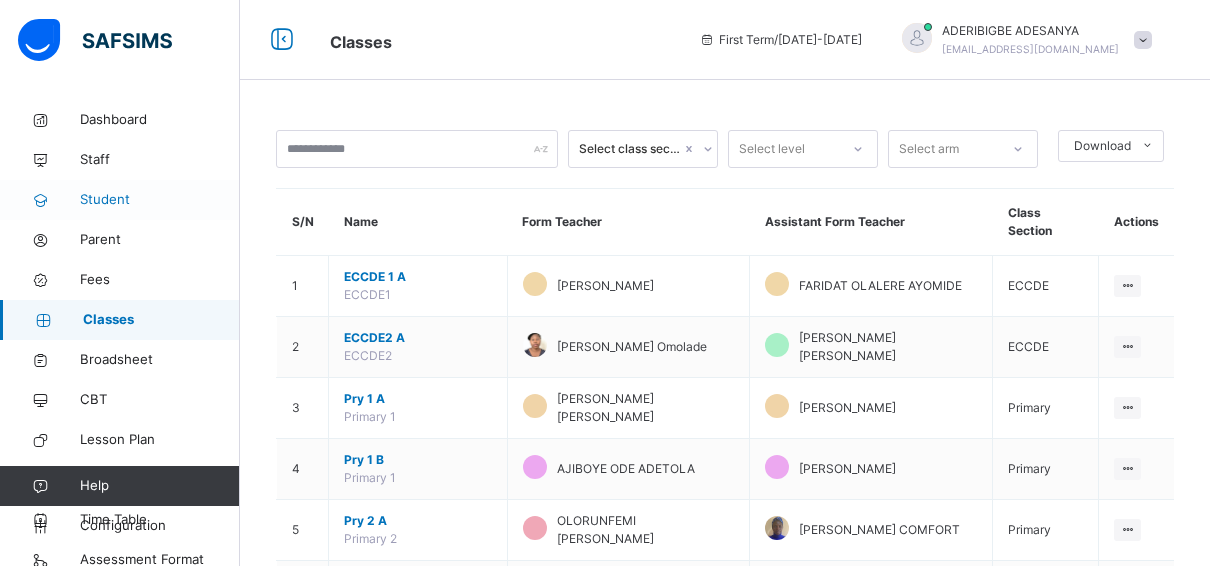 click on "Student" at bounding box center (160, 200) 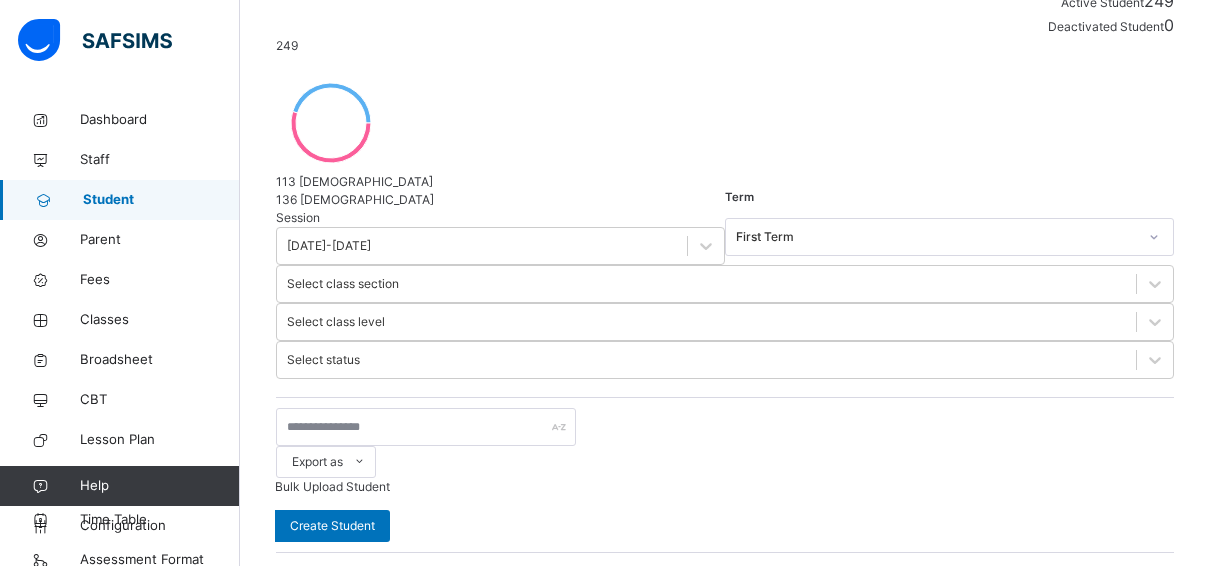 scroll, scrollTop: 300, scrollLeft: 0, axis: vertical 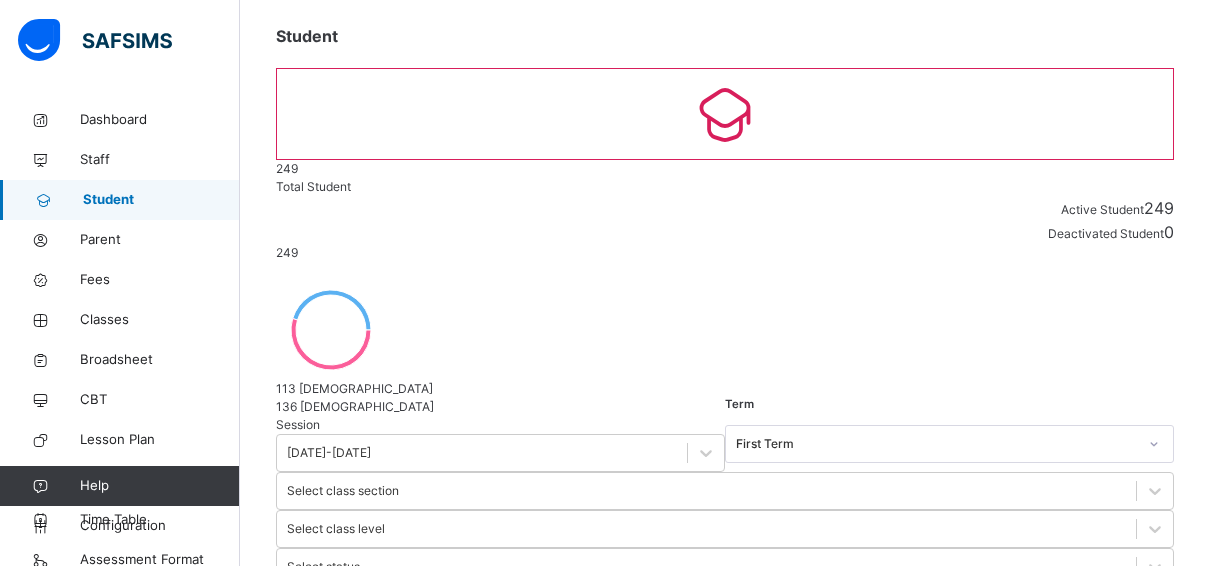 click at bounding box center [426, 634] 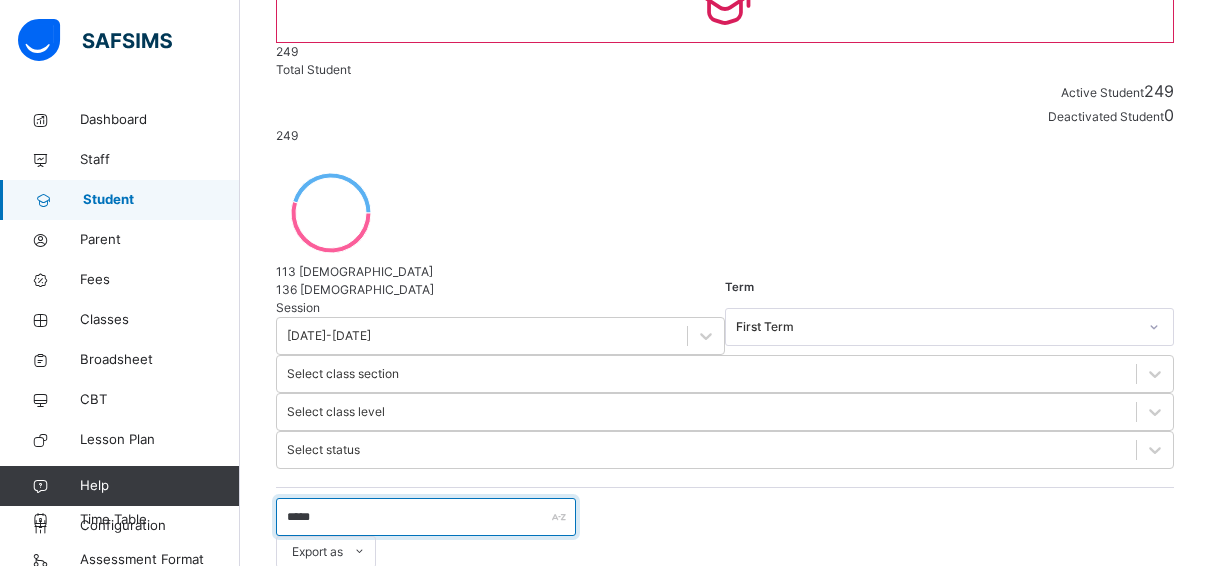 scroll, scrollTop: 0, scrollLeft: 0, axis: both 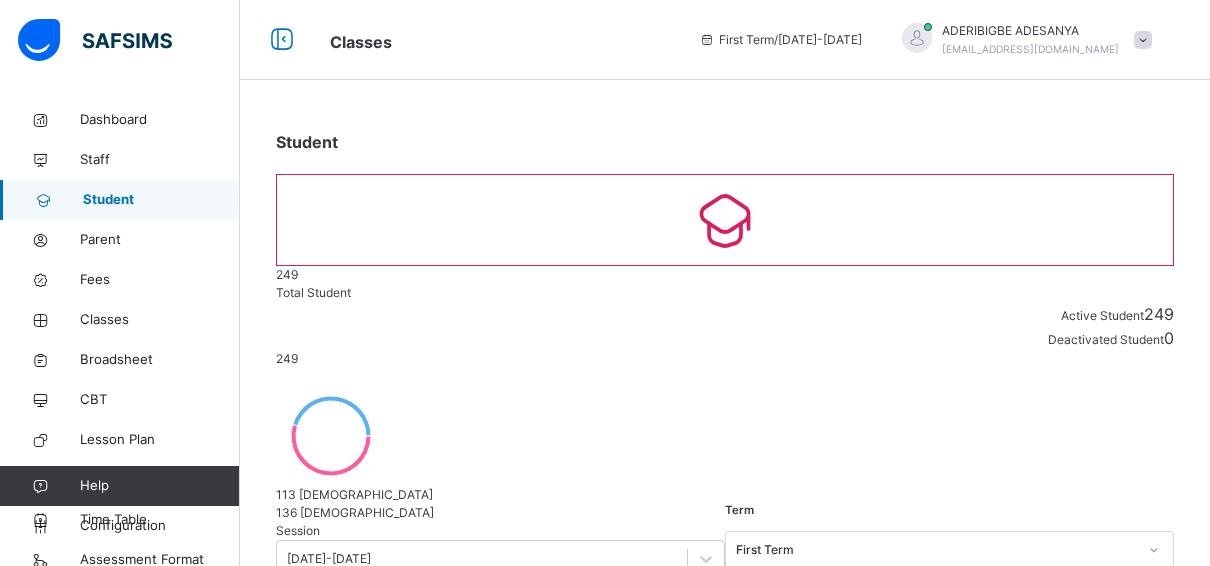 type on "*****" 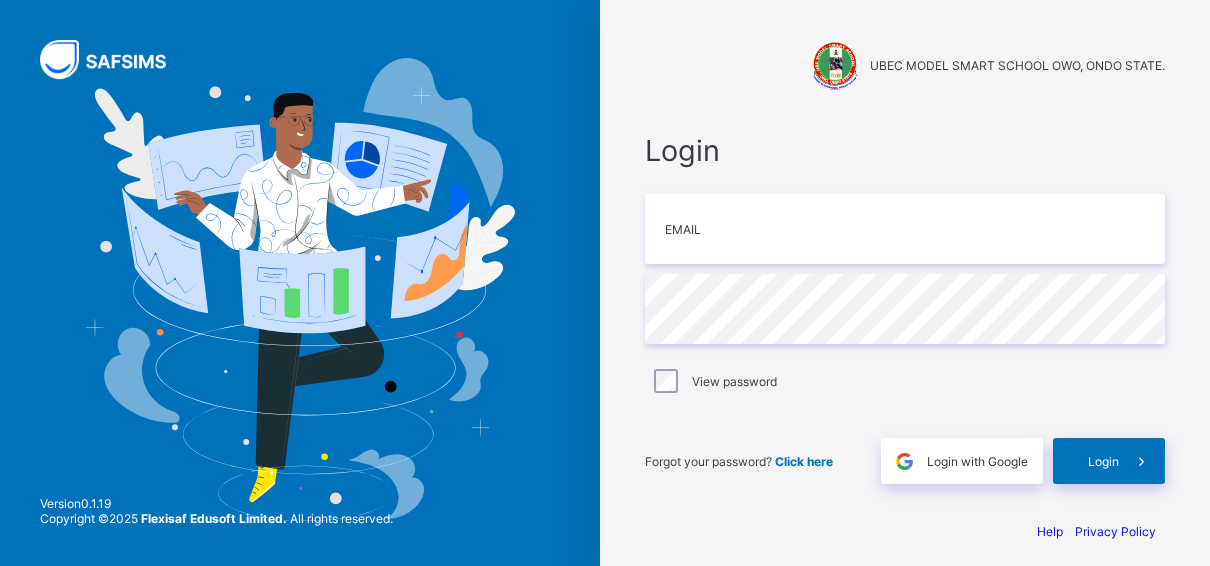 scroll, scrollTop: 0, scrollLeft: 0, axis: both 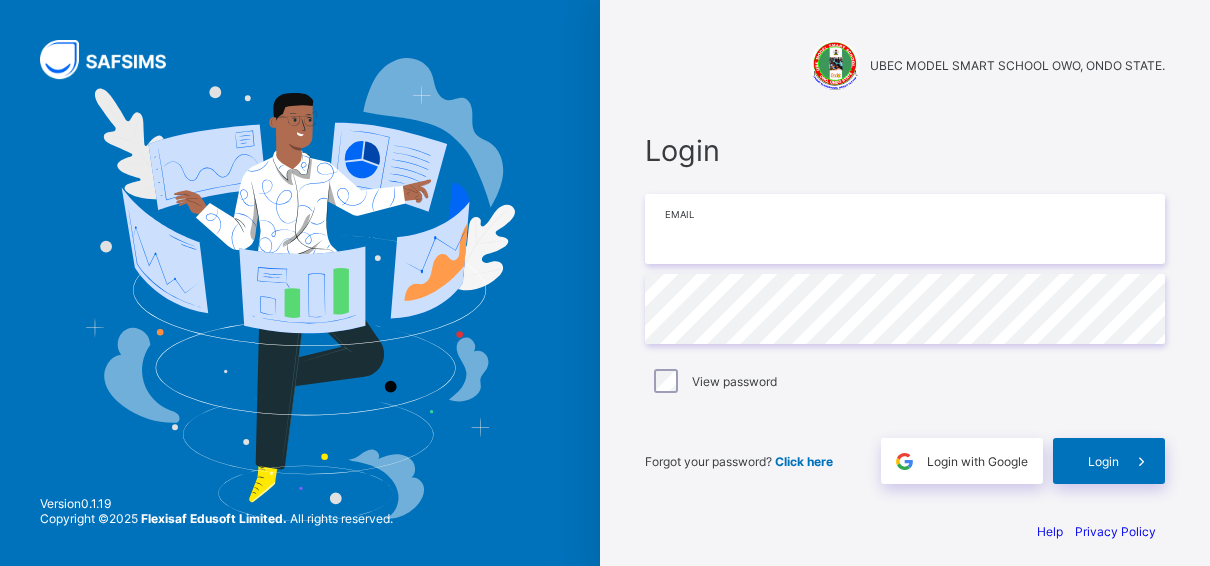 click at bounding box center [905, 229] 